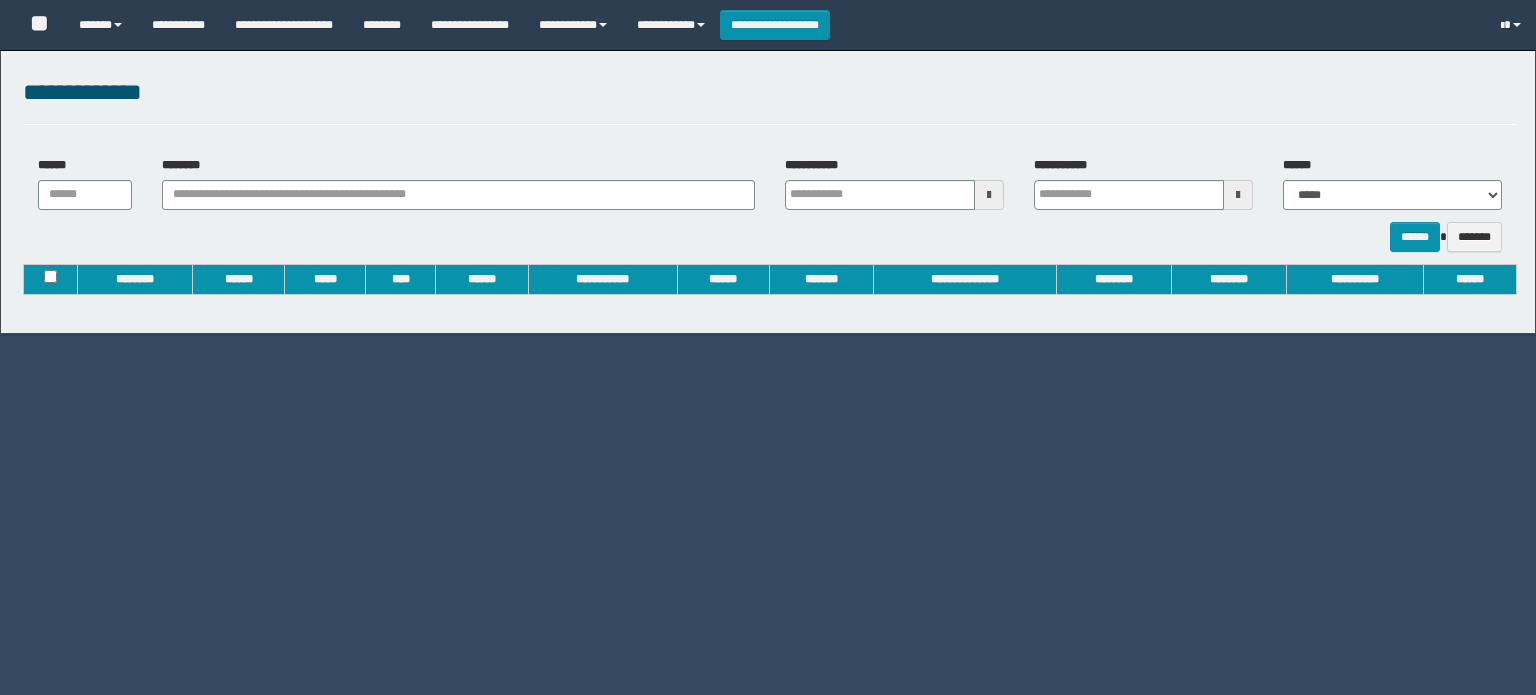type on "**********" 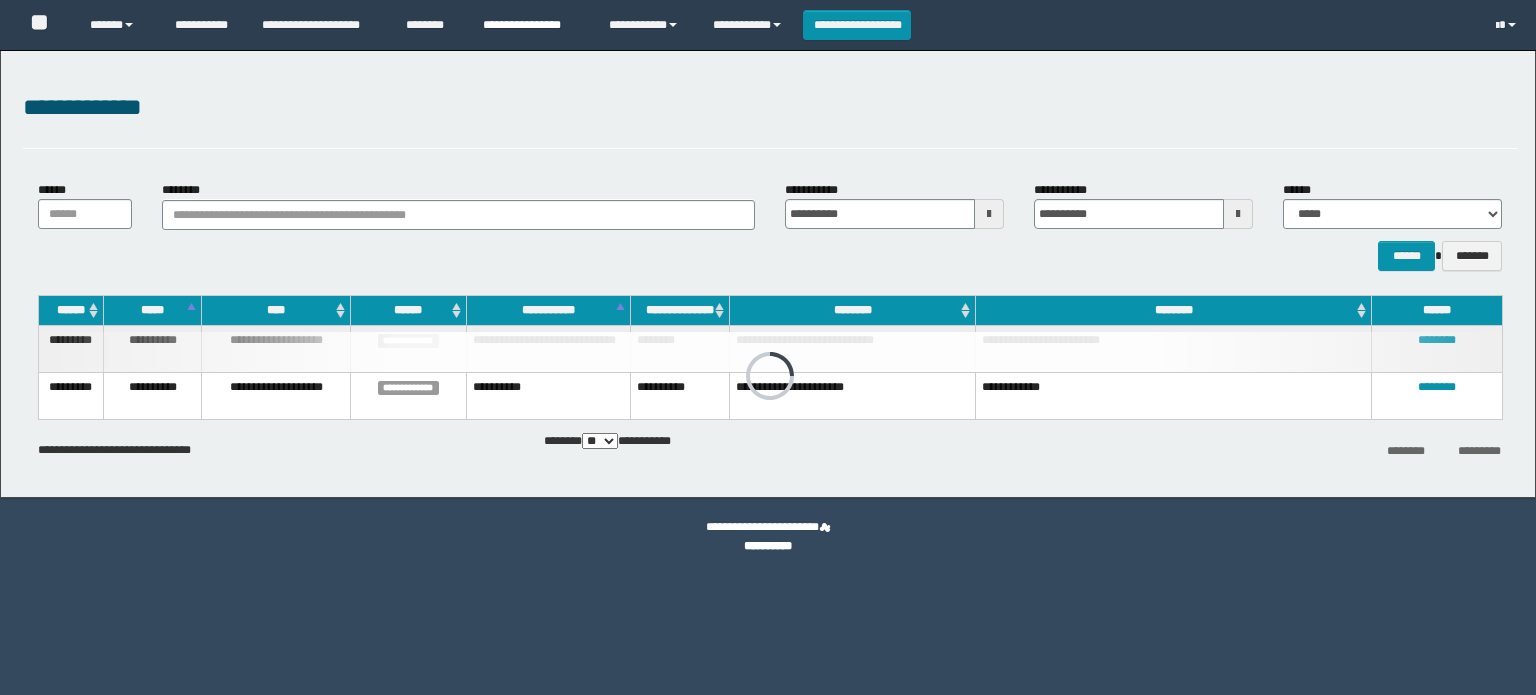 scroll, scrollTop: 0, scrollLeft: 0, axis: both 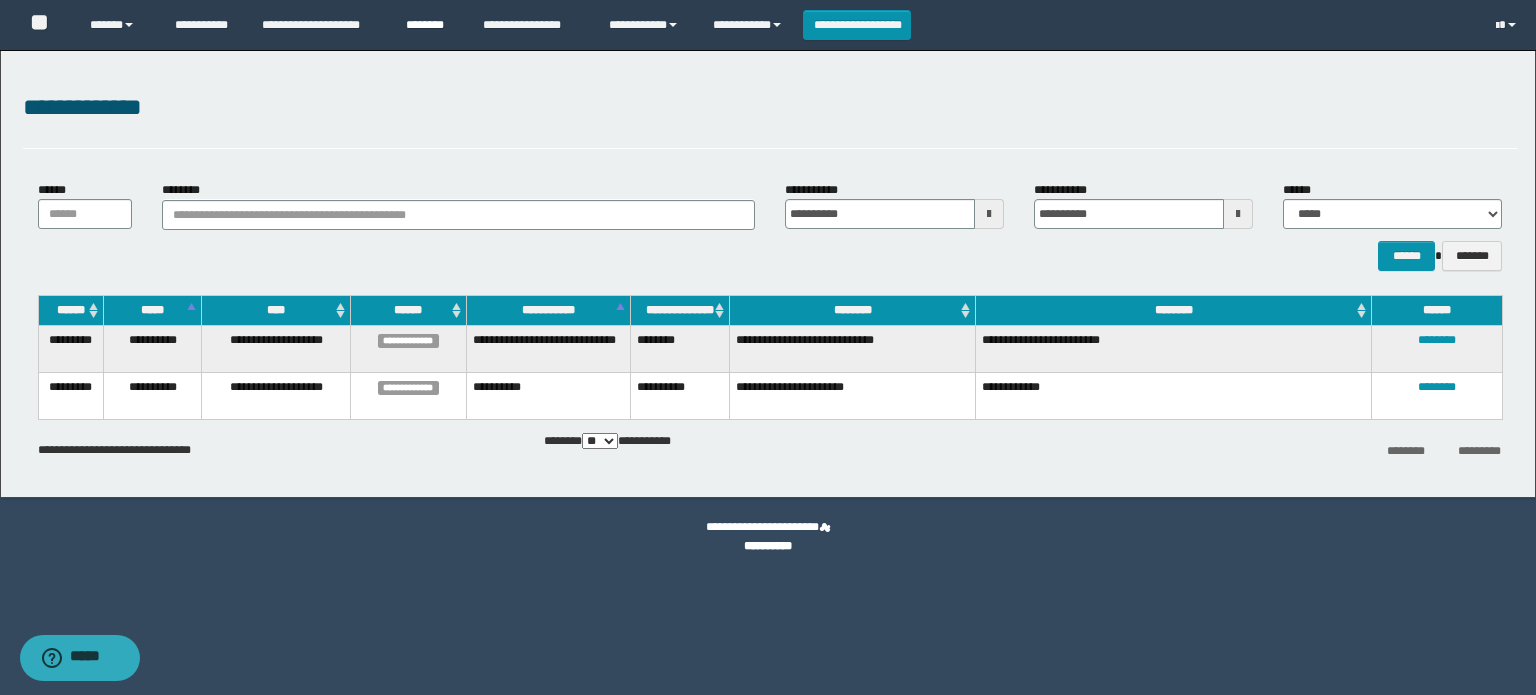 click on "********" at bounding box center [429, 25] 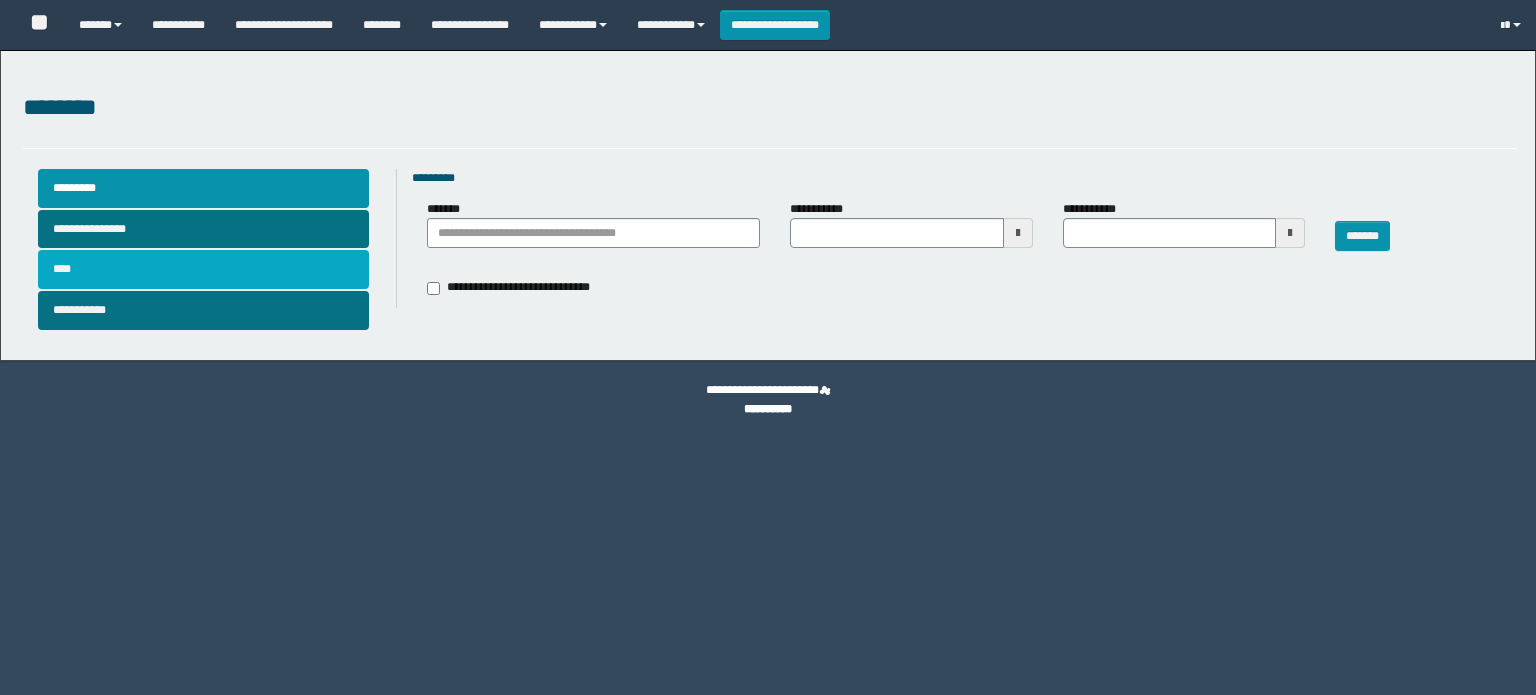 type 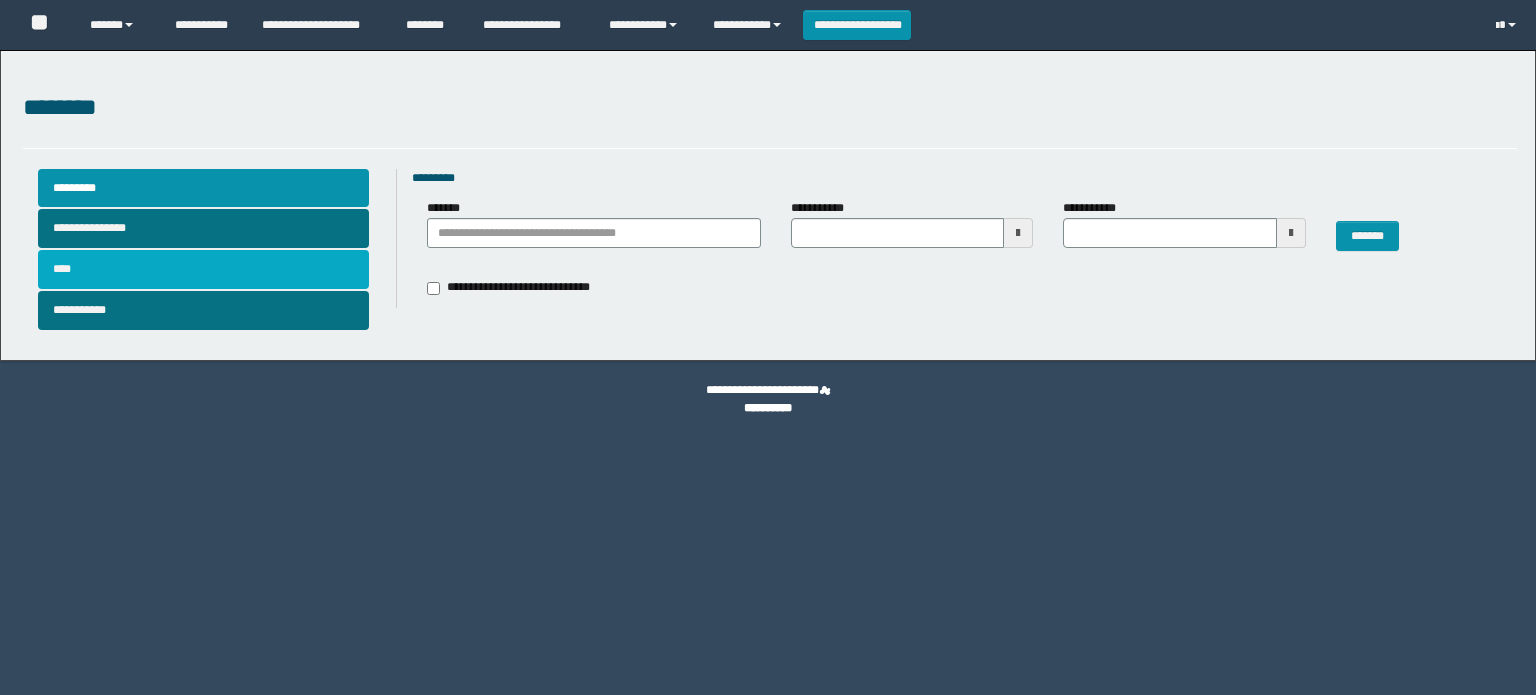 scroll, scrollTop: 0, scrollLeft: 0, axis: both 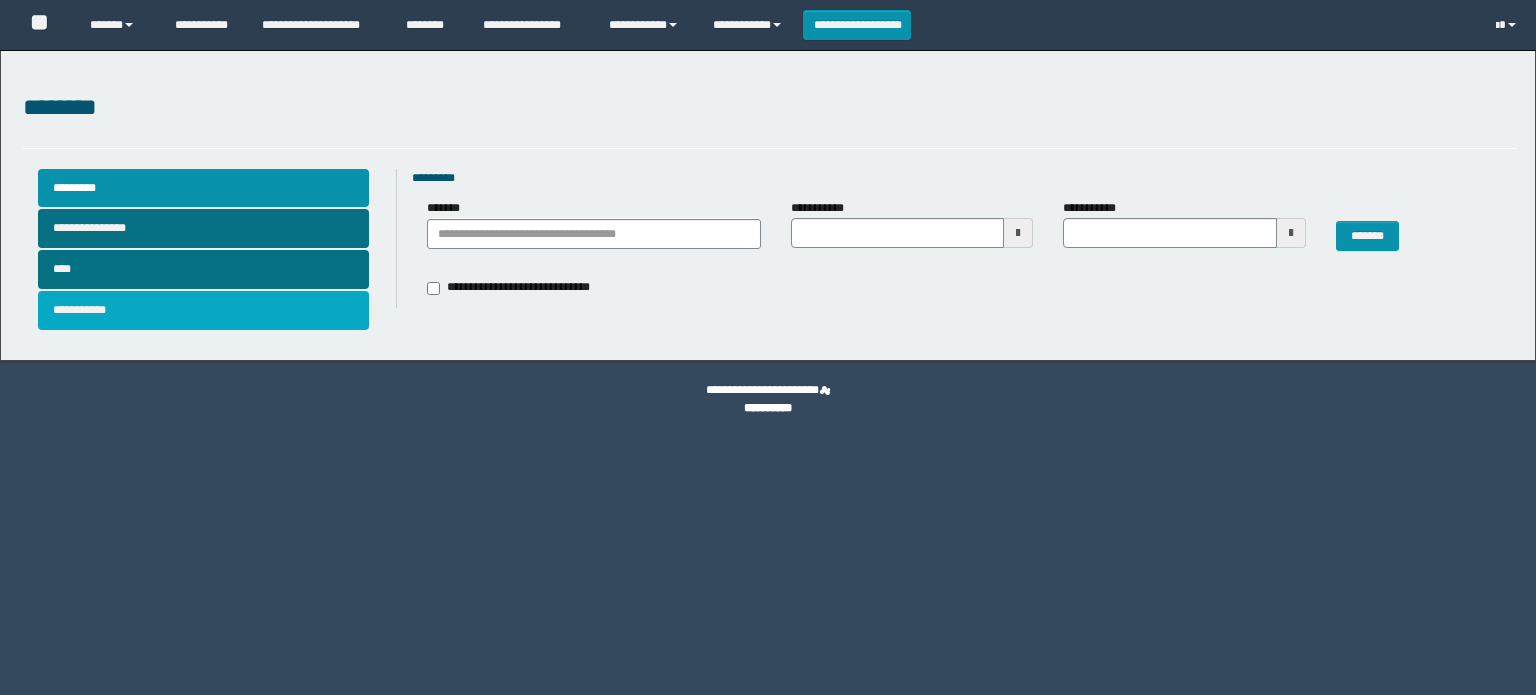 click on "**********" at bounding box center [204, 310] 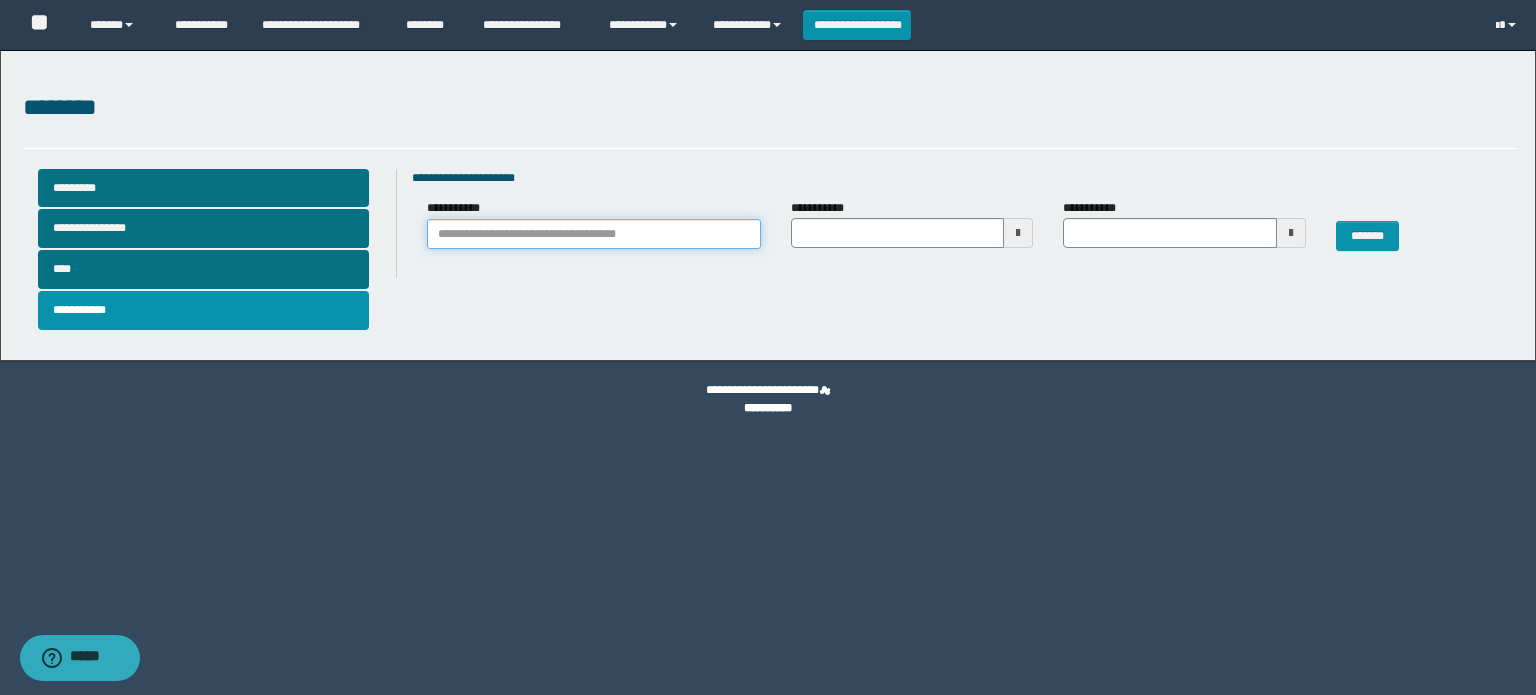 drag, startPoint x: 503, startPoint y: 240, endPoint x: 523, endPoint y: 228, distance: 23.323807 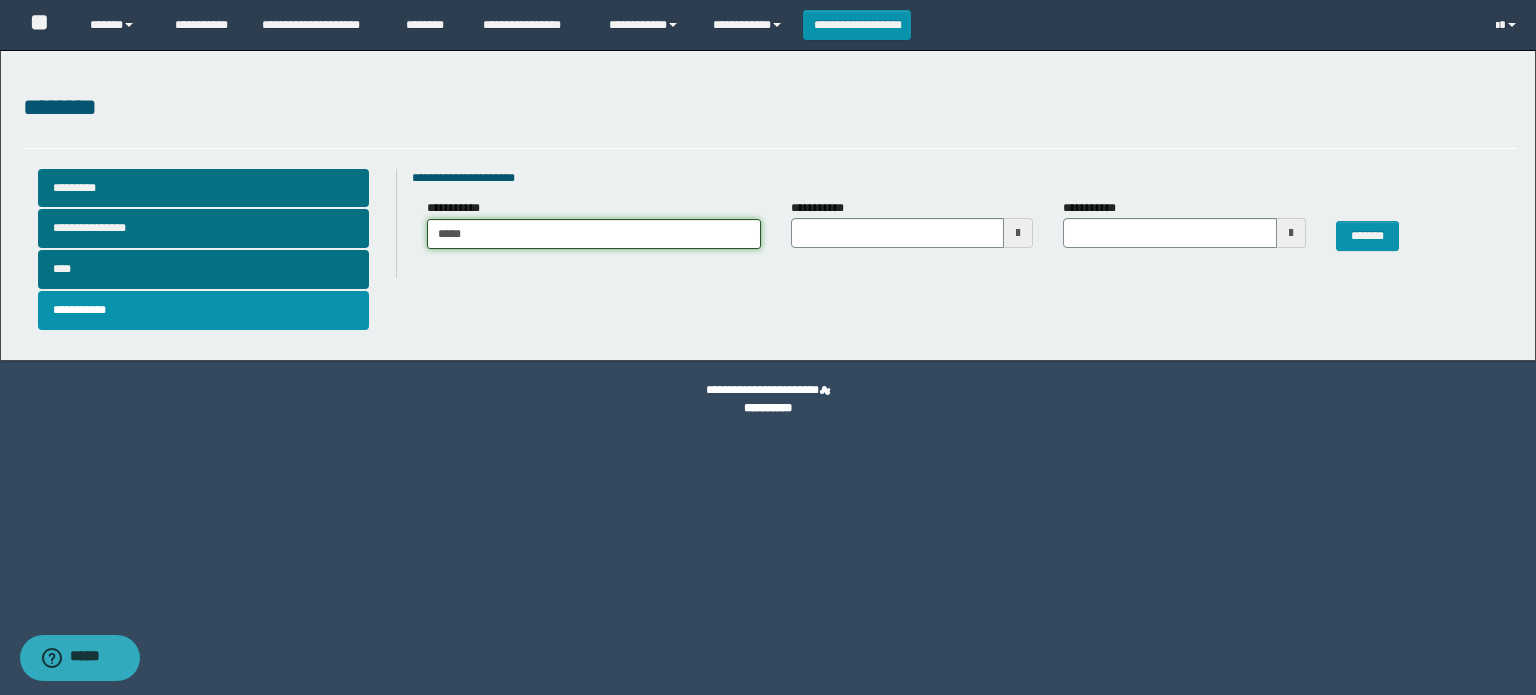 type on "******" 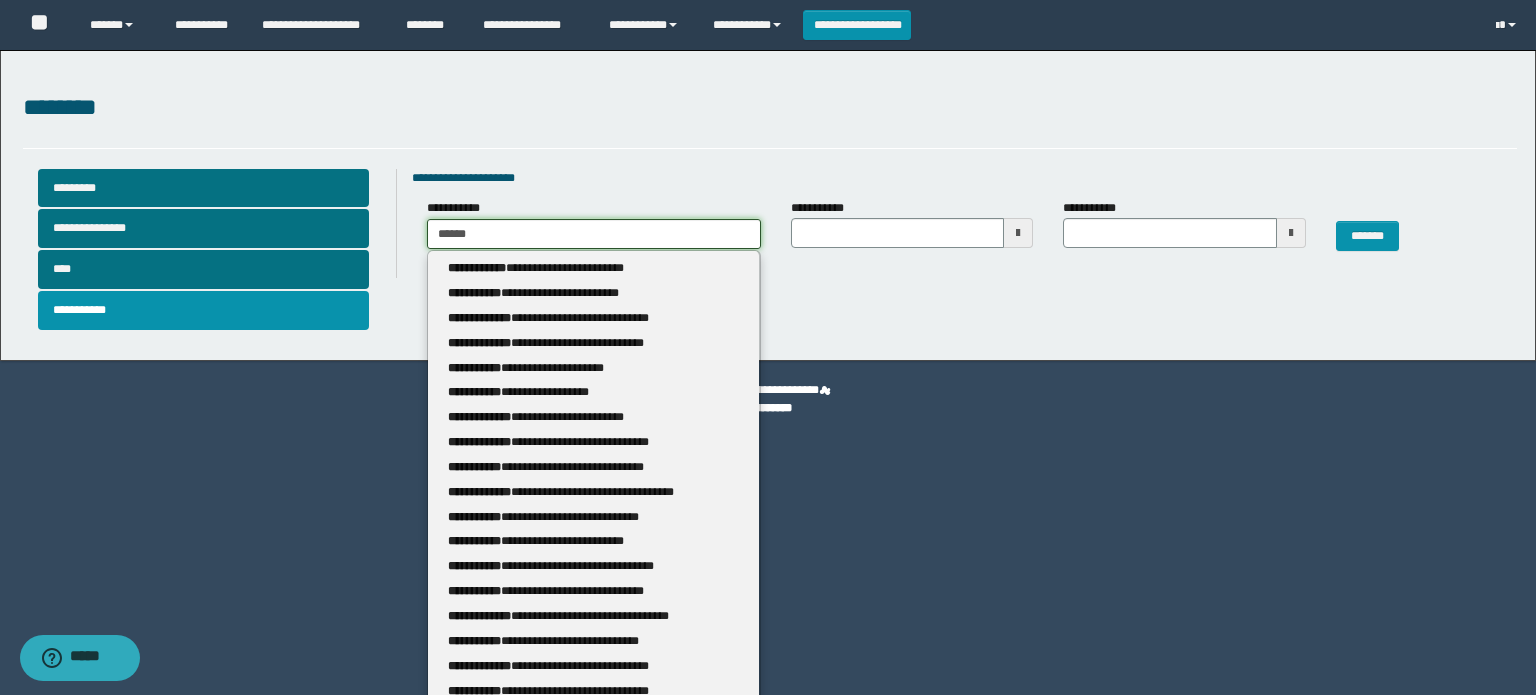 type on "******" 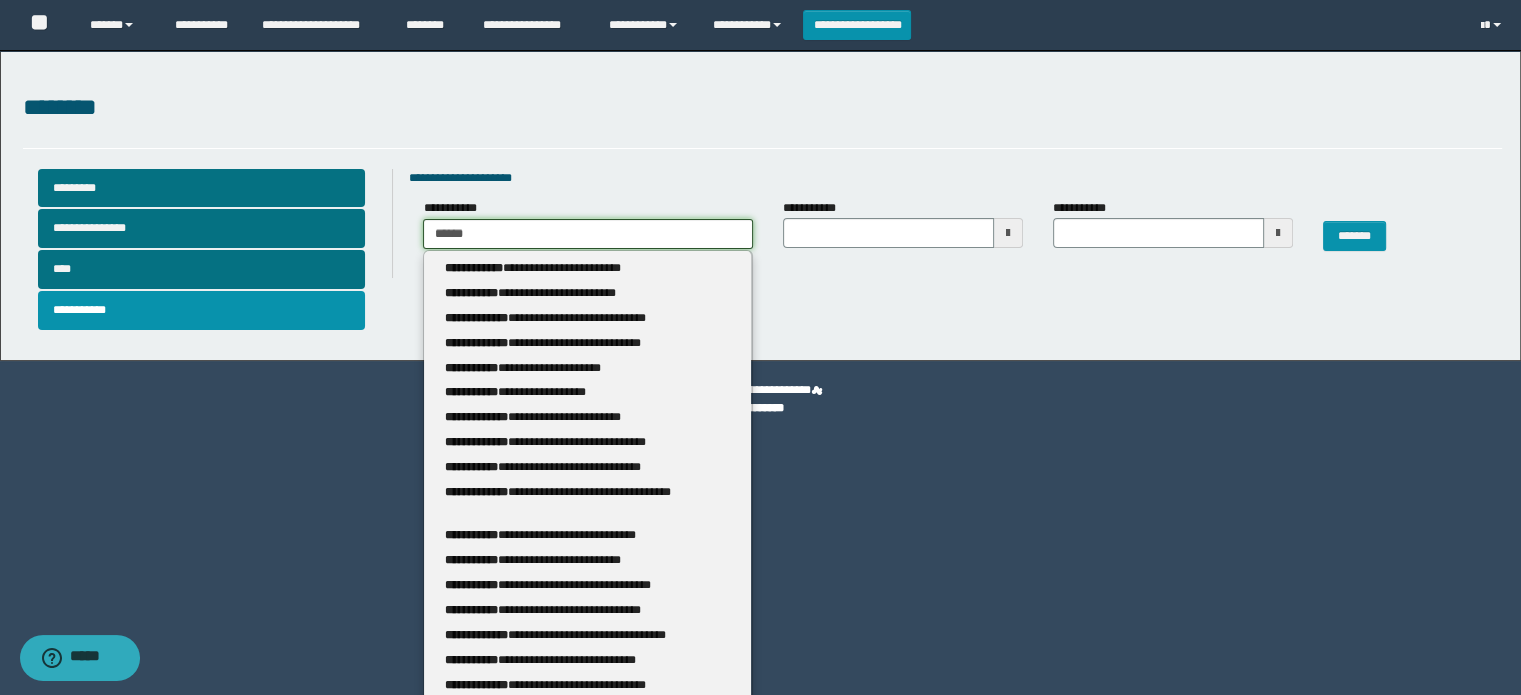 type 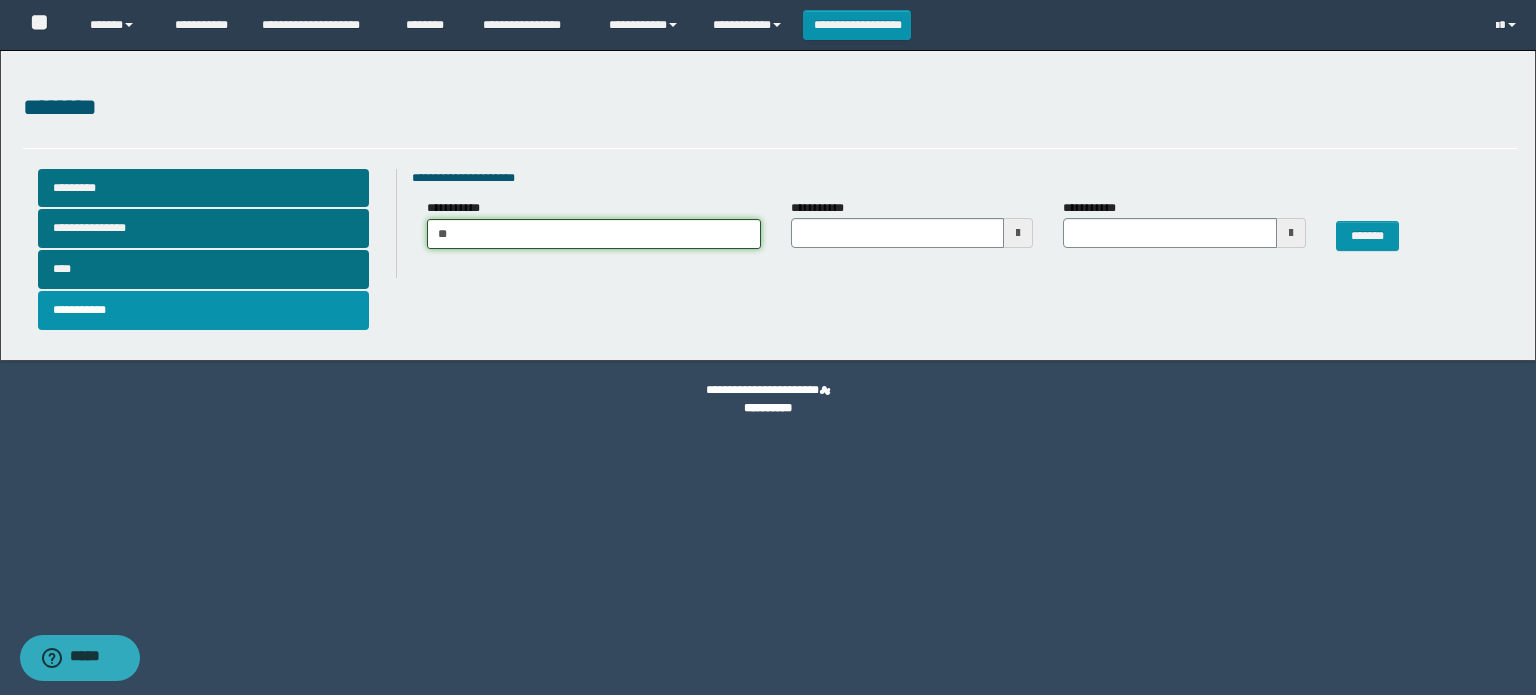 type on "*" 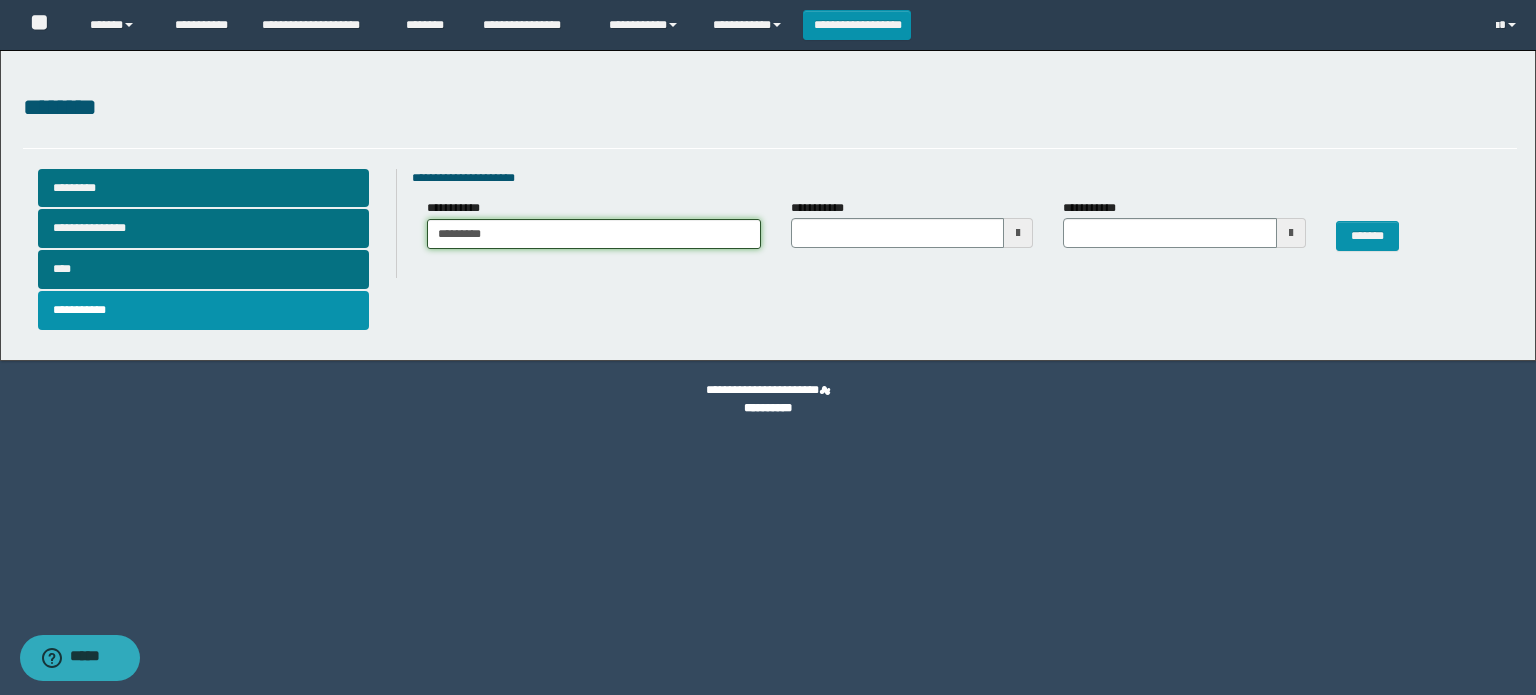 type on "**********" 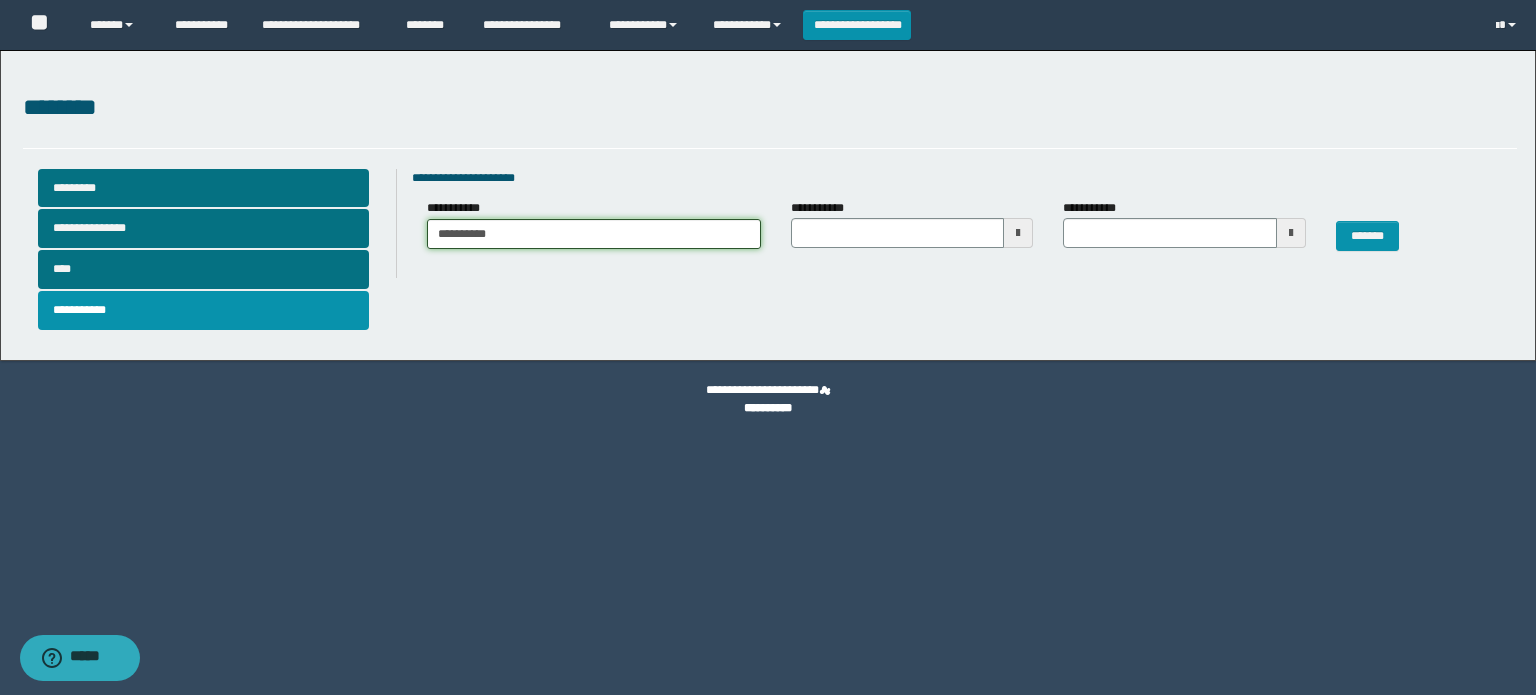 type on "**********" 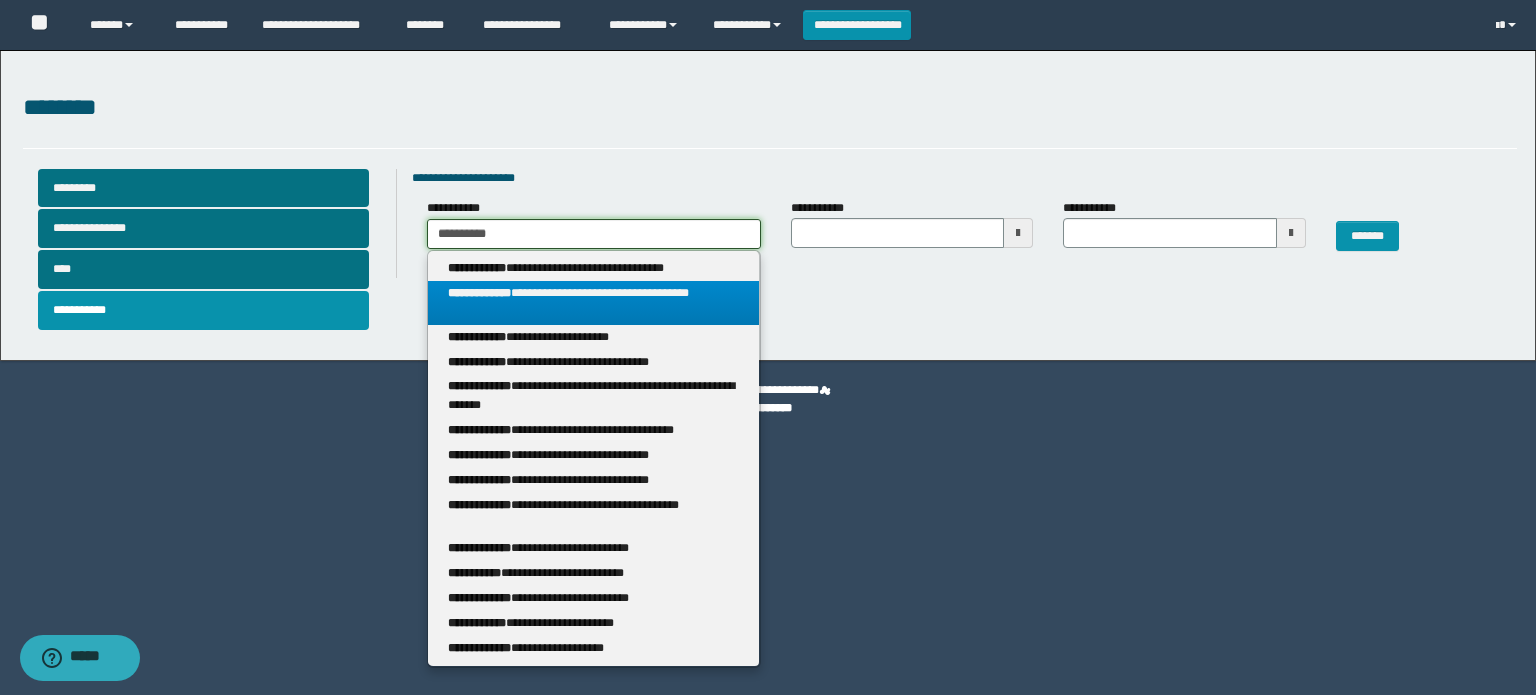type on "**********" 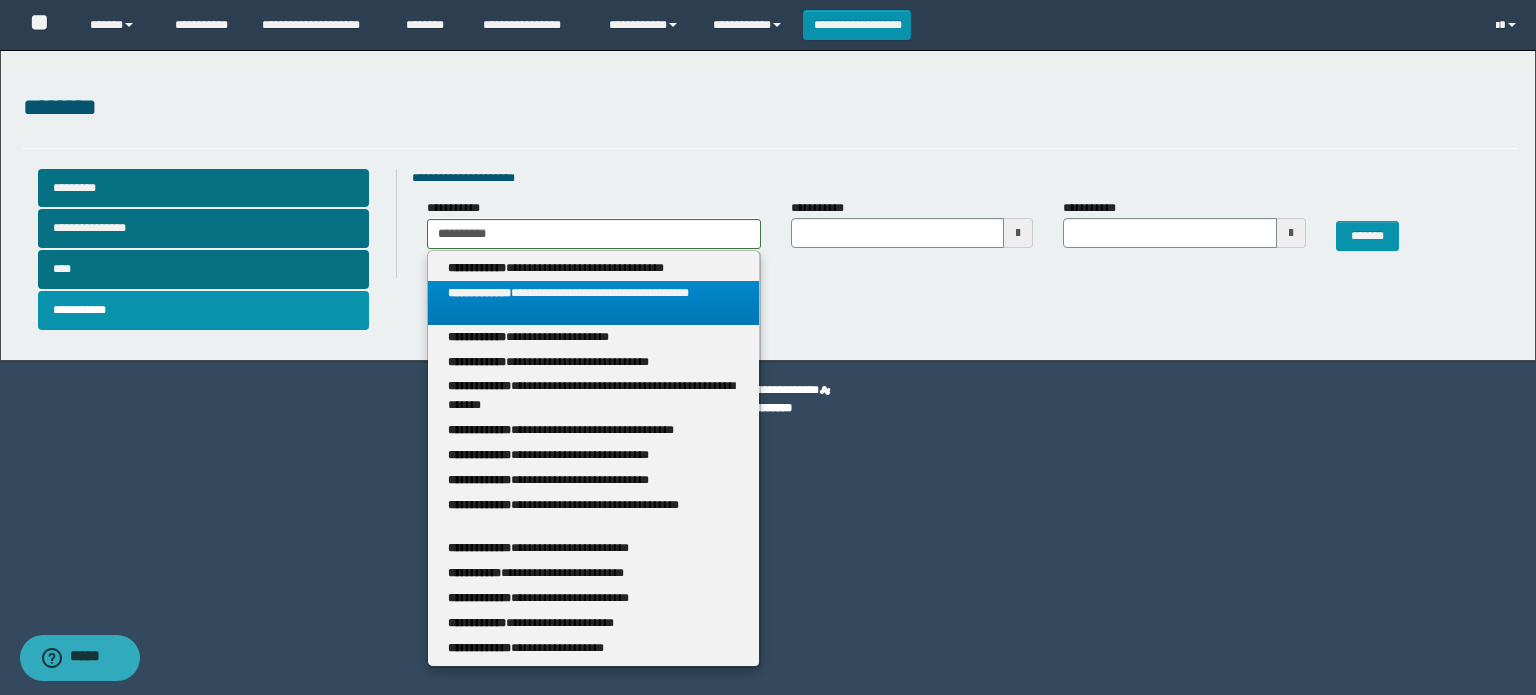 click on "**********" at bounding box center (593, 303) 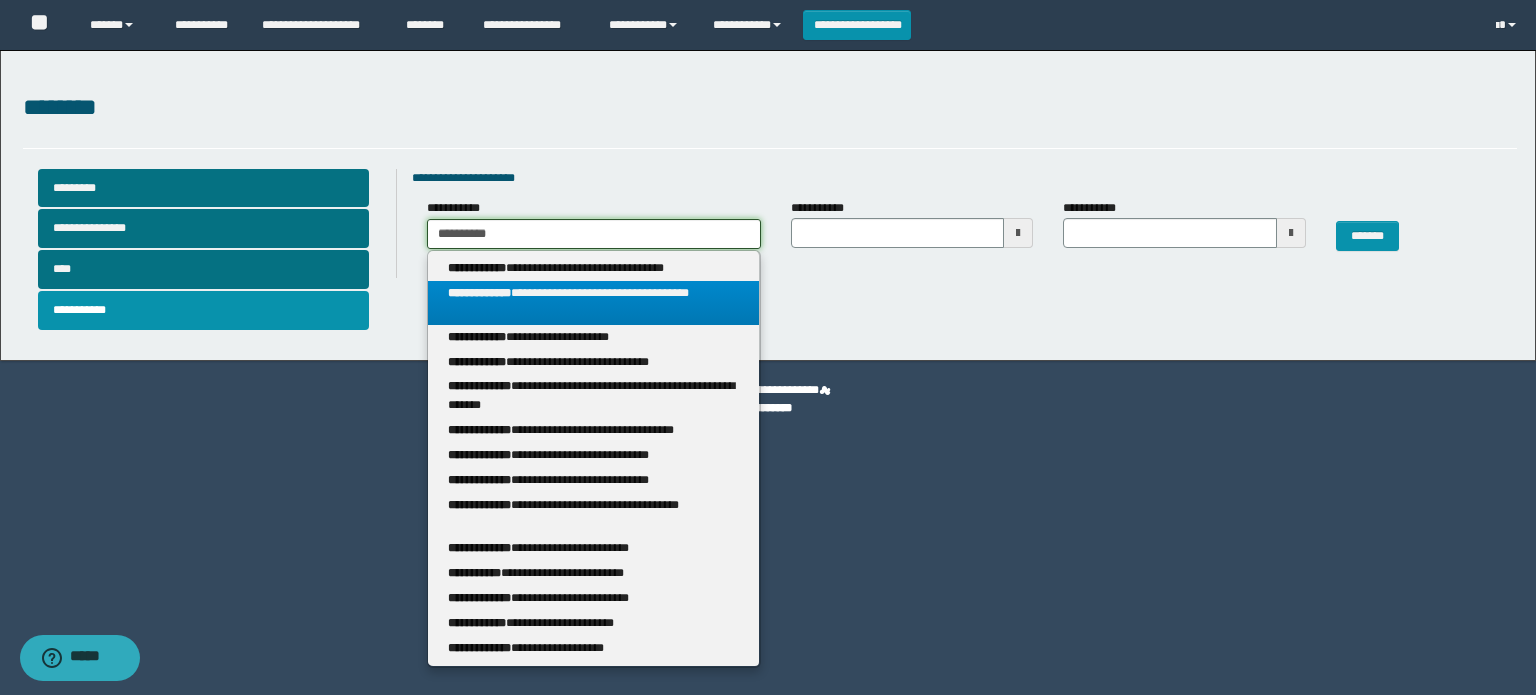 type 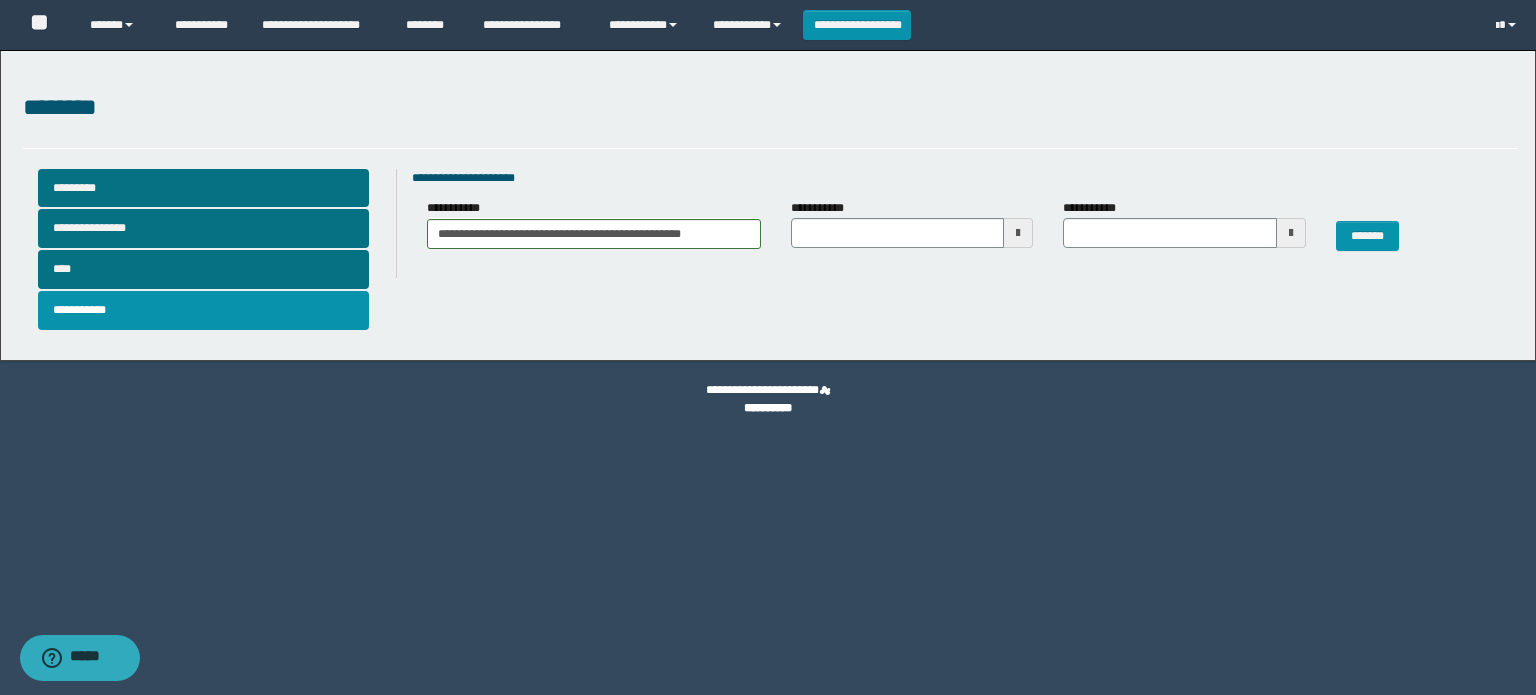 click at bounding box center [1018, 233] 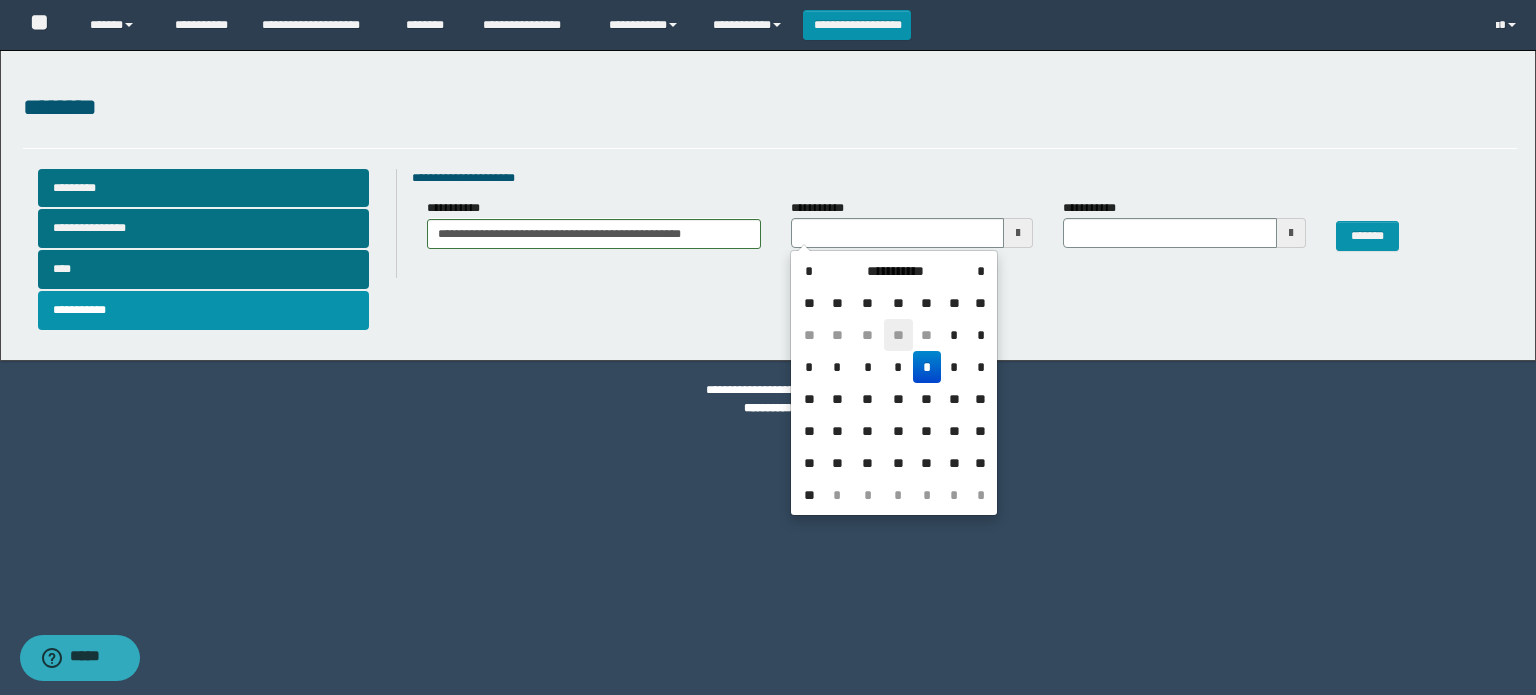click on "**" at bounding box center (898, 335) 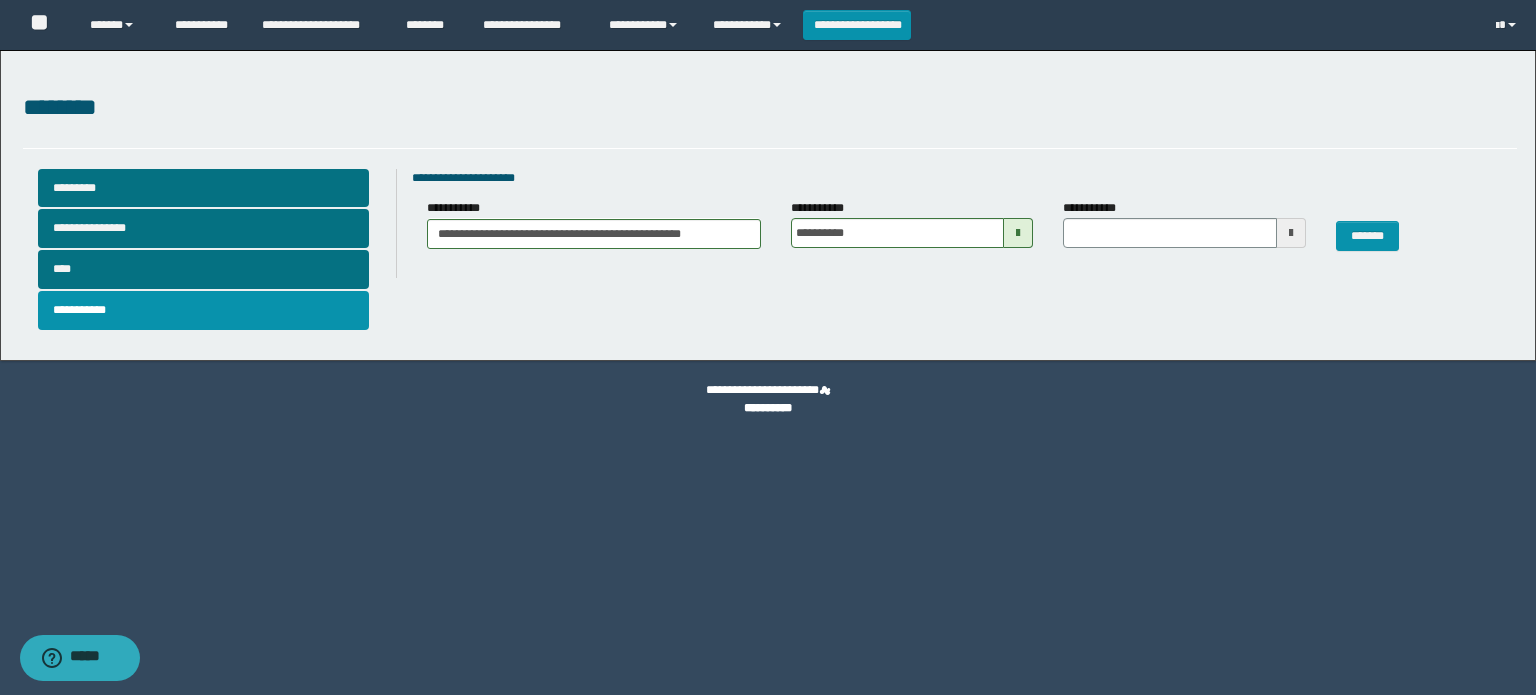 click at bounding box center (1291, 233) 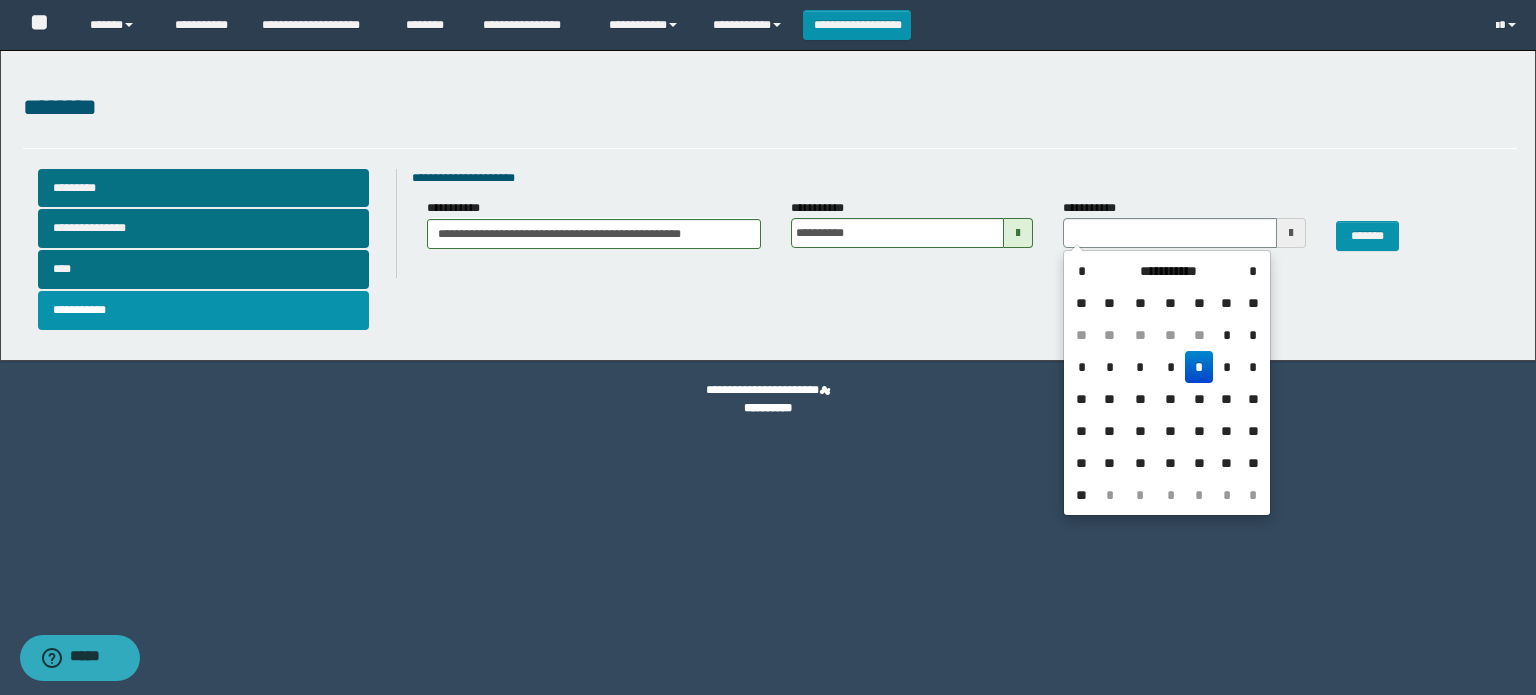 click on "*" at bounding box center (1199, 367) 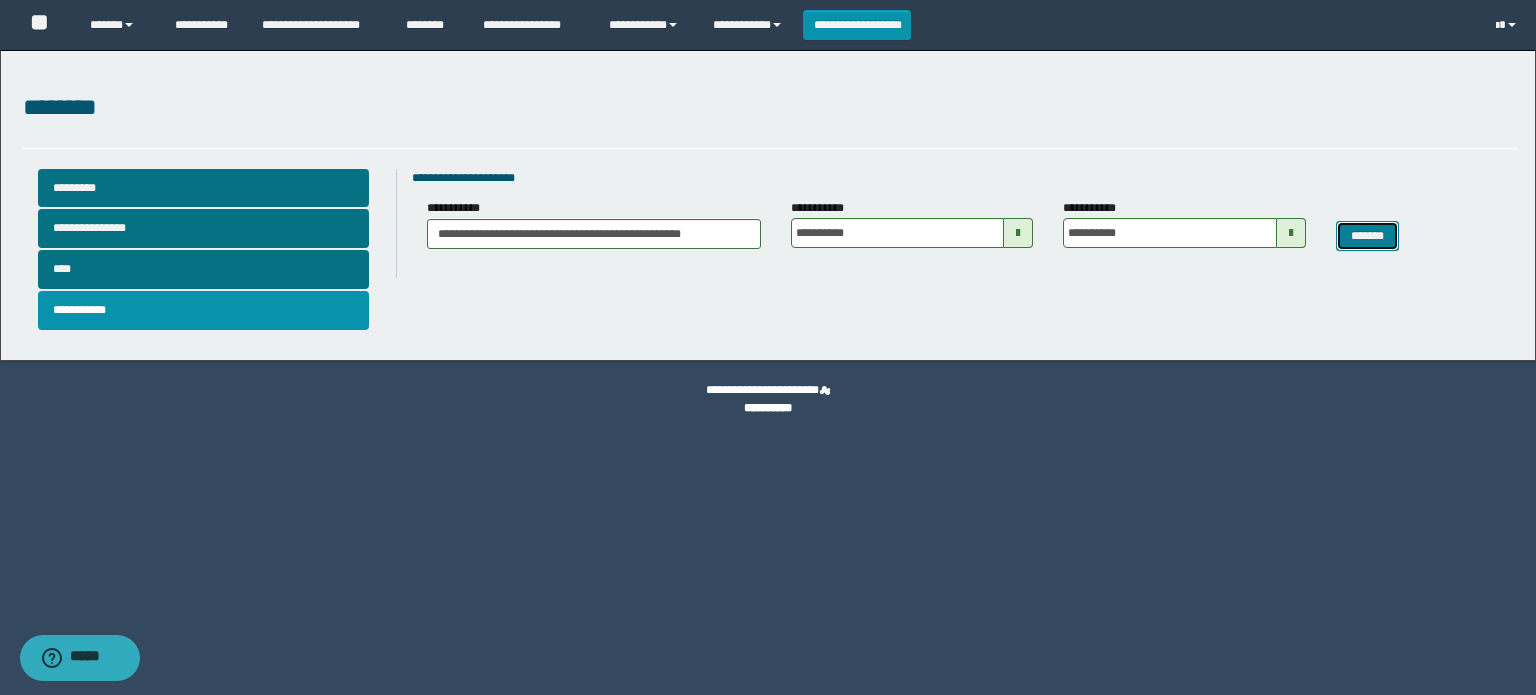 click on "*******" at bounding box center [1368, 236] 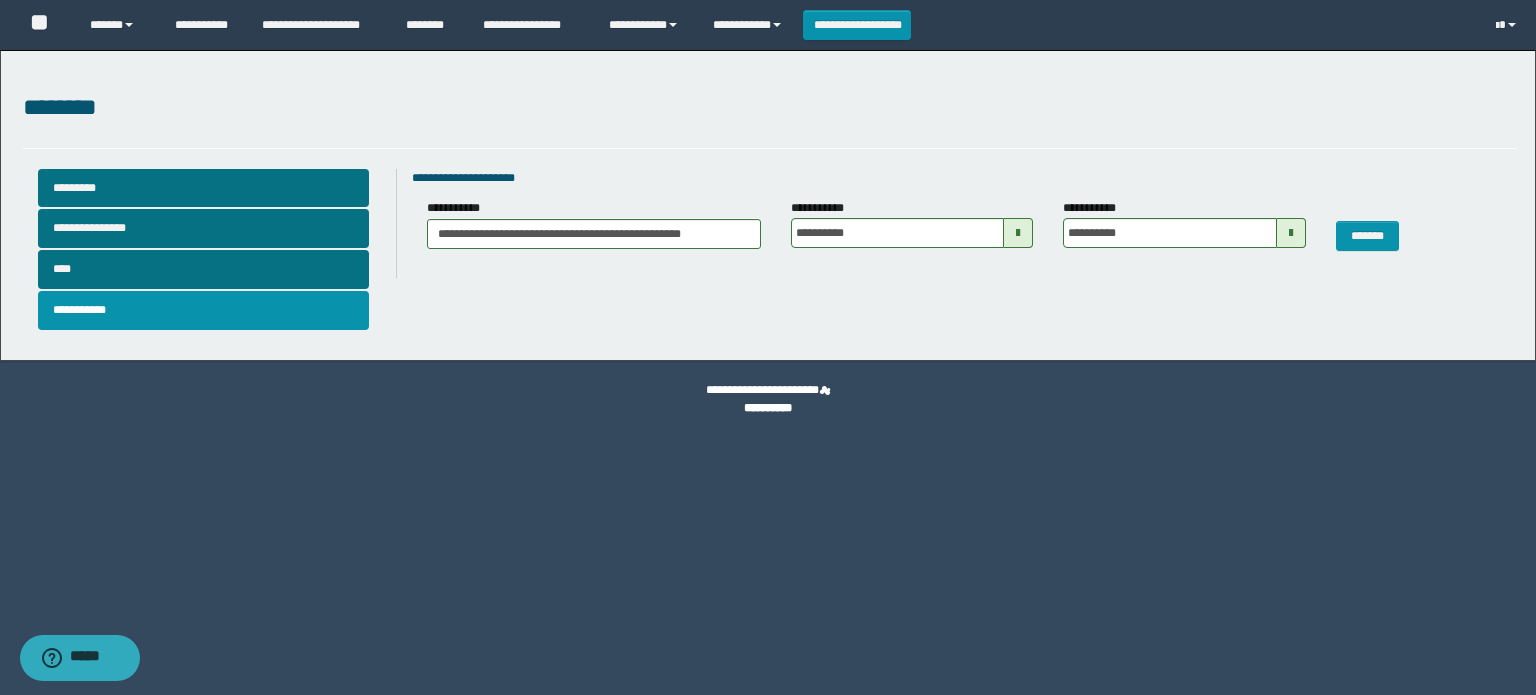 click at bounding box center [1018, 233] 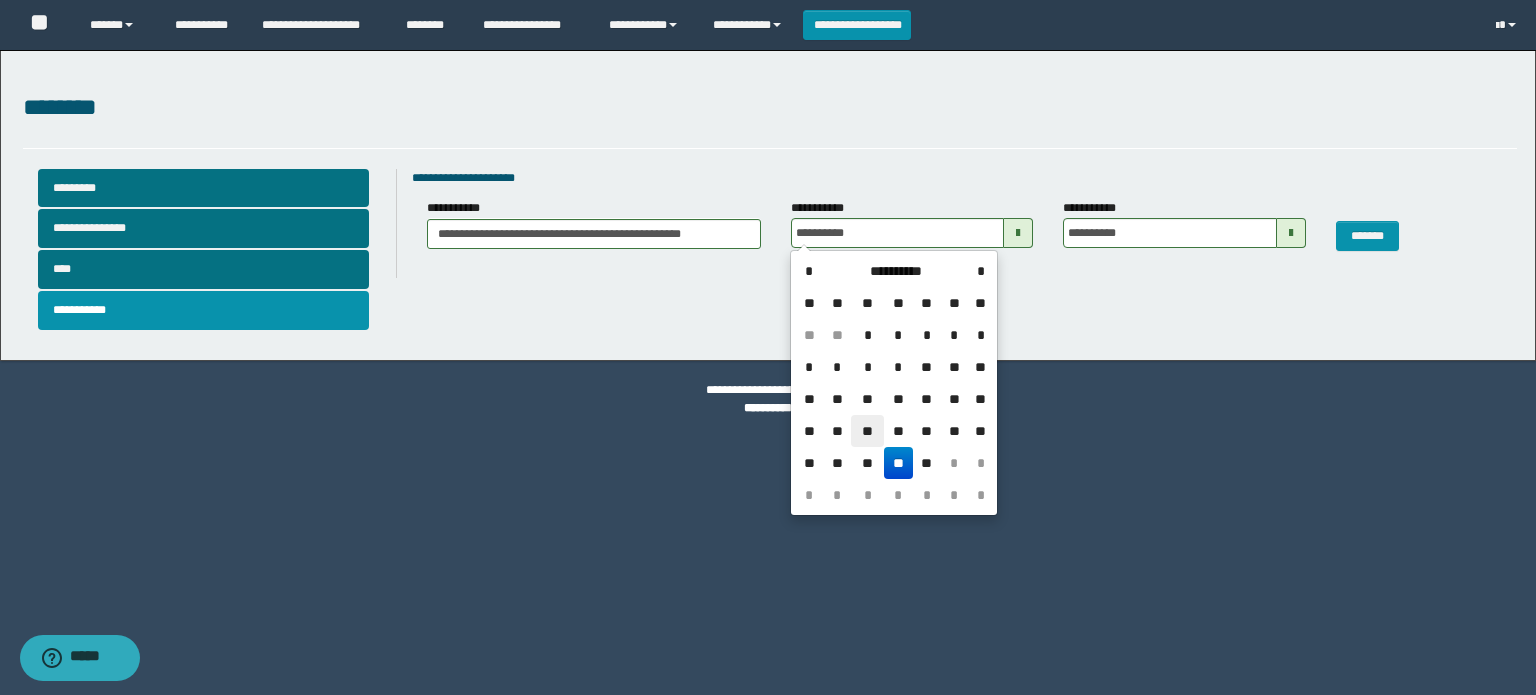 click on "**" at bounding box center [867, 431] 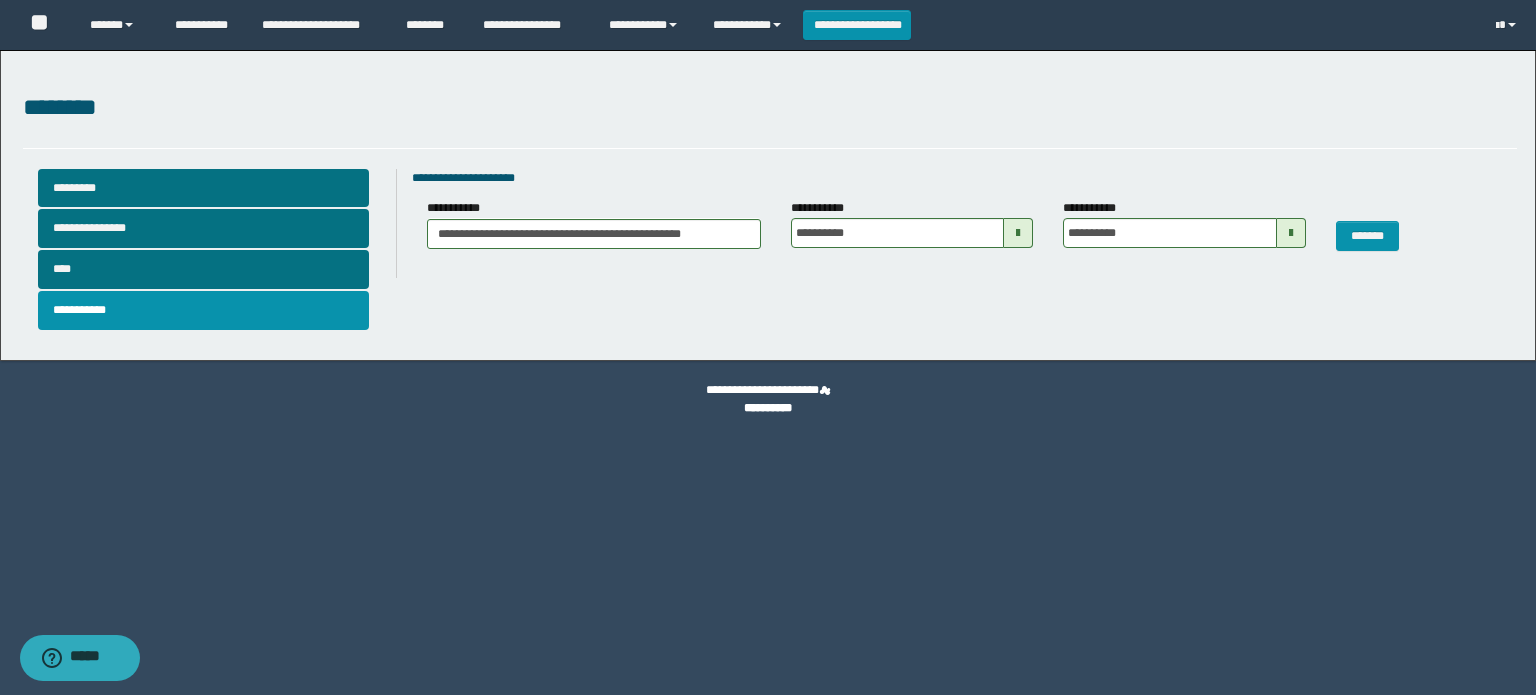 click at bounding box center [1291, 233] 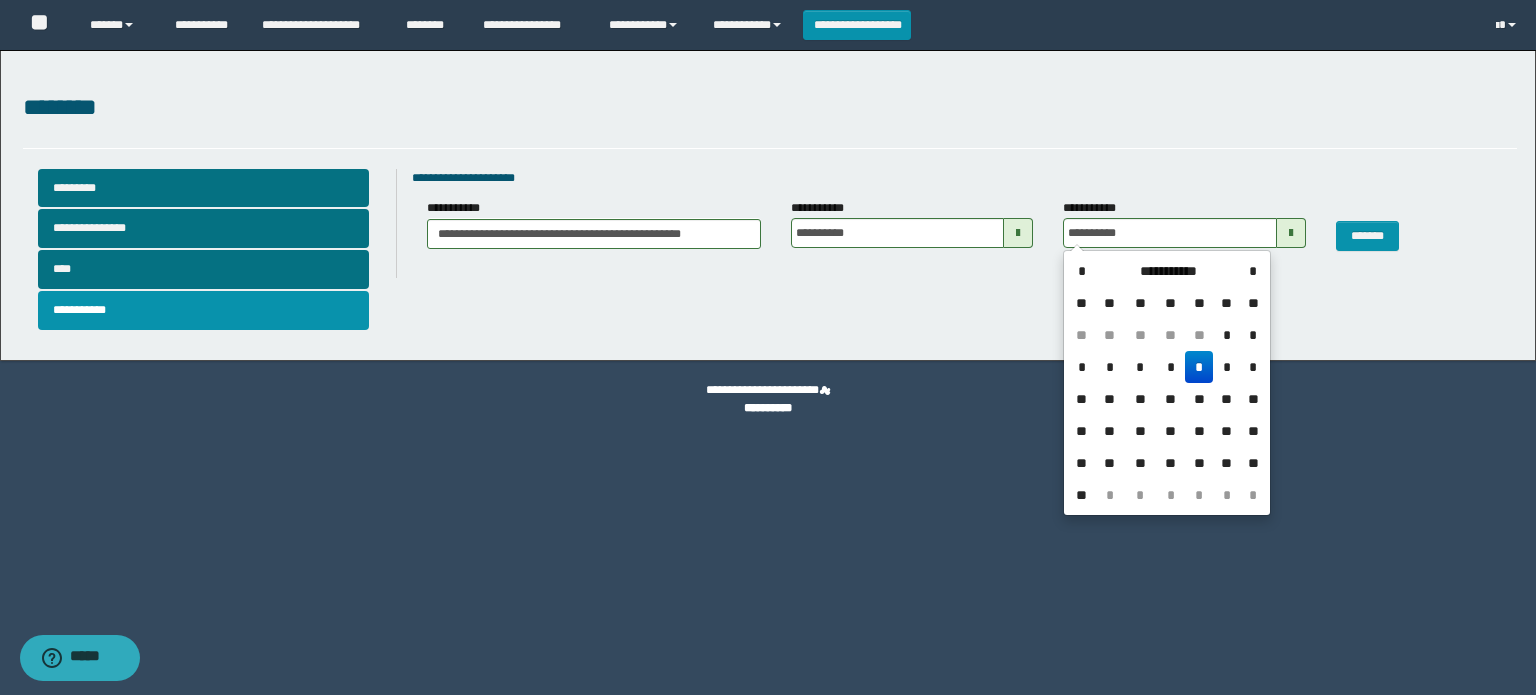 drag, startPoint x: 1195, startPoint y: 362, endPoint x: 1207, endPoint y: 351, distance: 16.27882 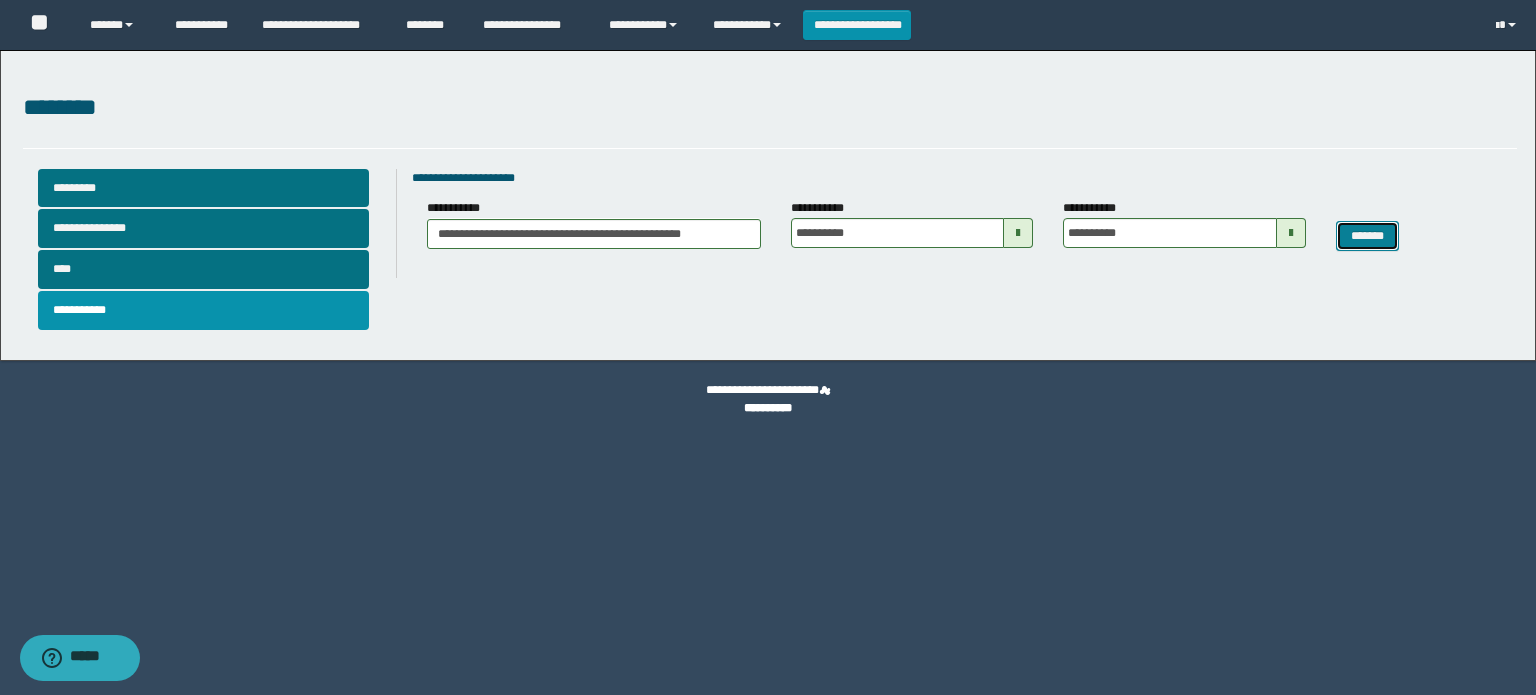 click on "*******" at bounding box center (1368, 236) 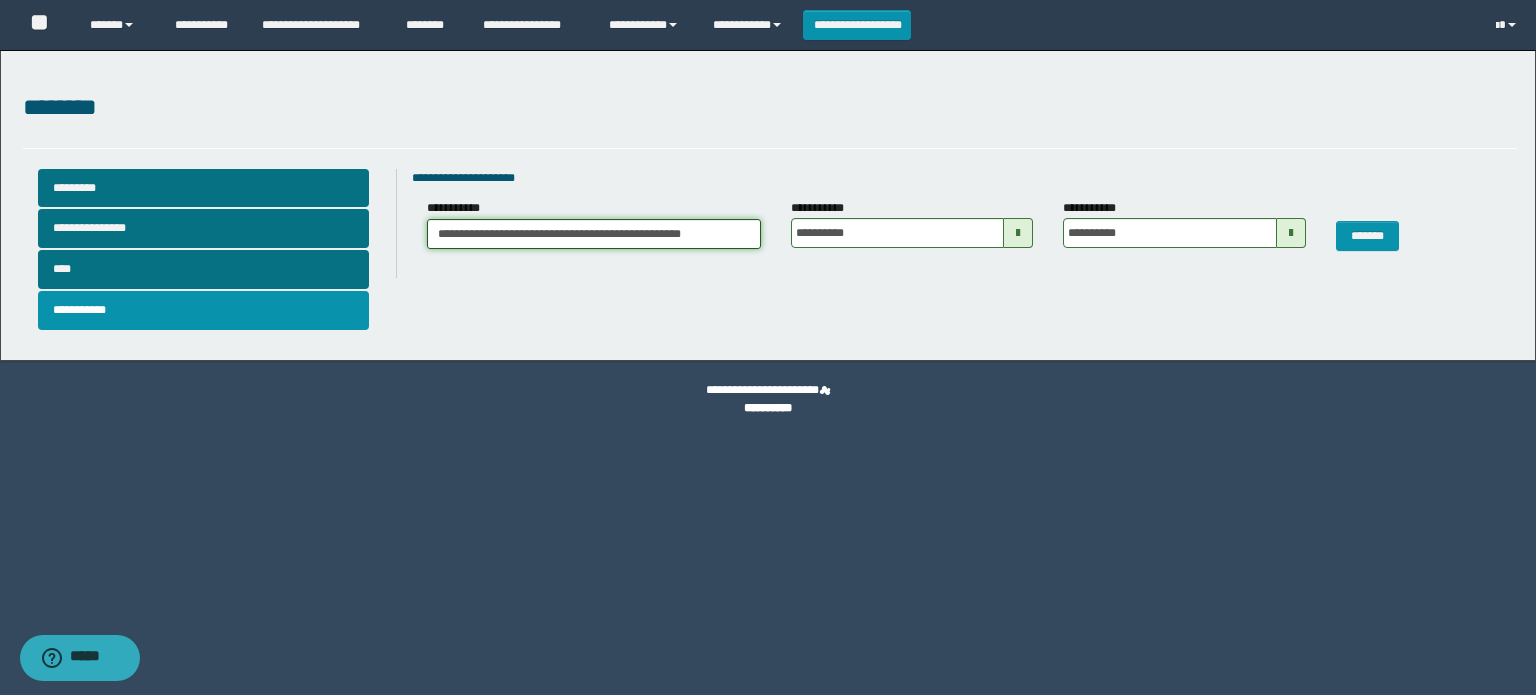drag, startPoint x: 441, startPoint y: 234, endPoint x: 818, endPoint y: 270, distance: 378.71494 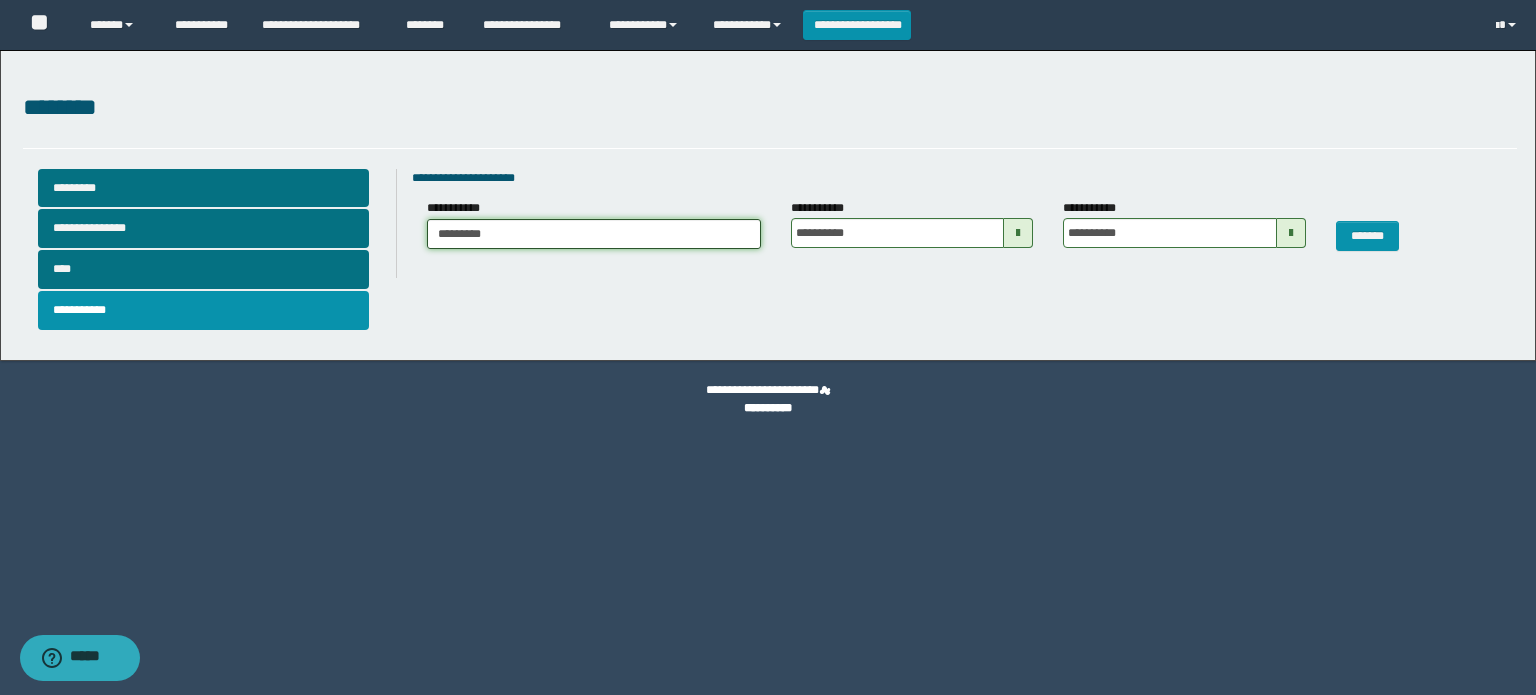 type on "**********" 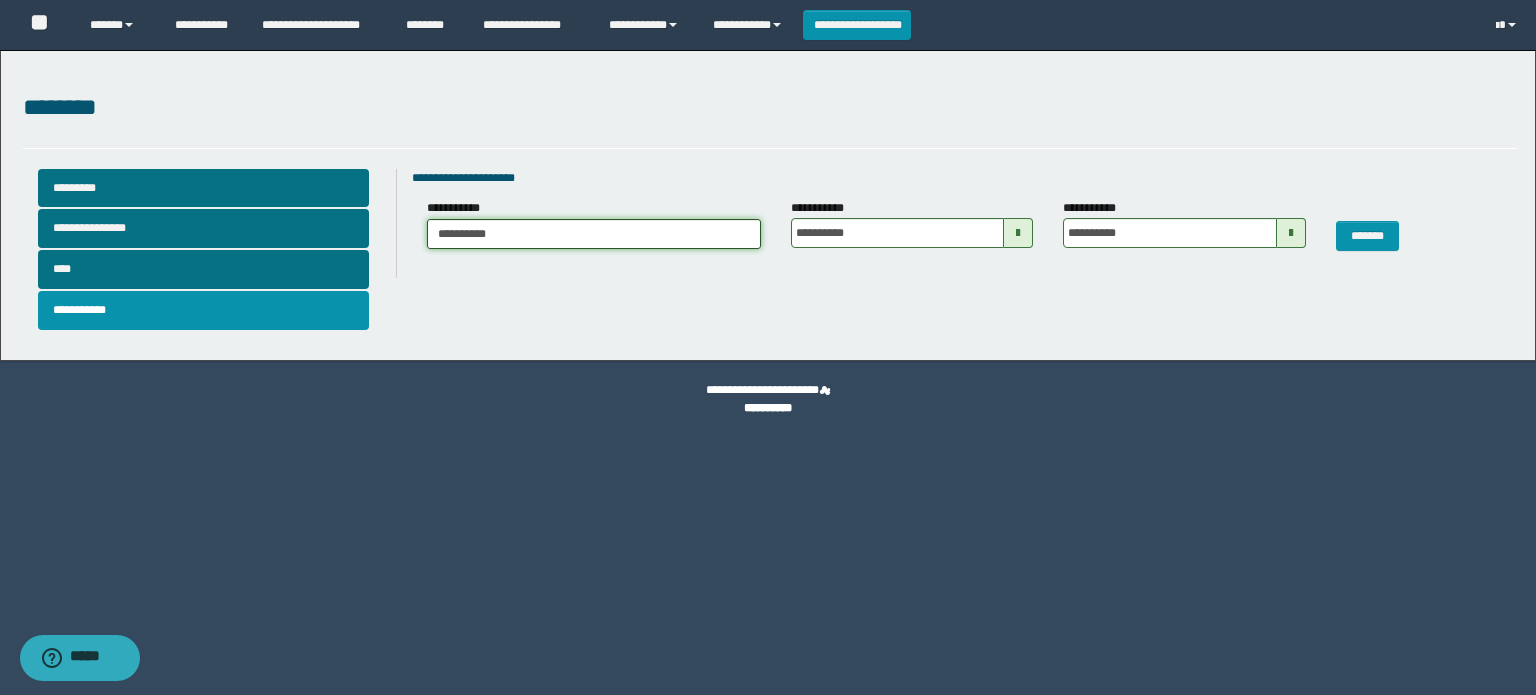 type on "**********" 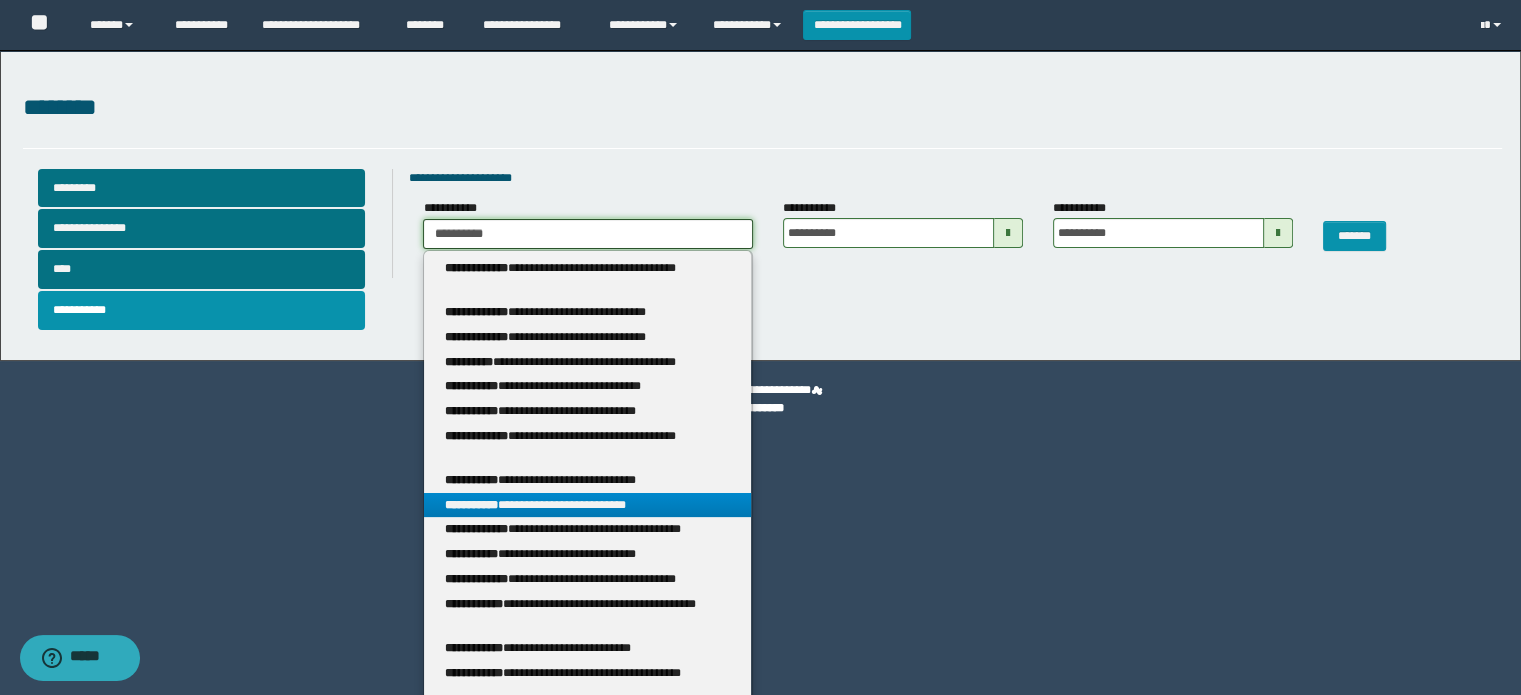scroll, scrollTop: 40, scrollLeft: 0, axis: vertical 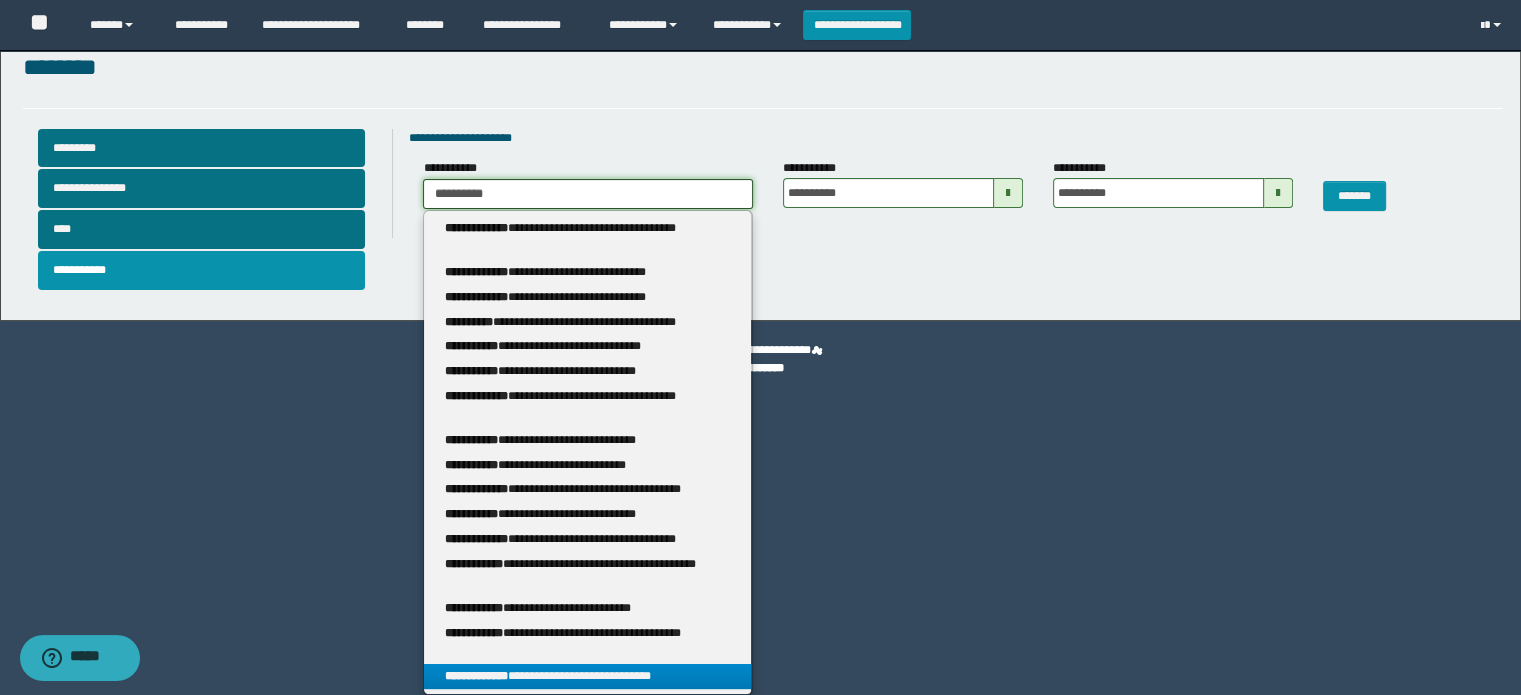 type on "**********" 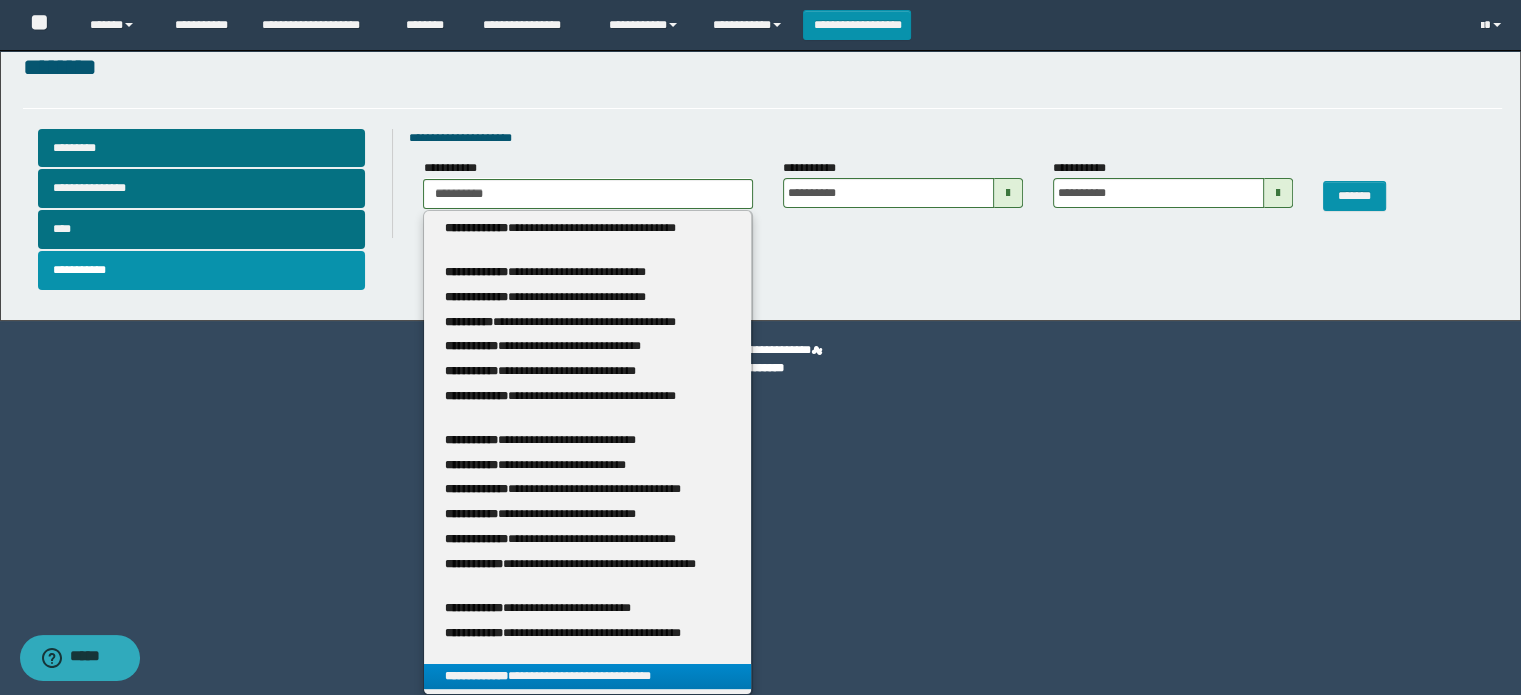click on "**********" at bounding box center [587, 676] 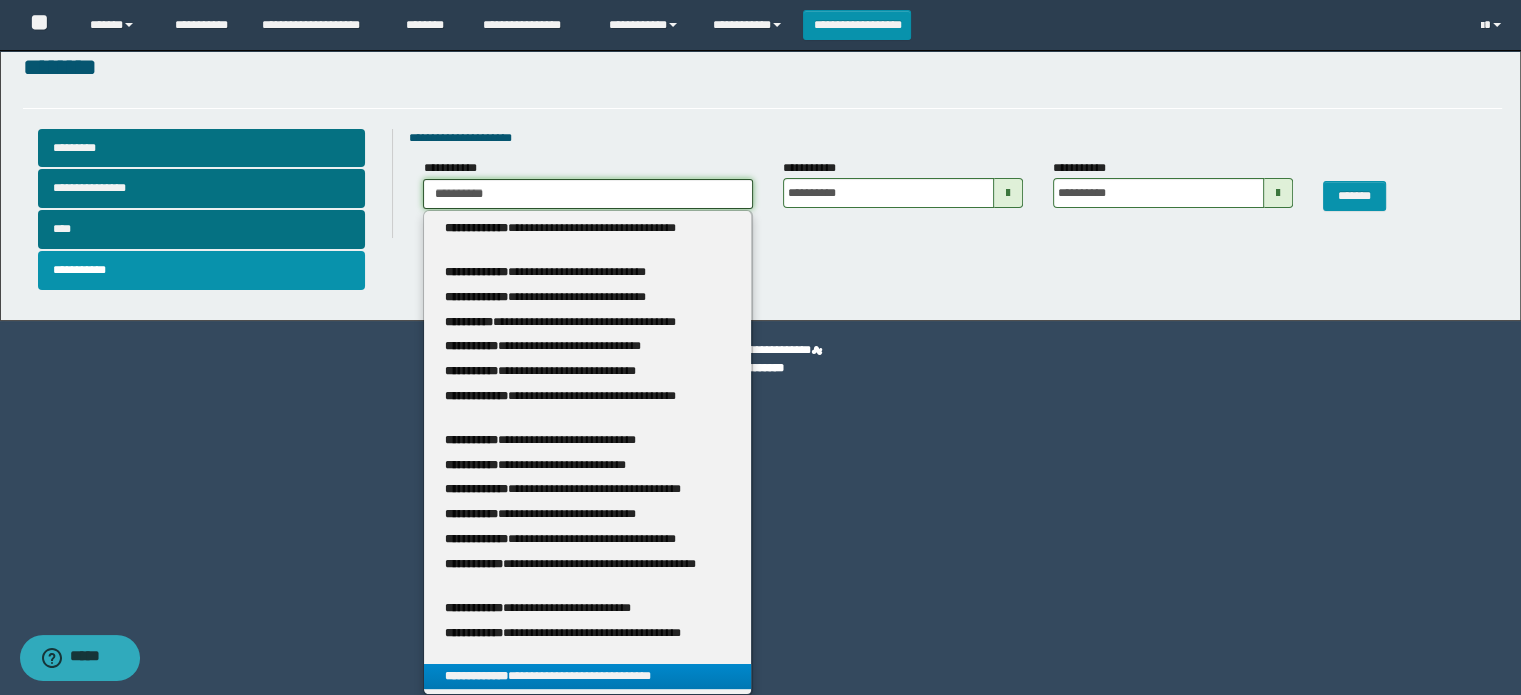 type 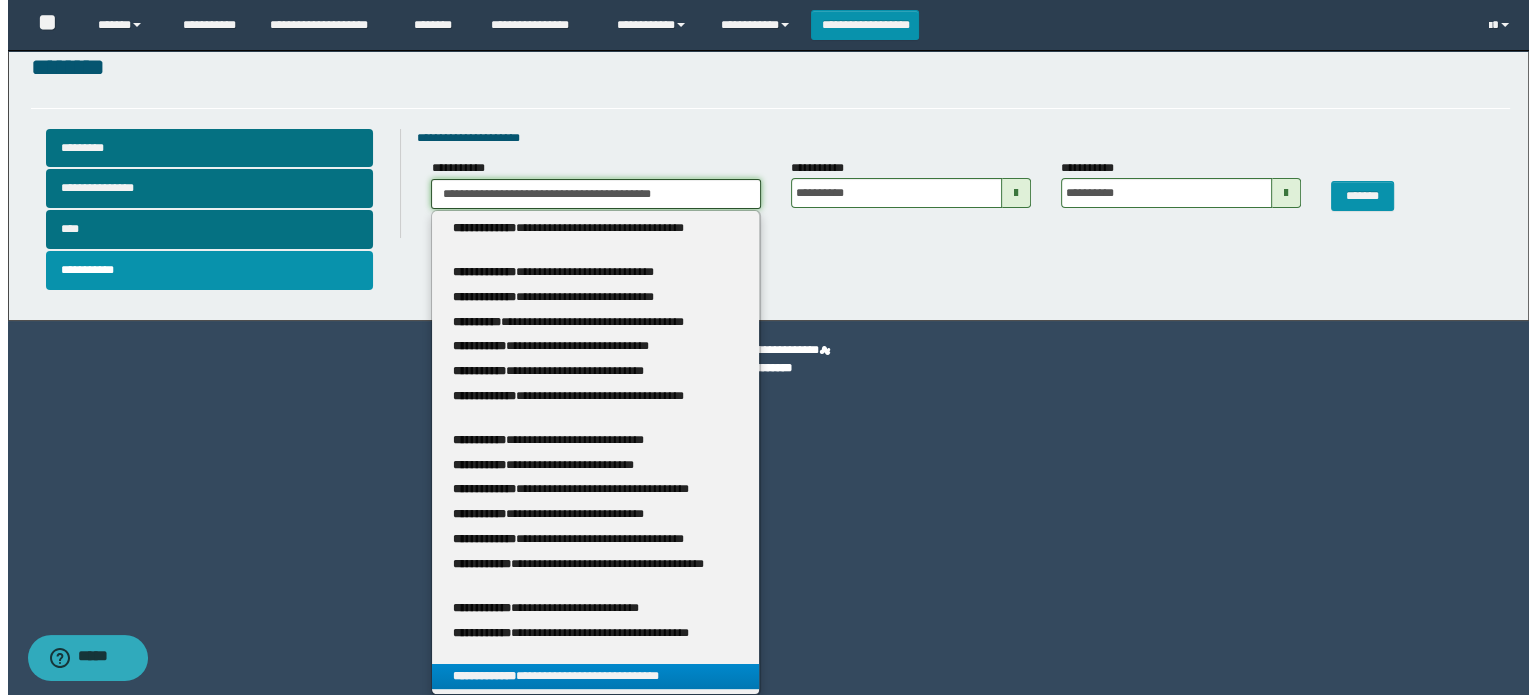 scroll, scrollTop: 0, scrollLeft: 0, axis: both 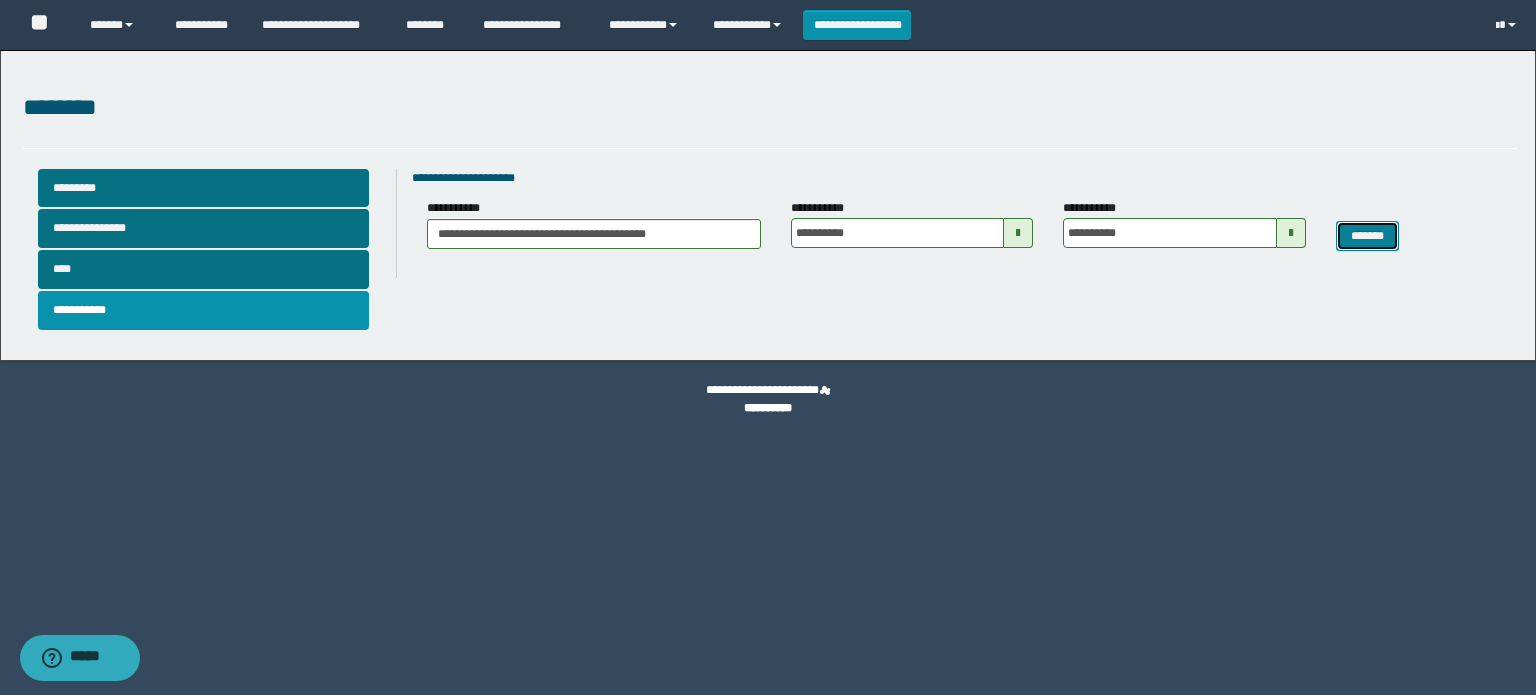 click on "*******" at bounding box center (1368, 236) 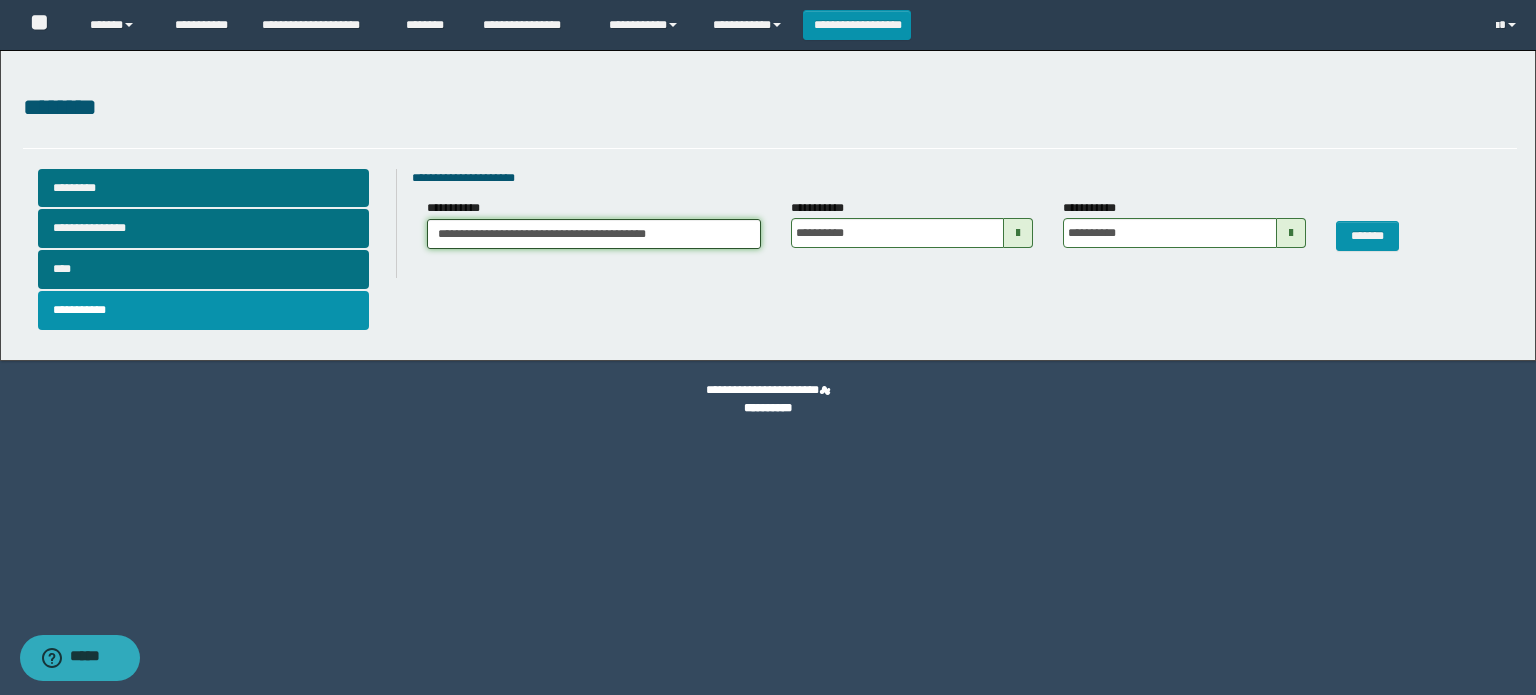 drag, startPoint x: 431, startPoint y: 235, endPoint x: 739, endPoint y: 249, distance: 308.31802 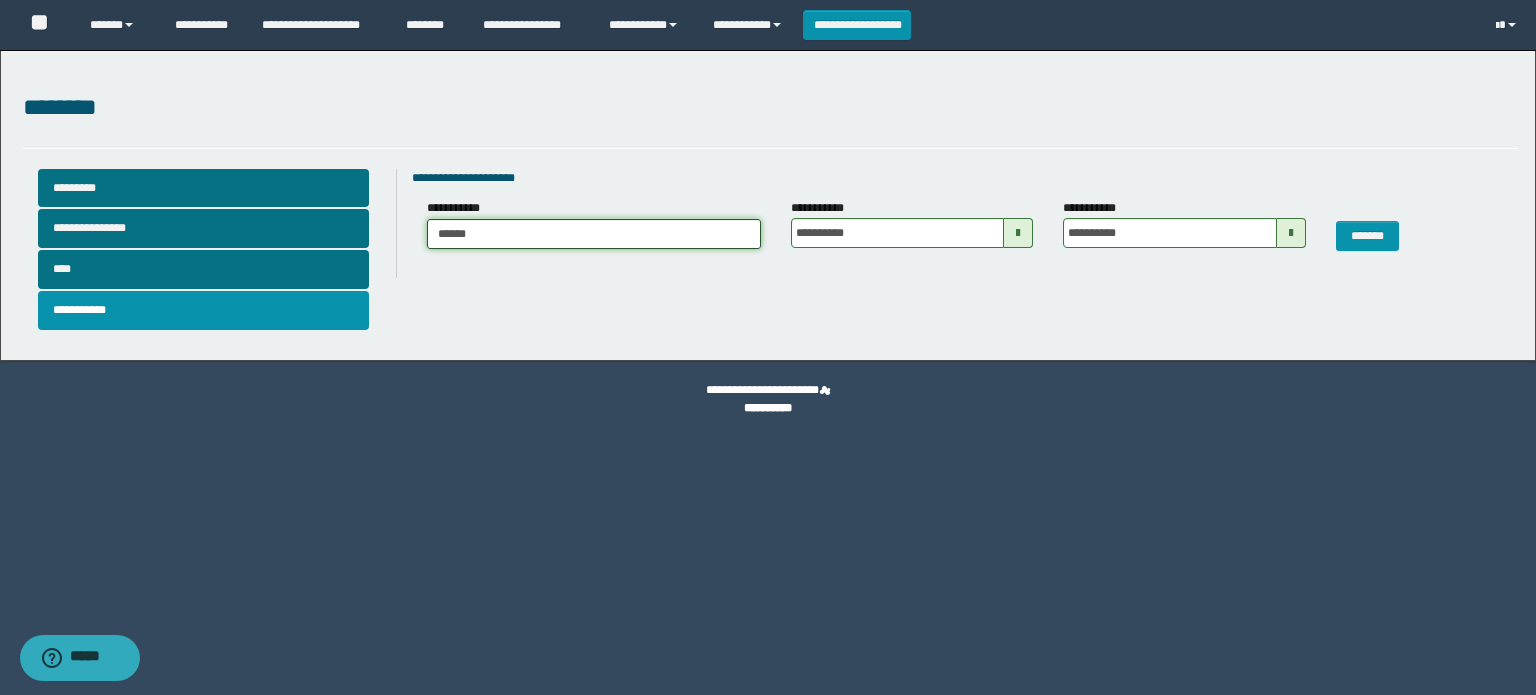type on "*******" 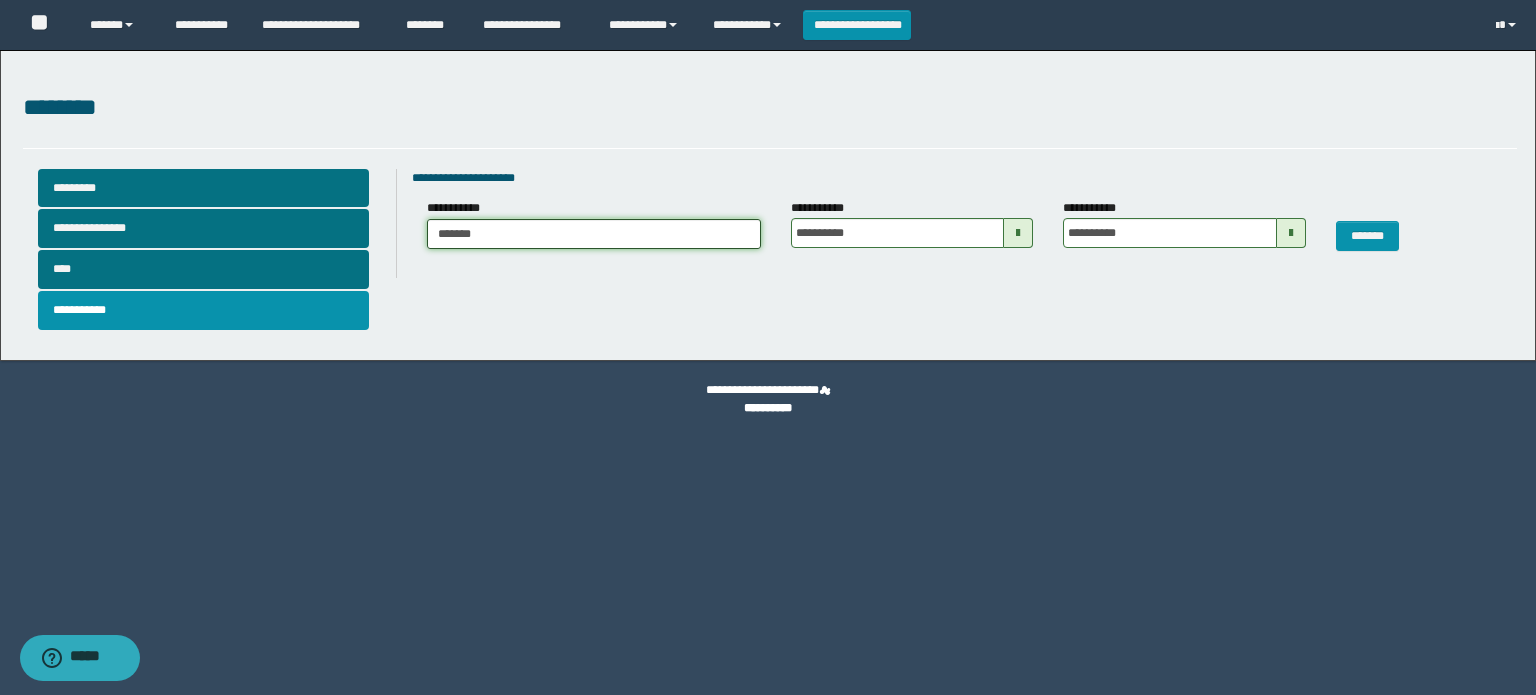 type on "*******" 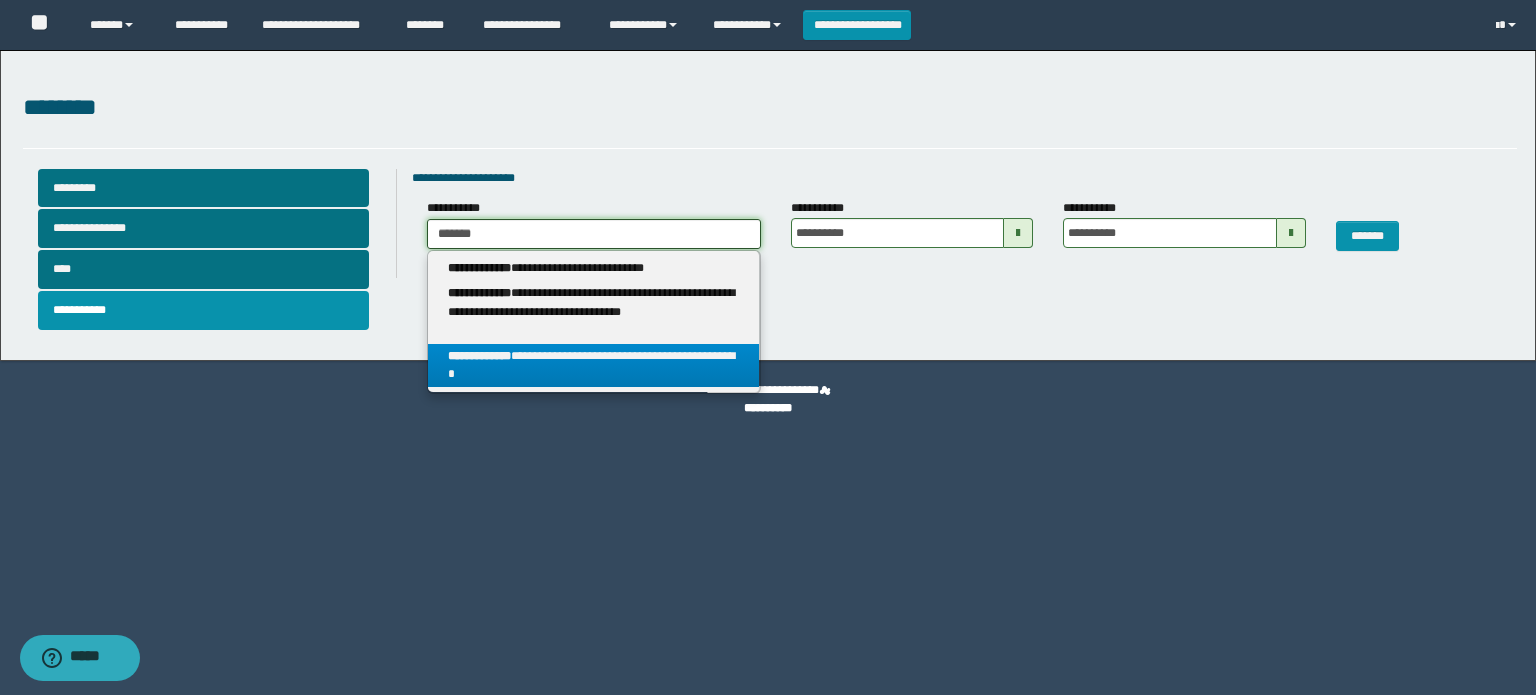 type on "*******" 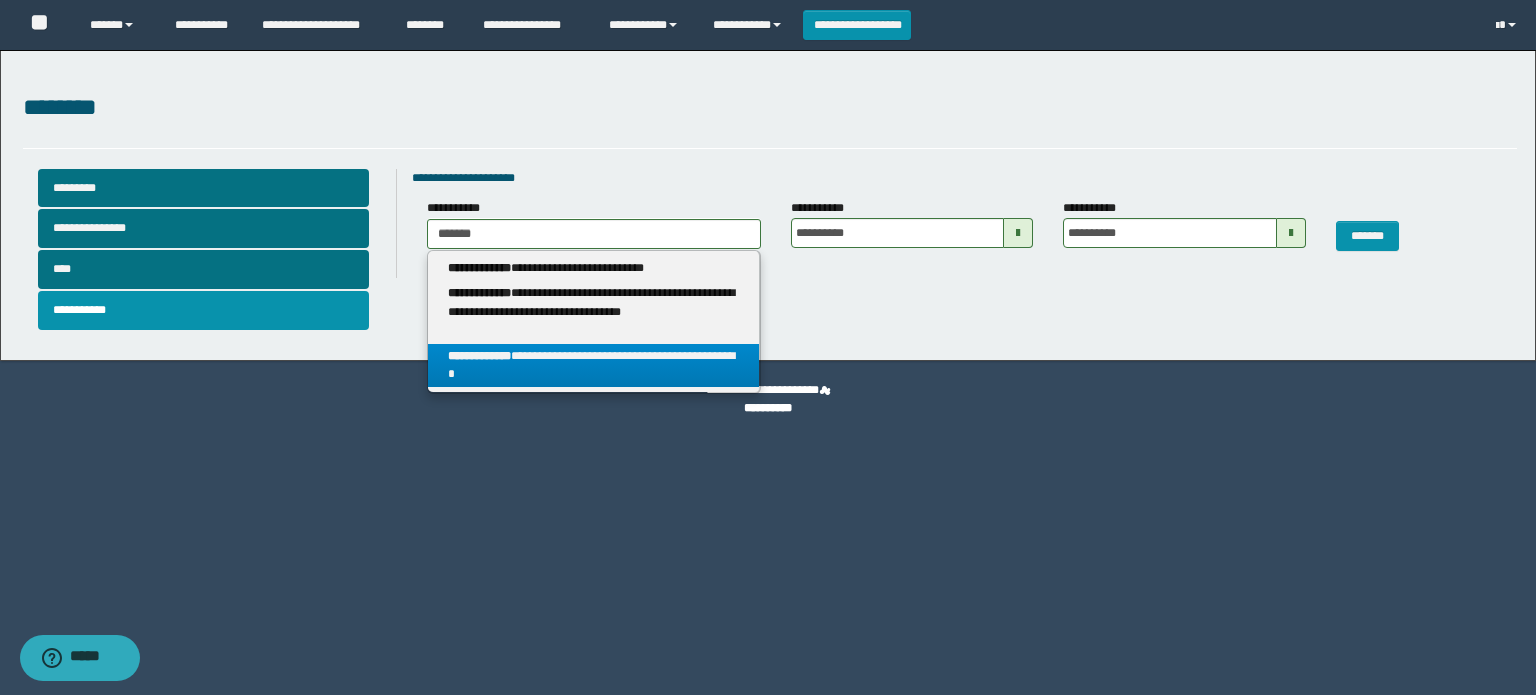 click on "**********" at bounding box center [593, 366] 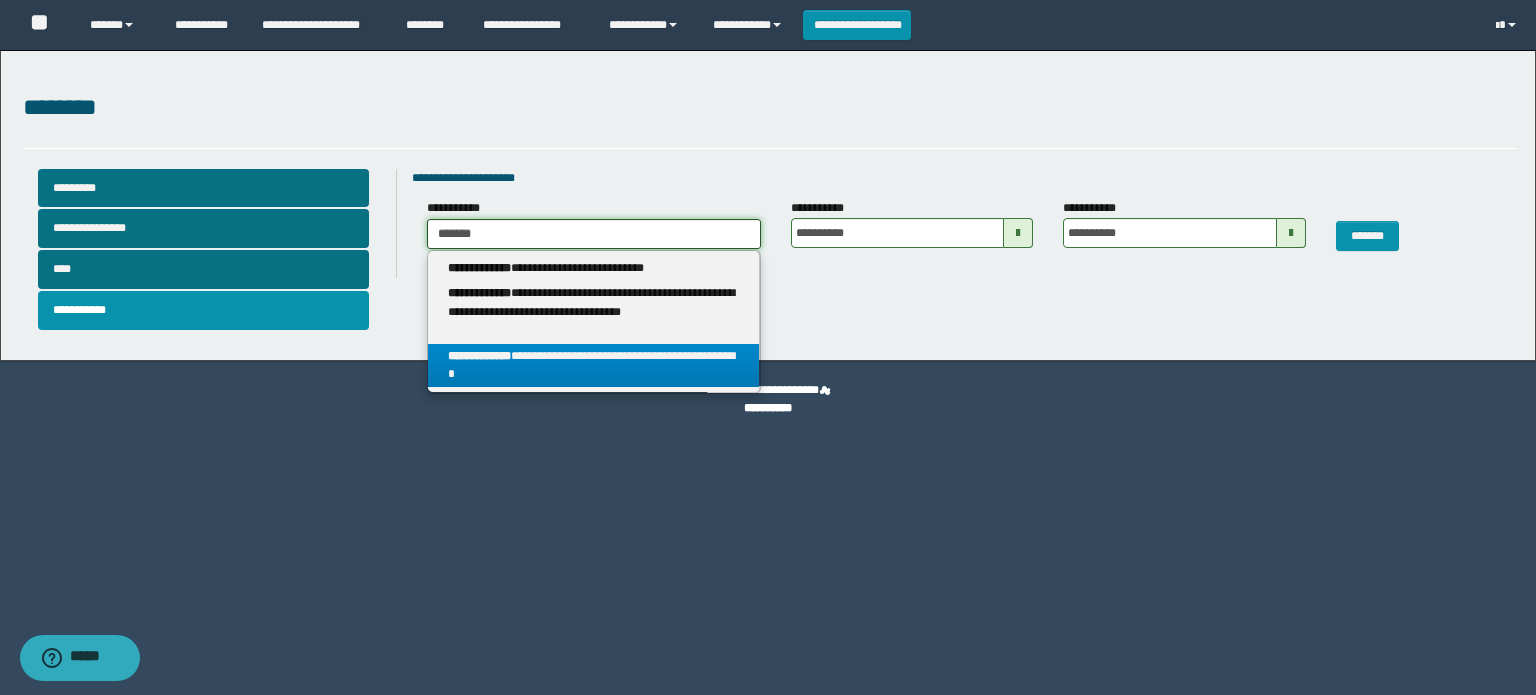 type 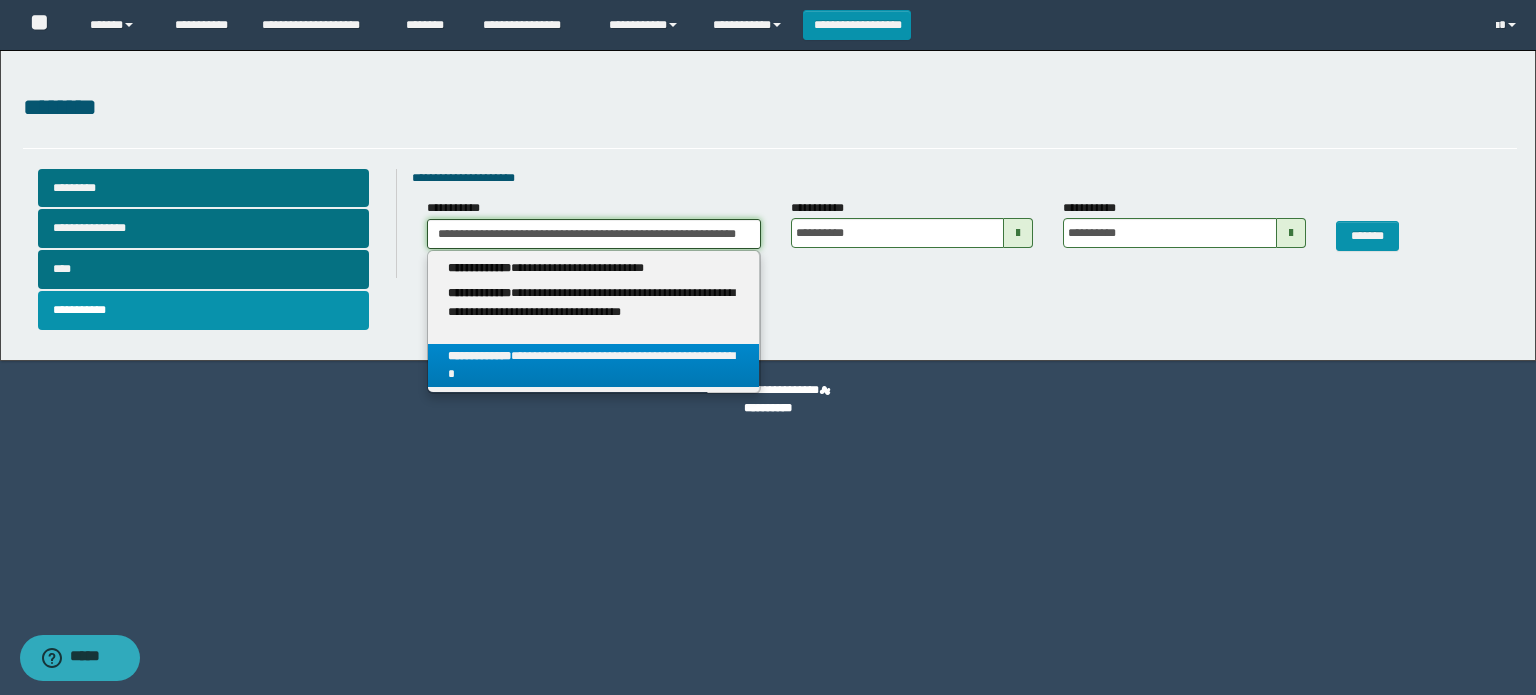 scroll, scrollTop: 0, scrollLeft: 71, axis: horizontal 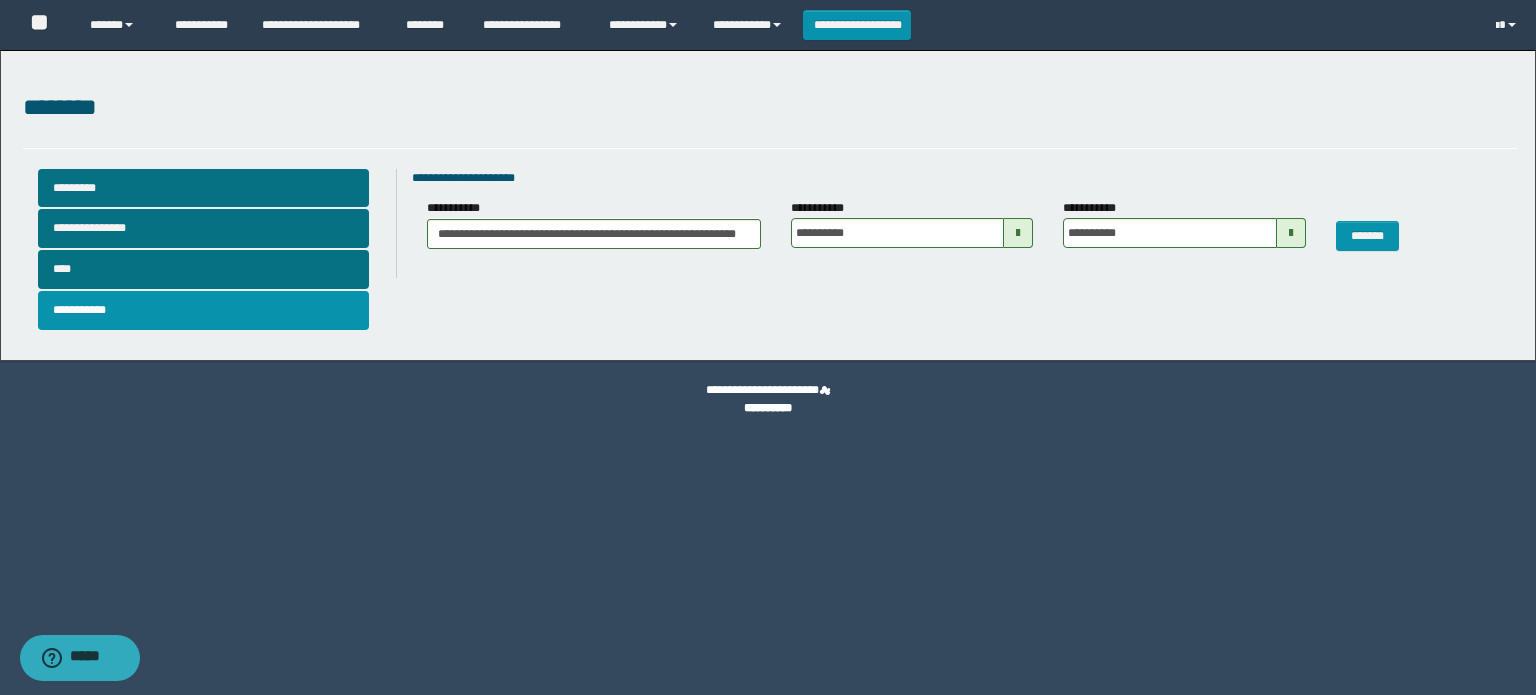 click at bounding box center [1018, 233] 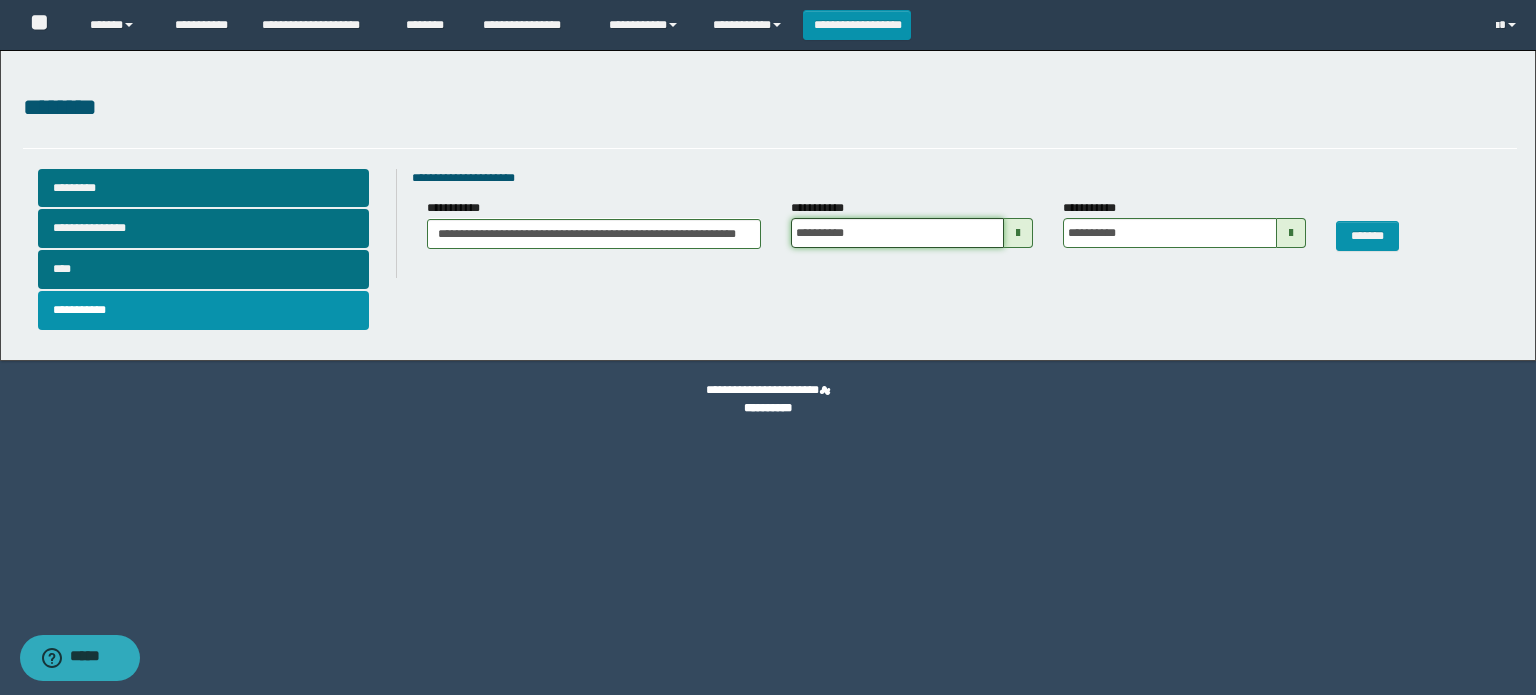 scroll, scrollTop: 0, scrollLeft: 0, axis: both 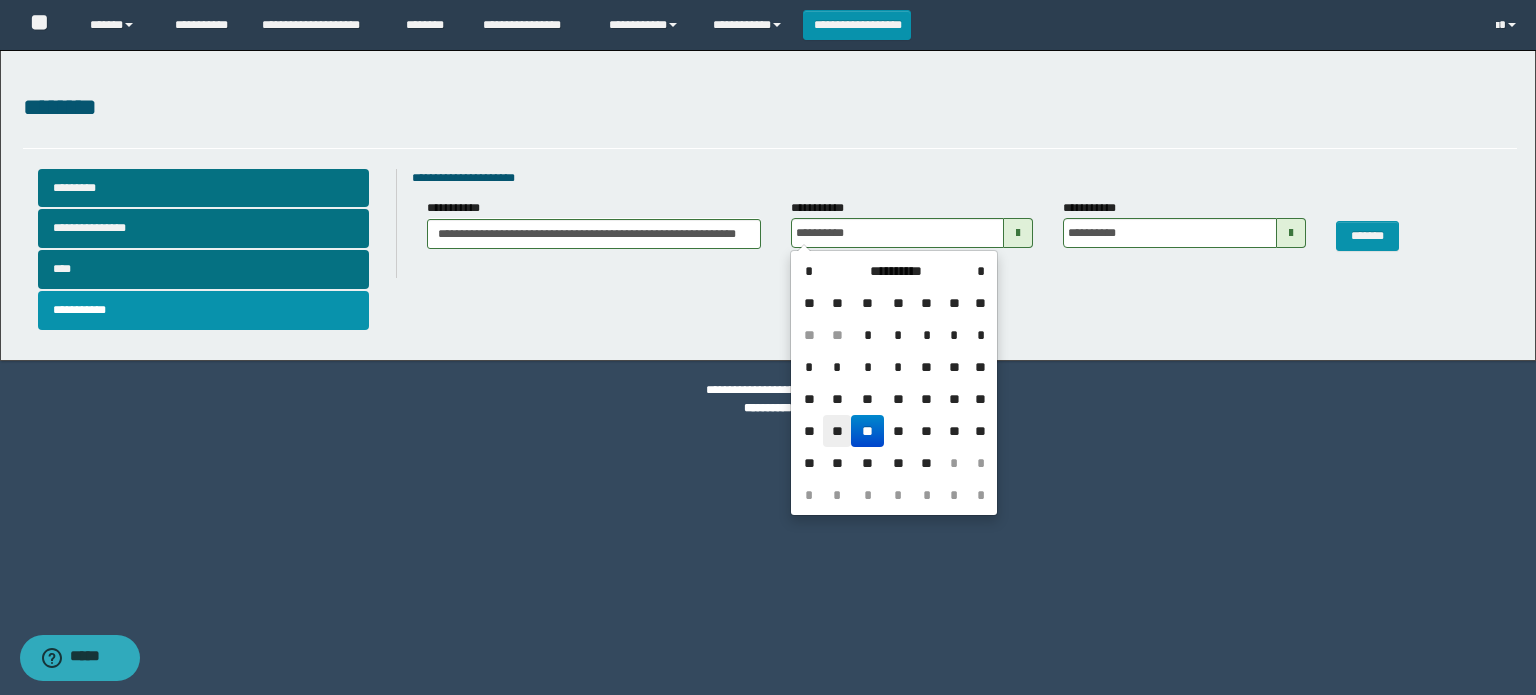 click on "**" at bounding box center (837, 431) 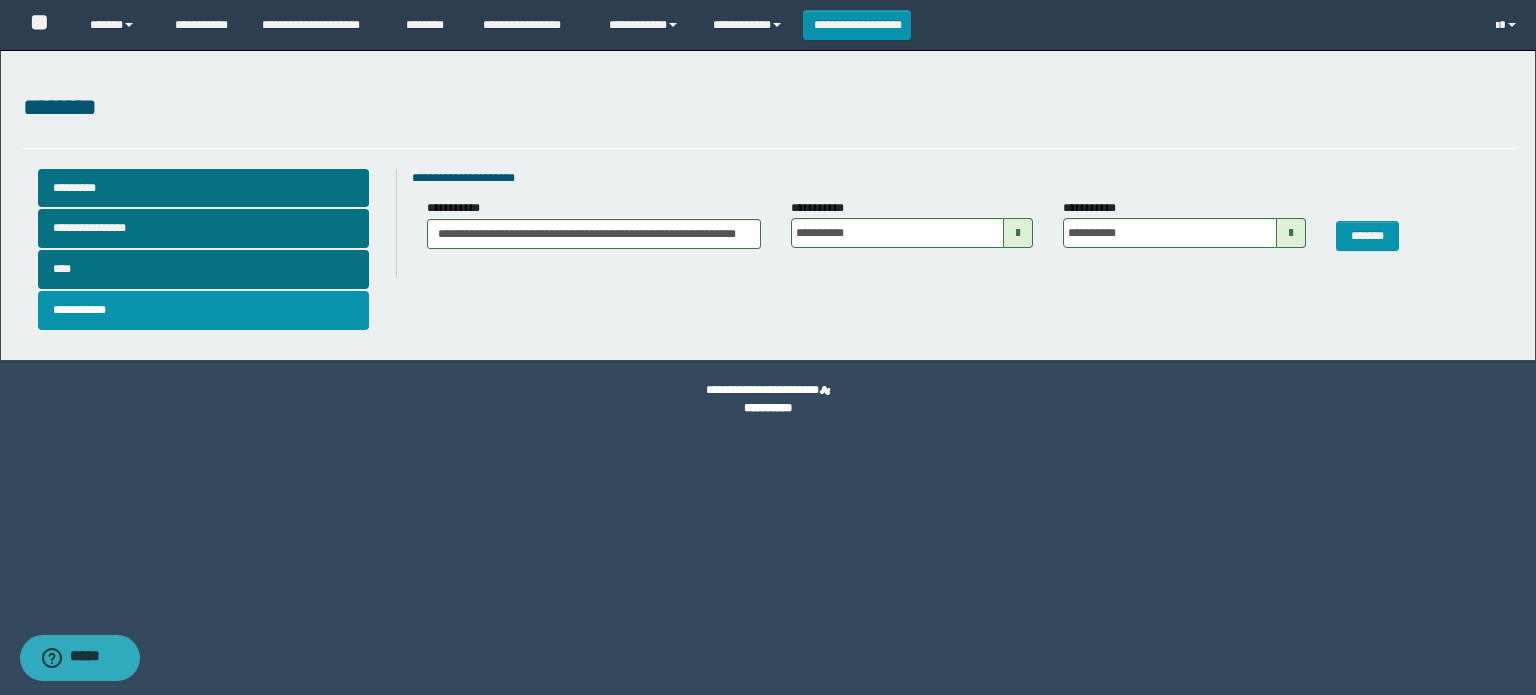 click at bounding box center (1291, 233) 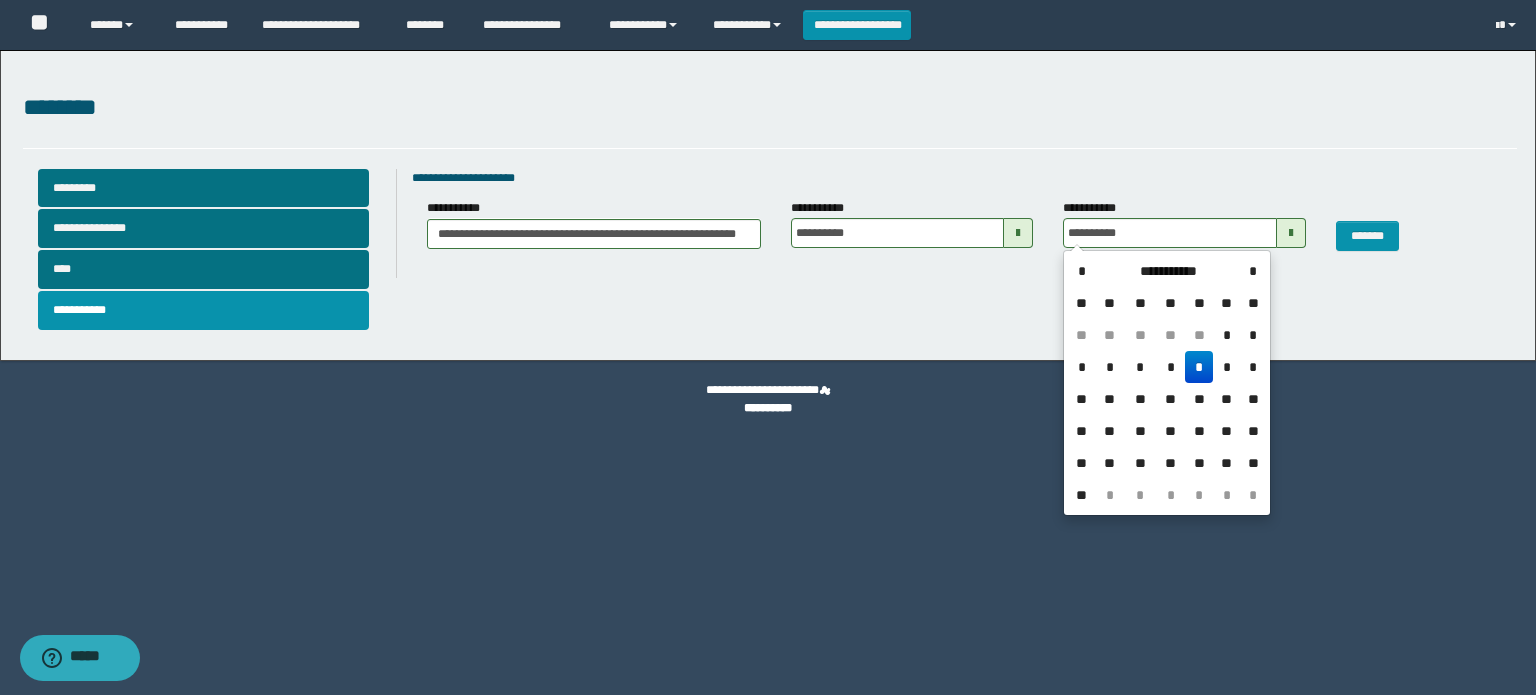 click on "*" at bounding box center (1199, 367) 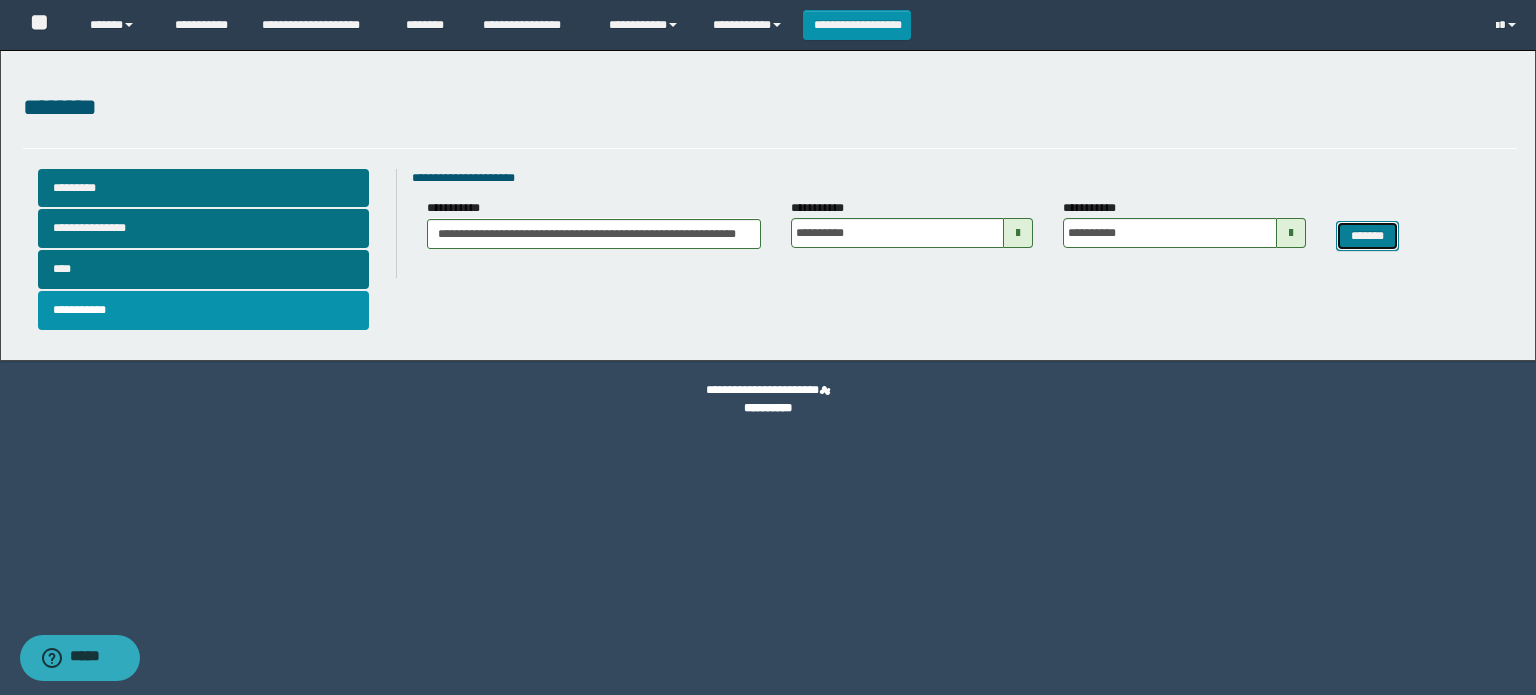 click on "*******" at bounding box center (1368, 236) 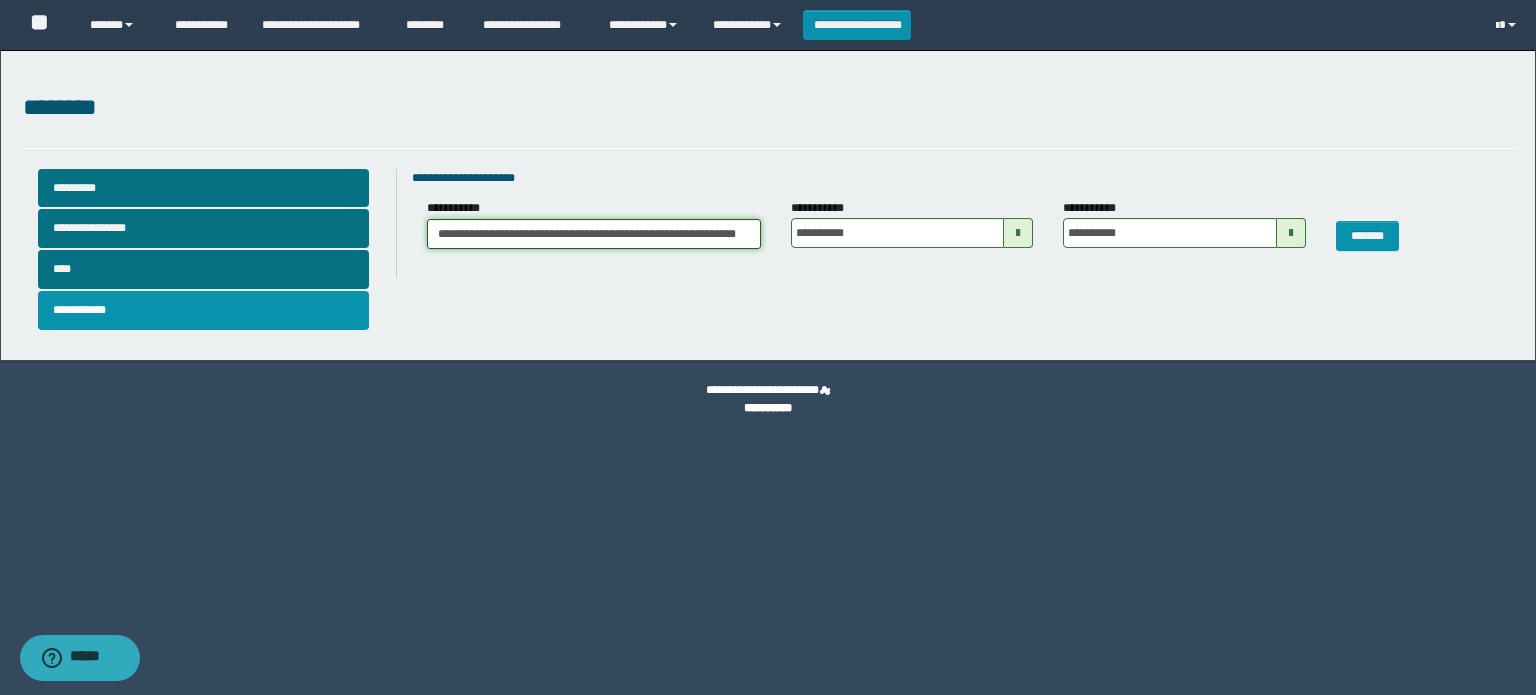 scroll, scrollTop: 0, scrollLeft: 71, axis: horizontal 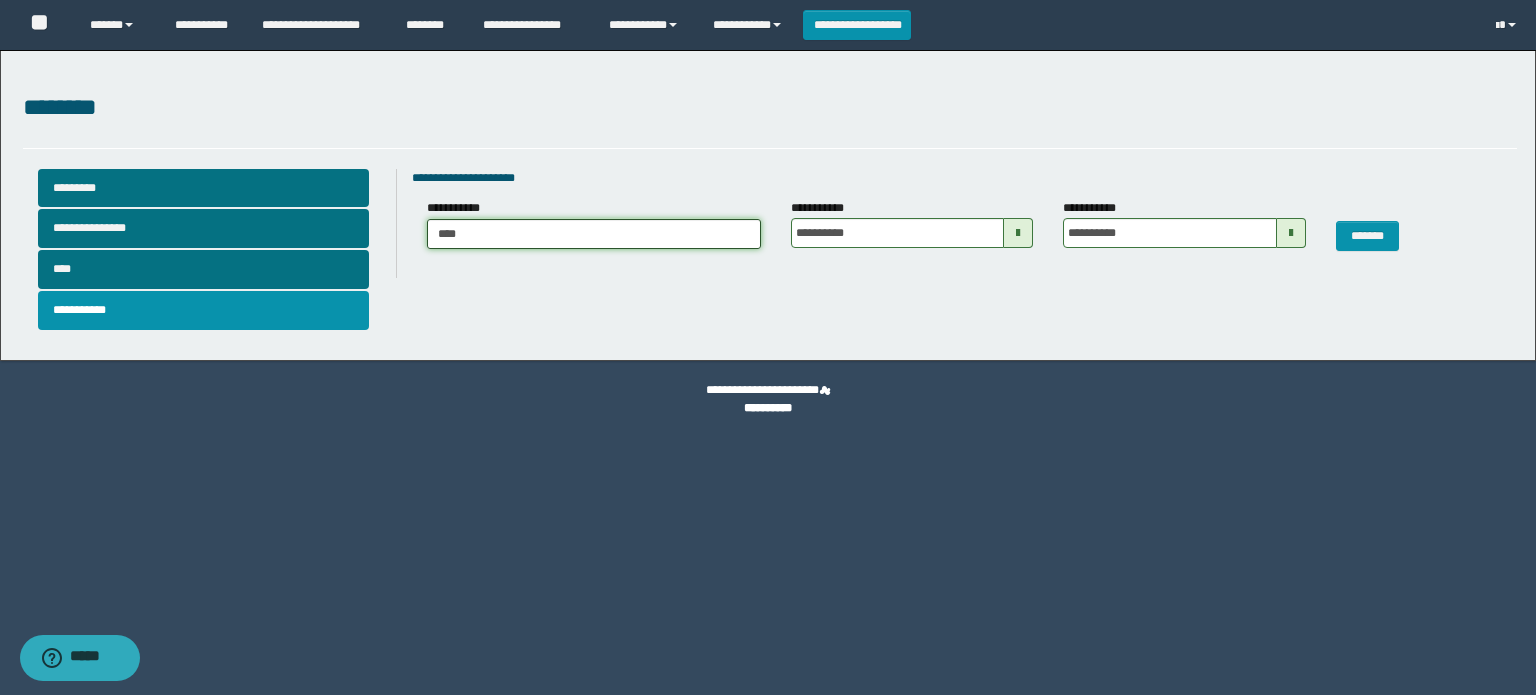 type on "*****" 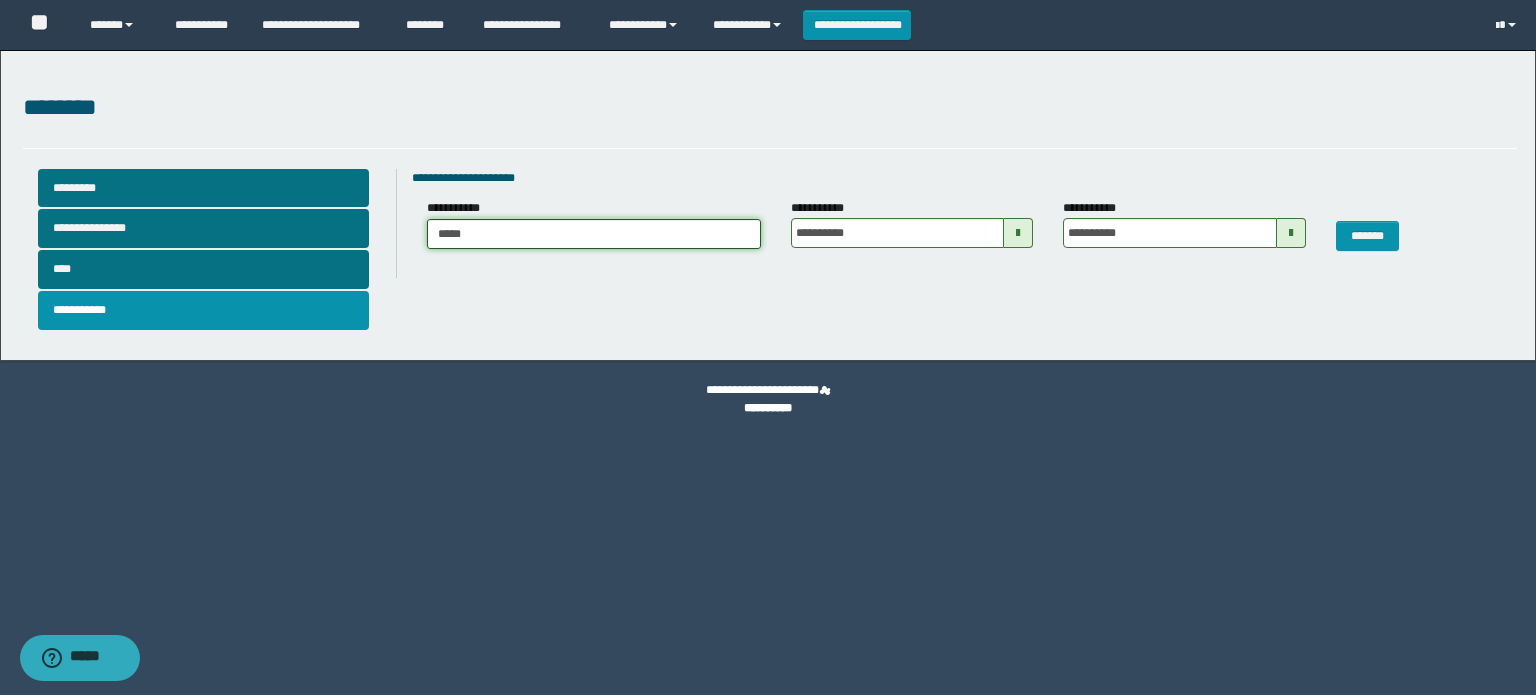 type on "*****" 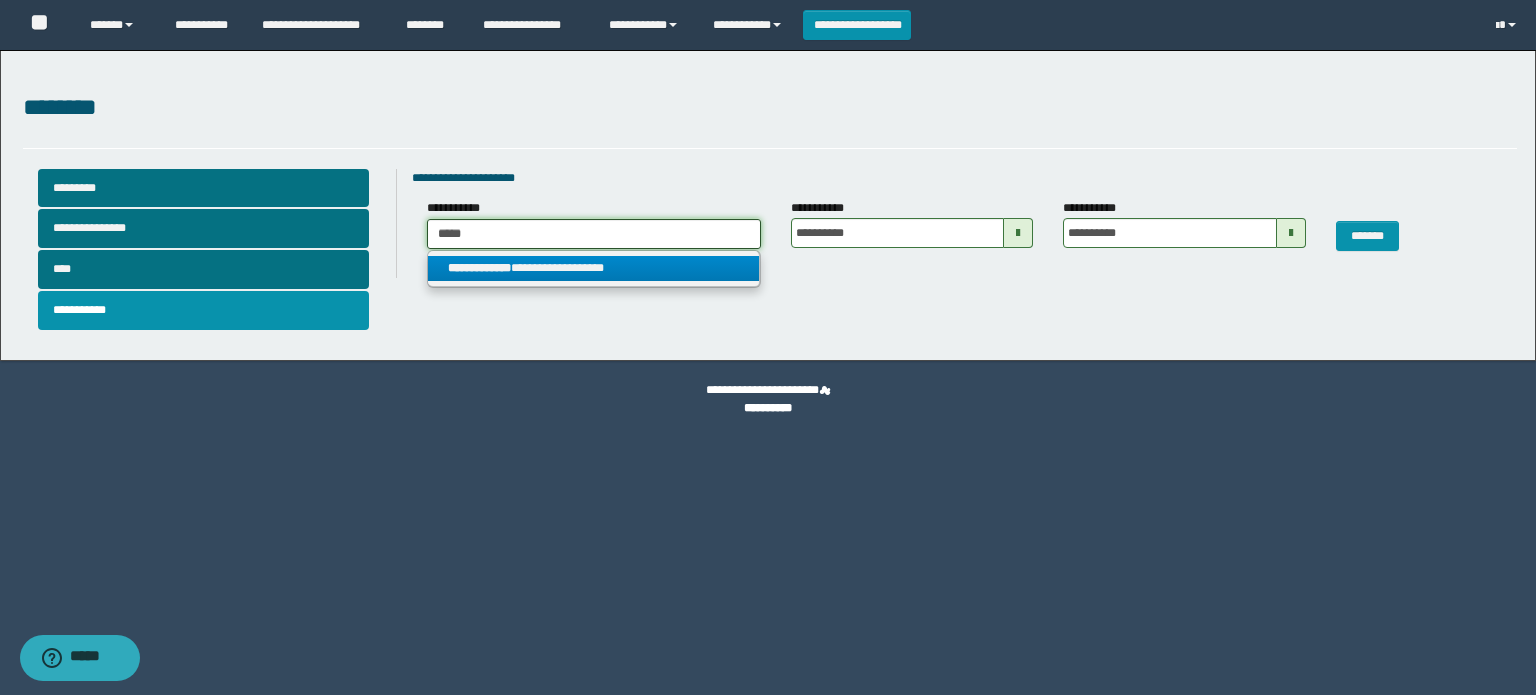 type on "*****" 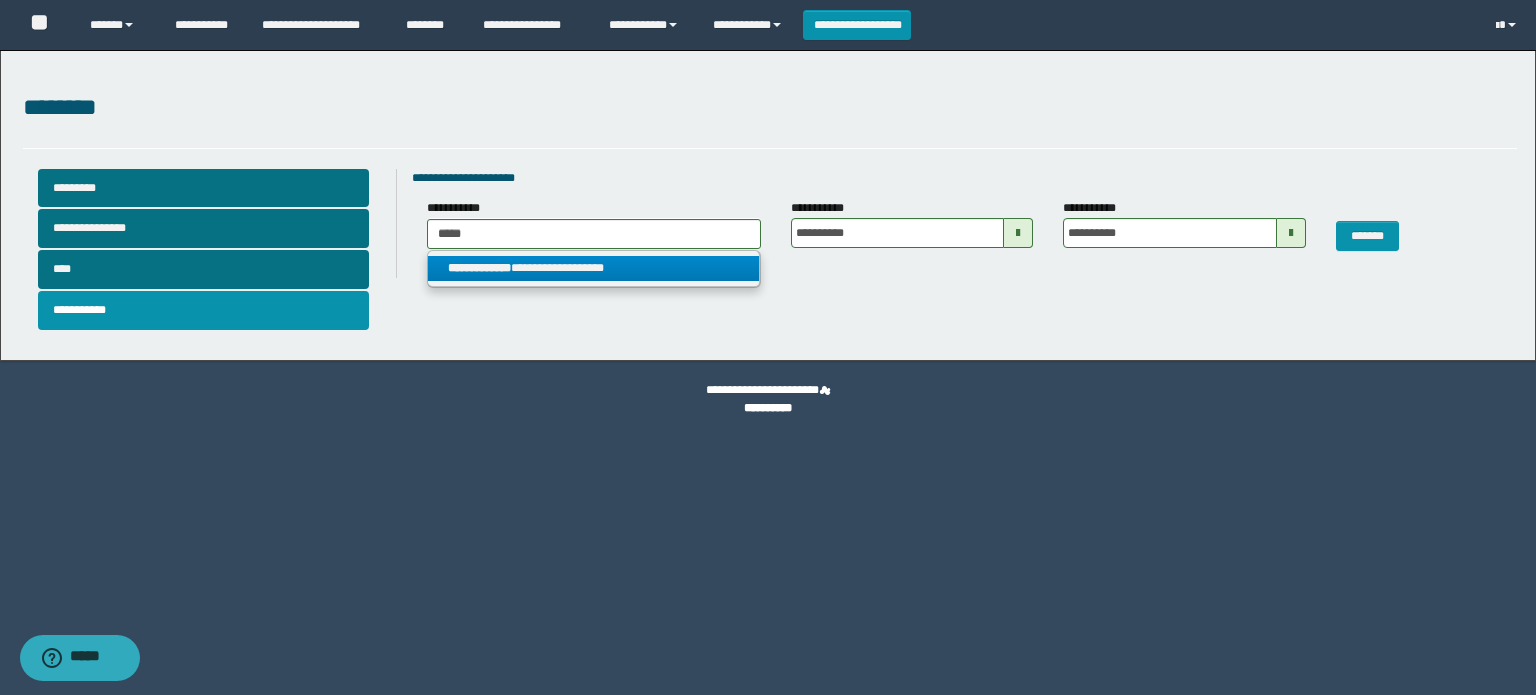 click on "**********" at bounding box center [593, 268] 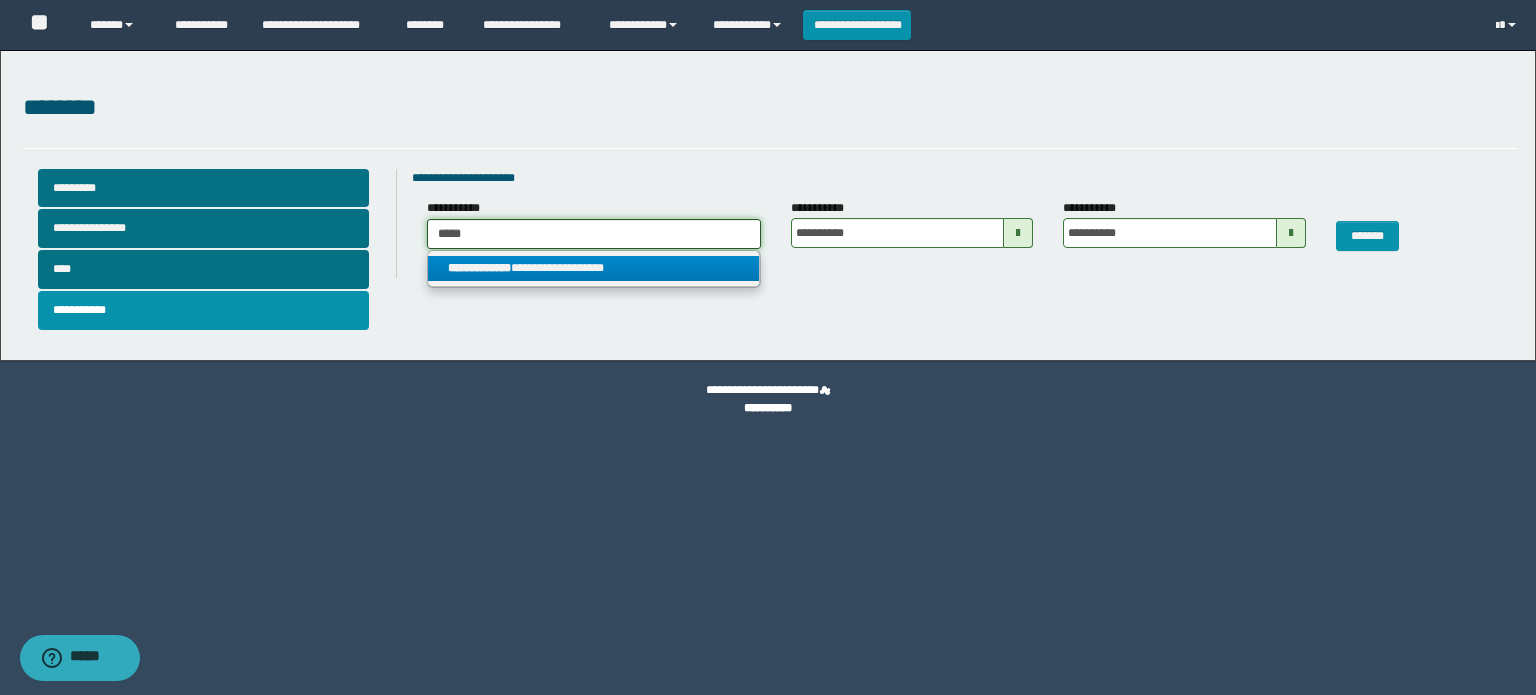 type 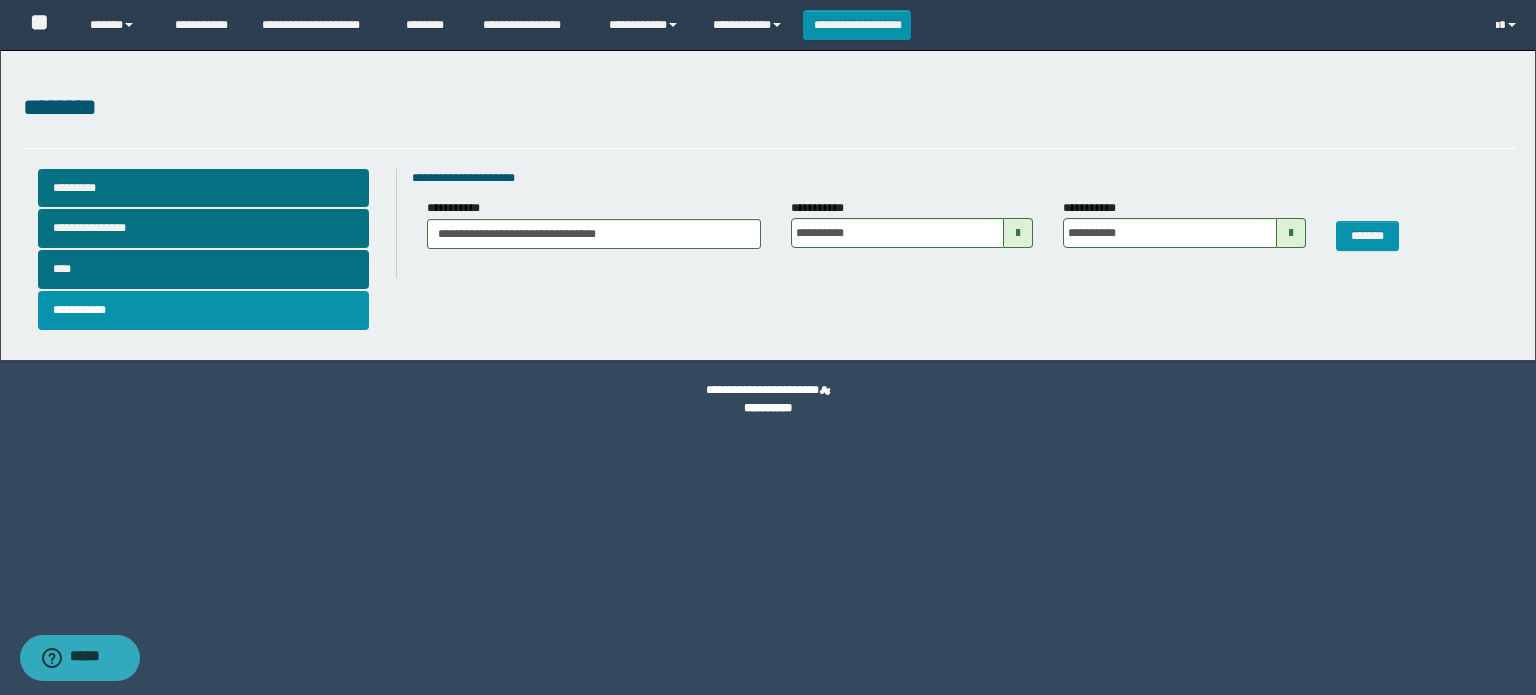 click at bounding box center (1018, 233) 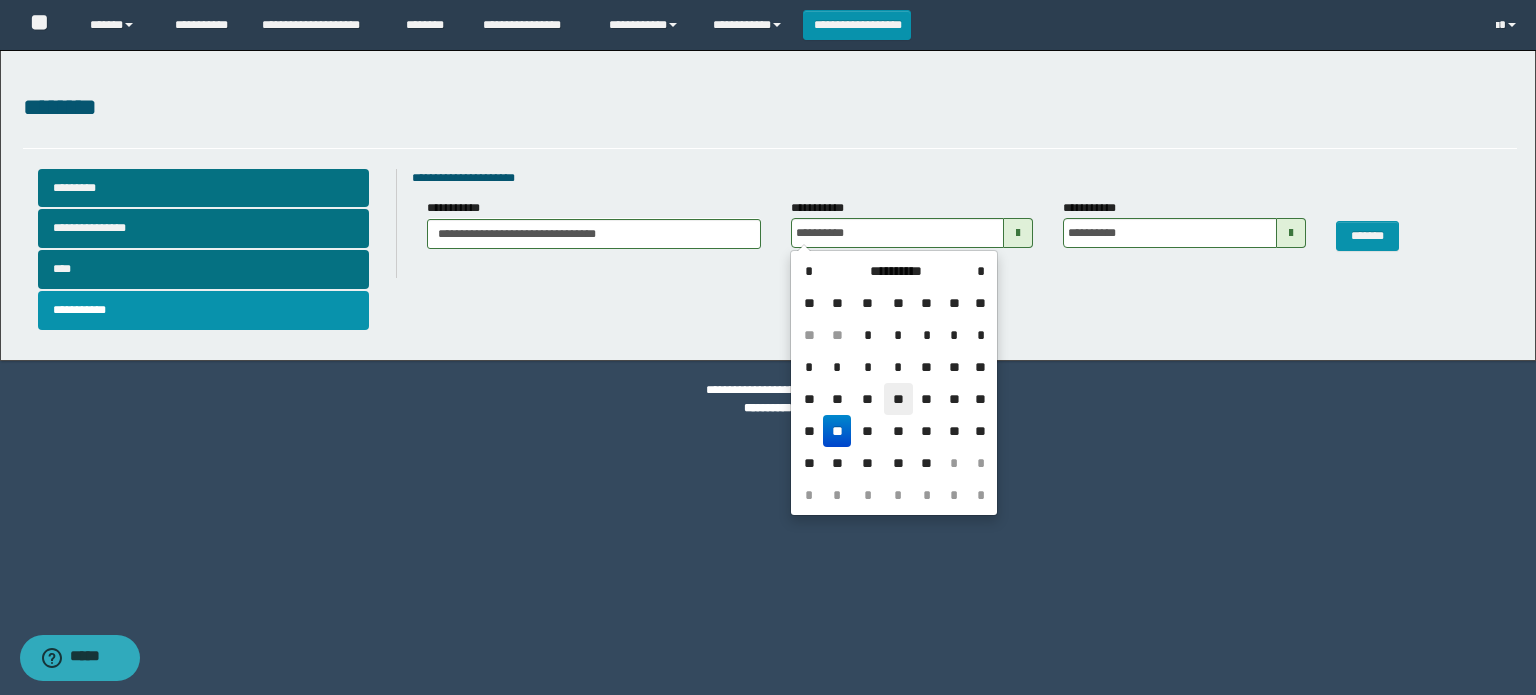 click on "**" at bounding box center (898, 399) 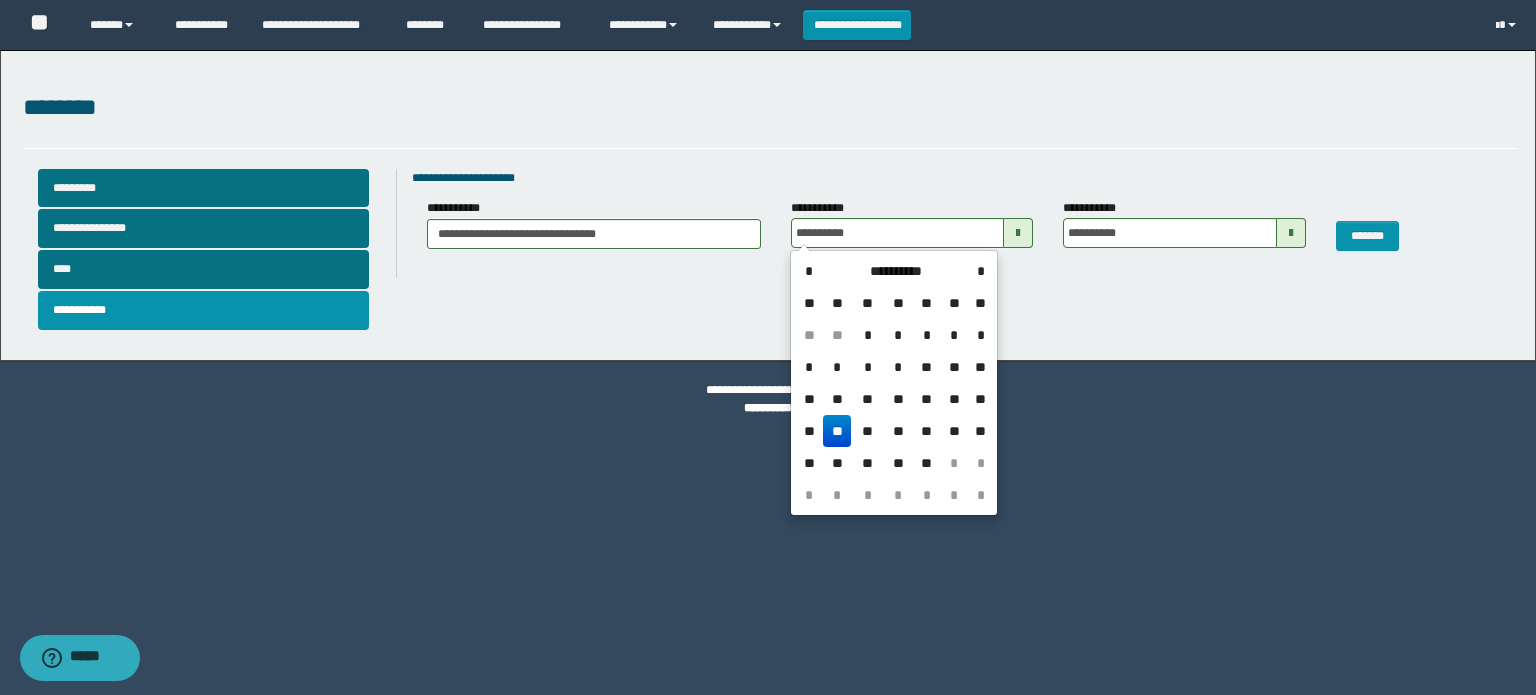 type on "**********" 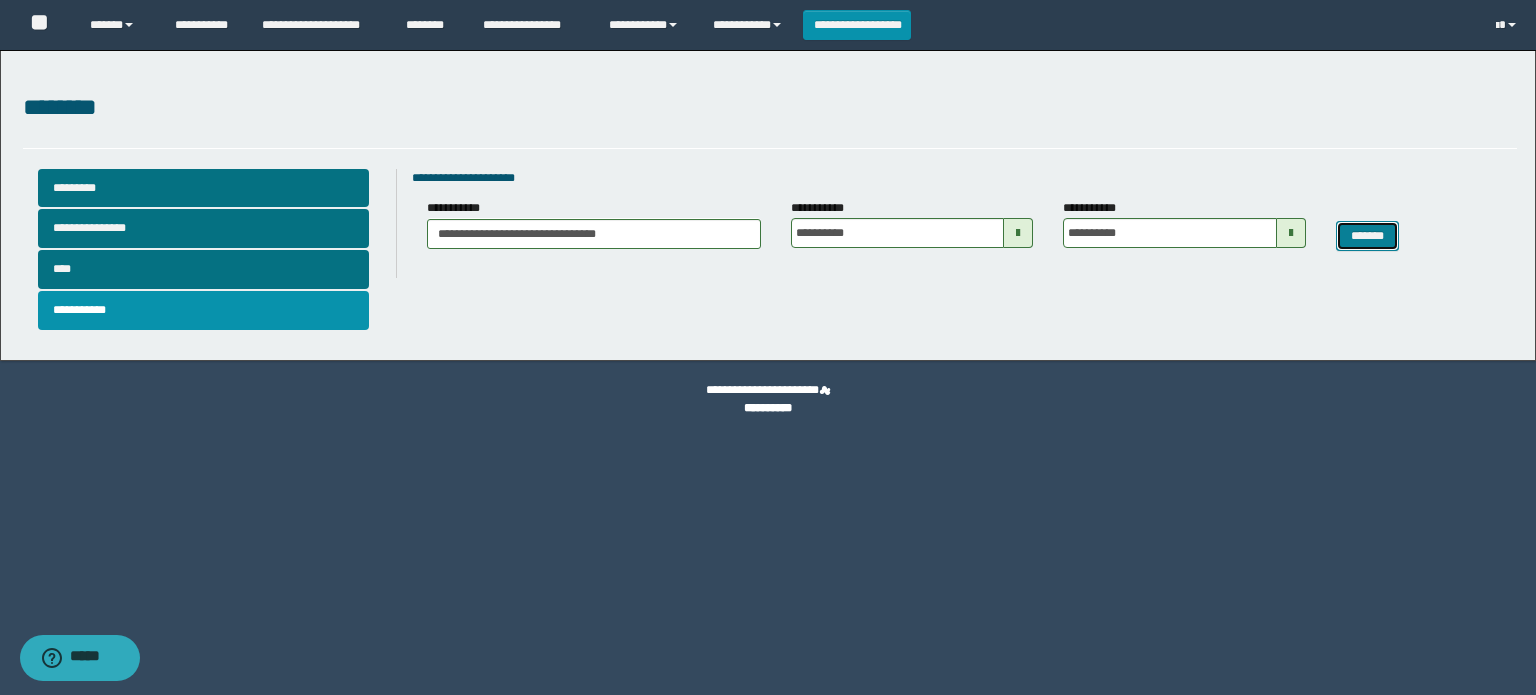 click on "*******" at bounding box center (1368, 236) 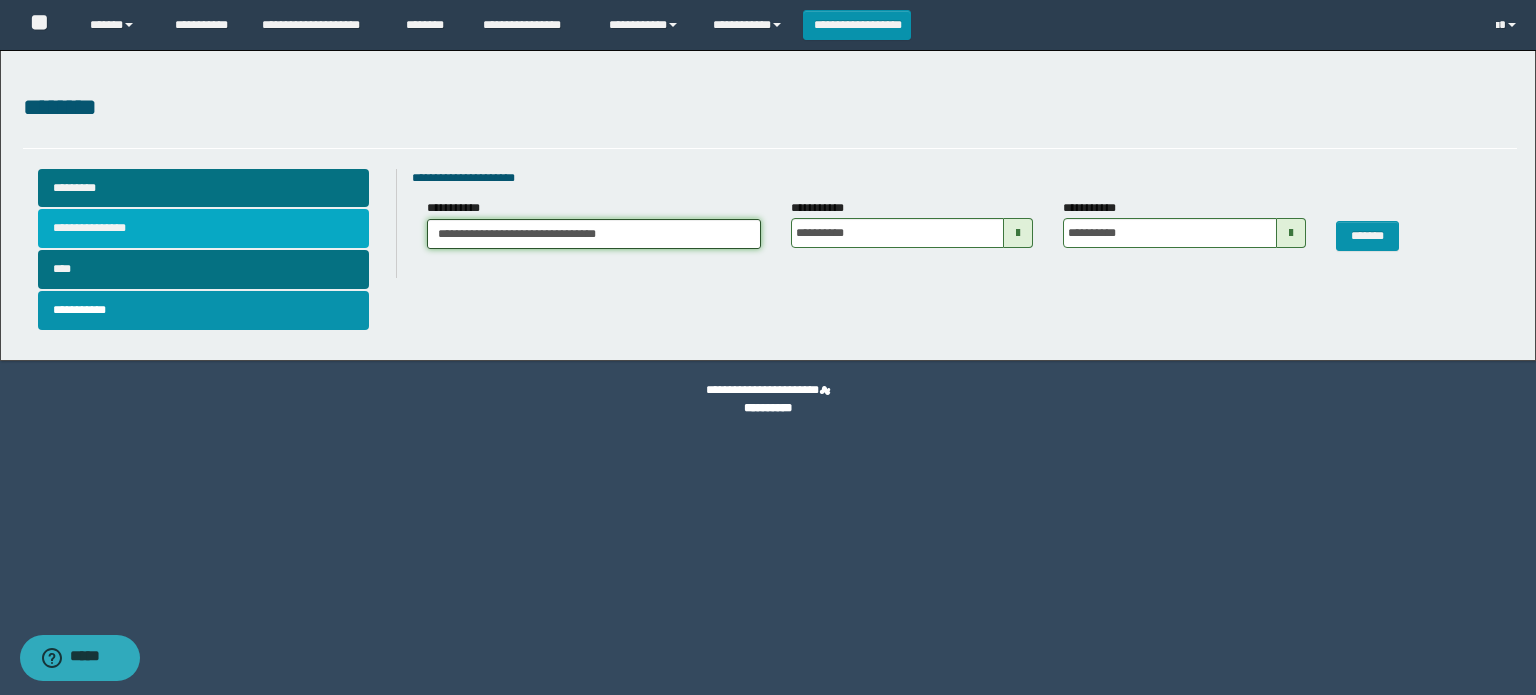 drag, startPoint x: 660, startPoint y: 228, endPoint x: 332, endPoint y: 234, distance: 328.05487 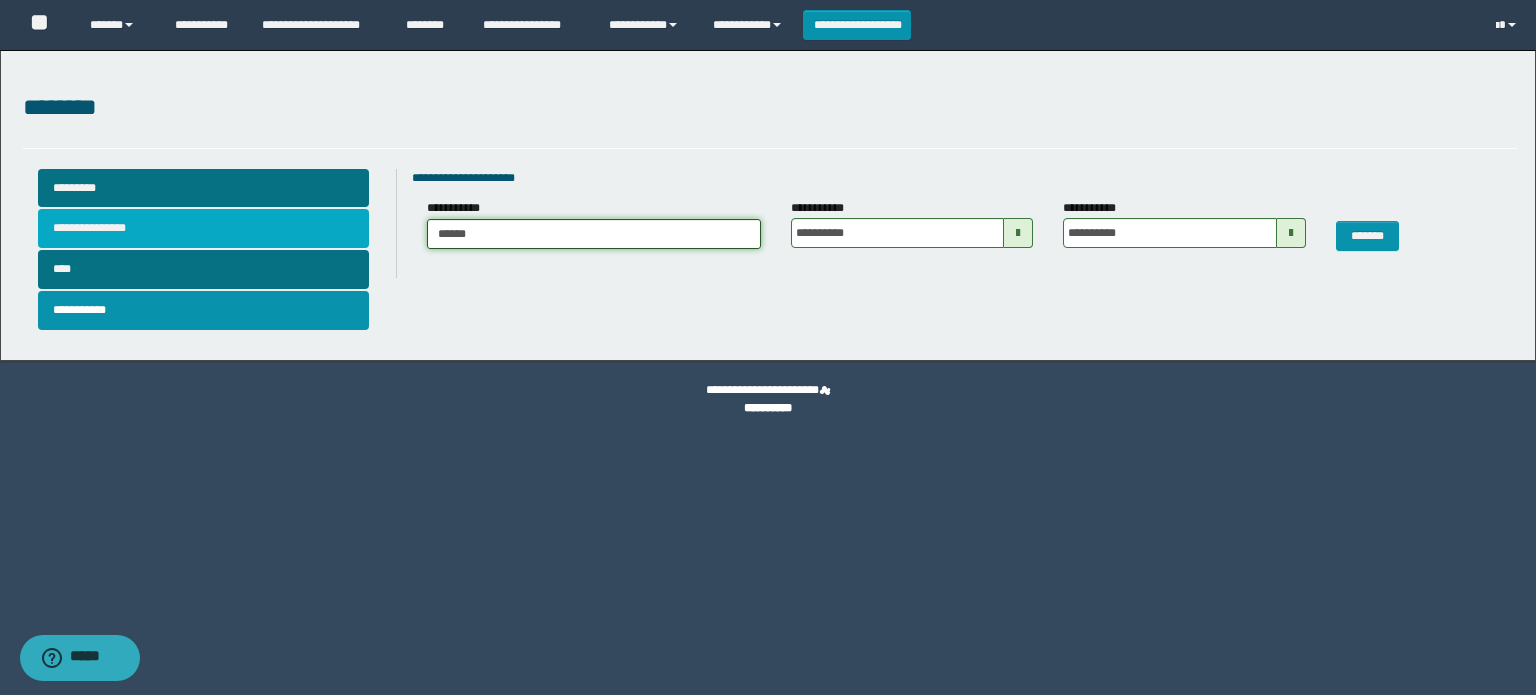 type on "*******" 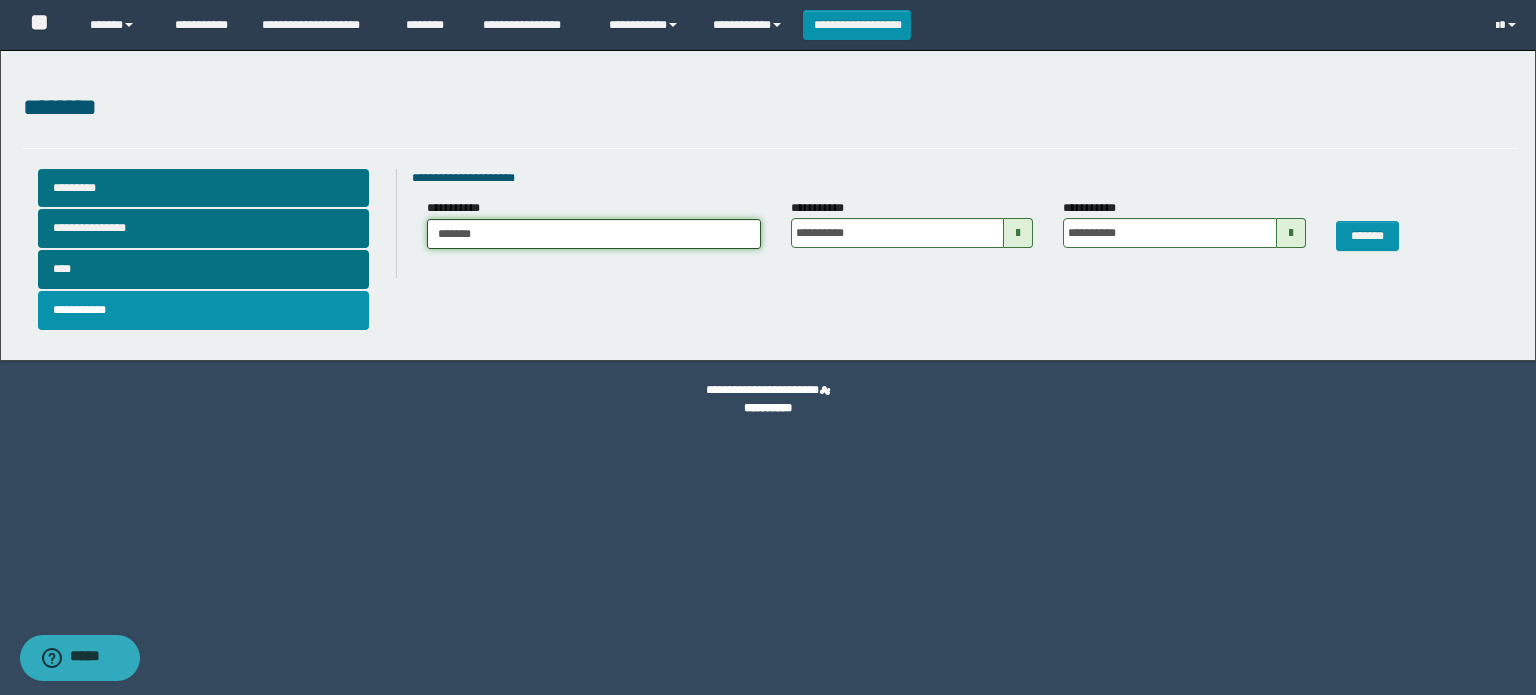 type on "*******" 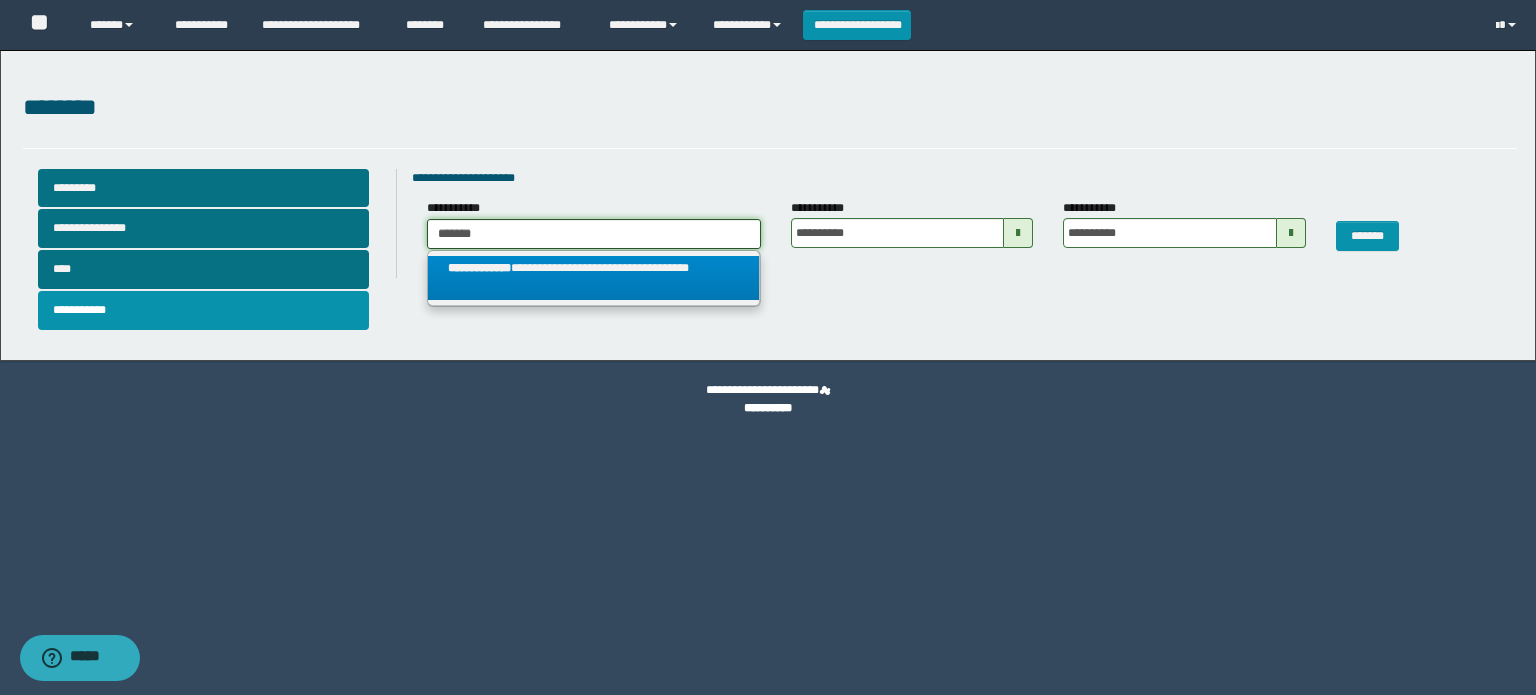 type on "*******" 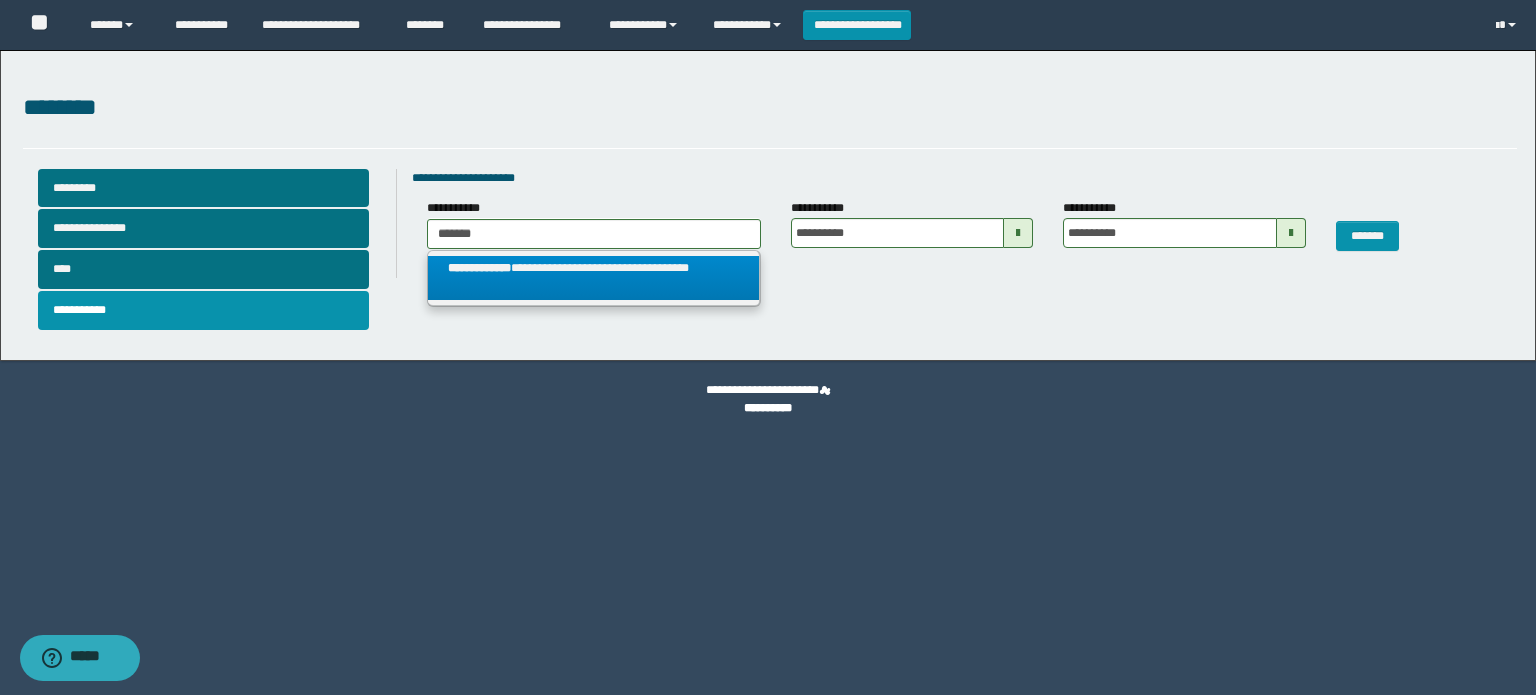 click on "**********" at bounding box center (479, 268) 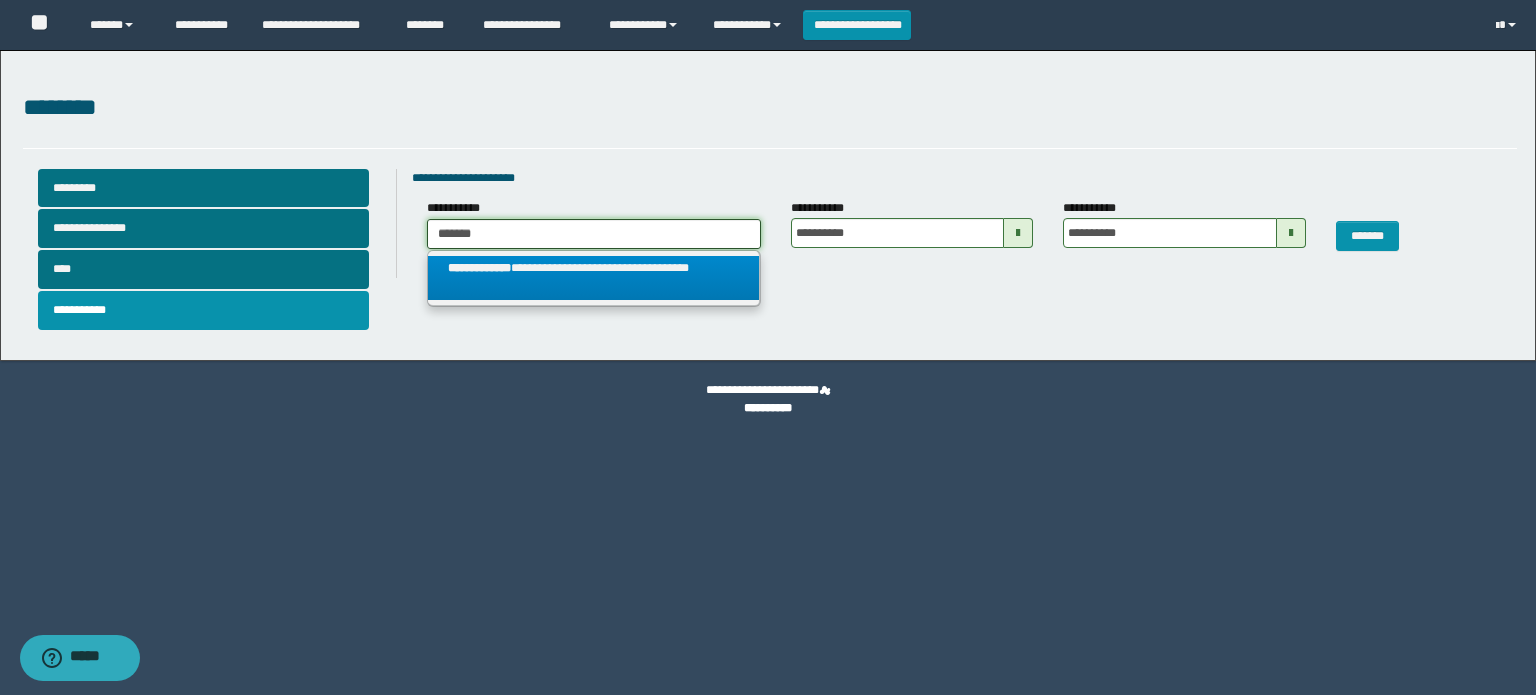 type 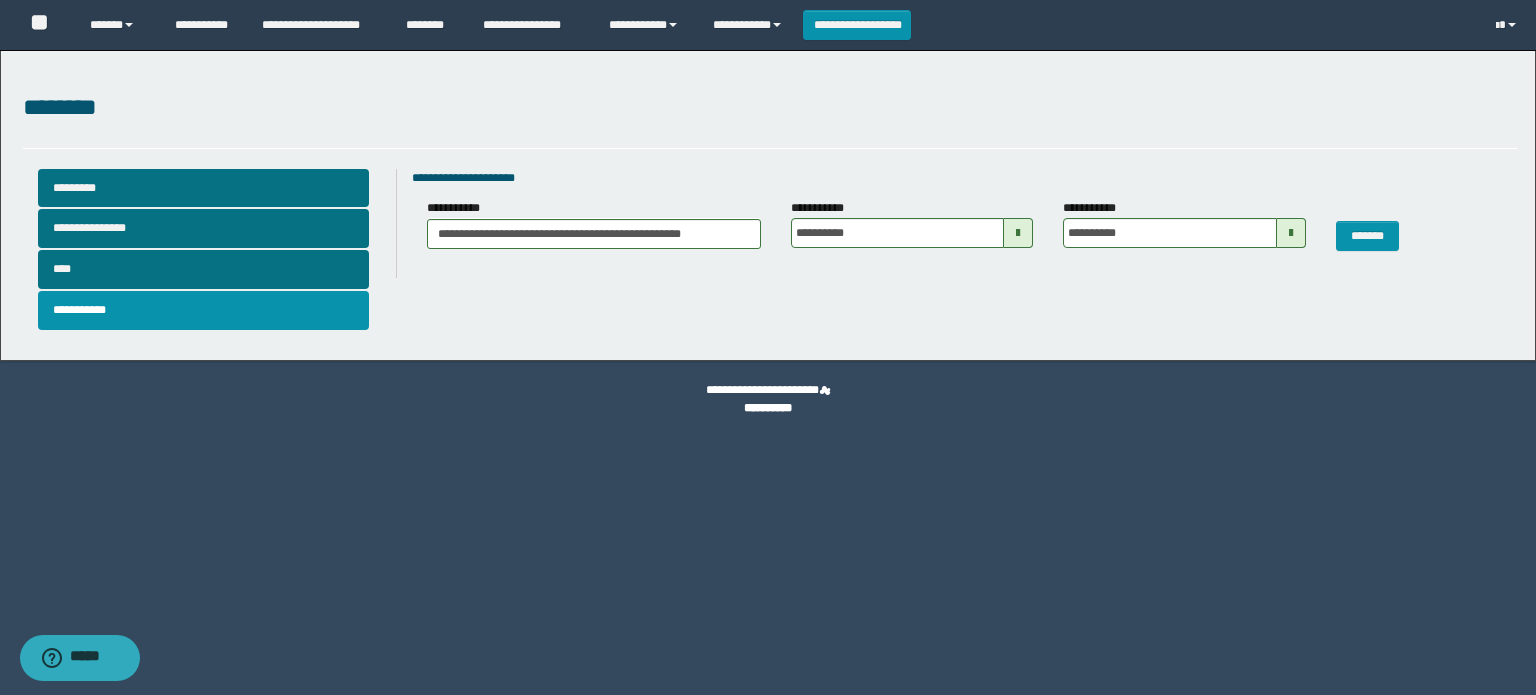 click at bounding box center [1018, 233] 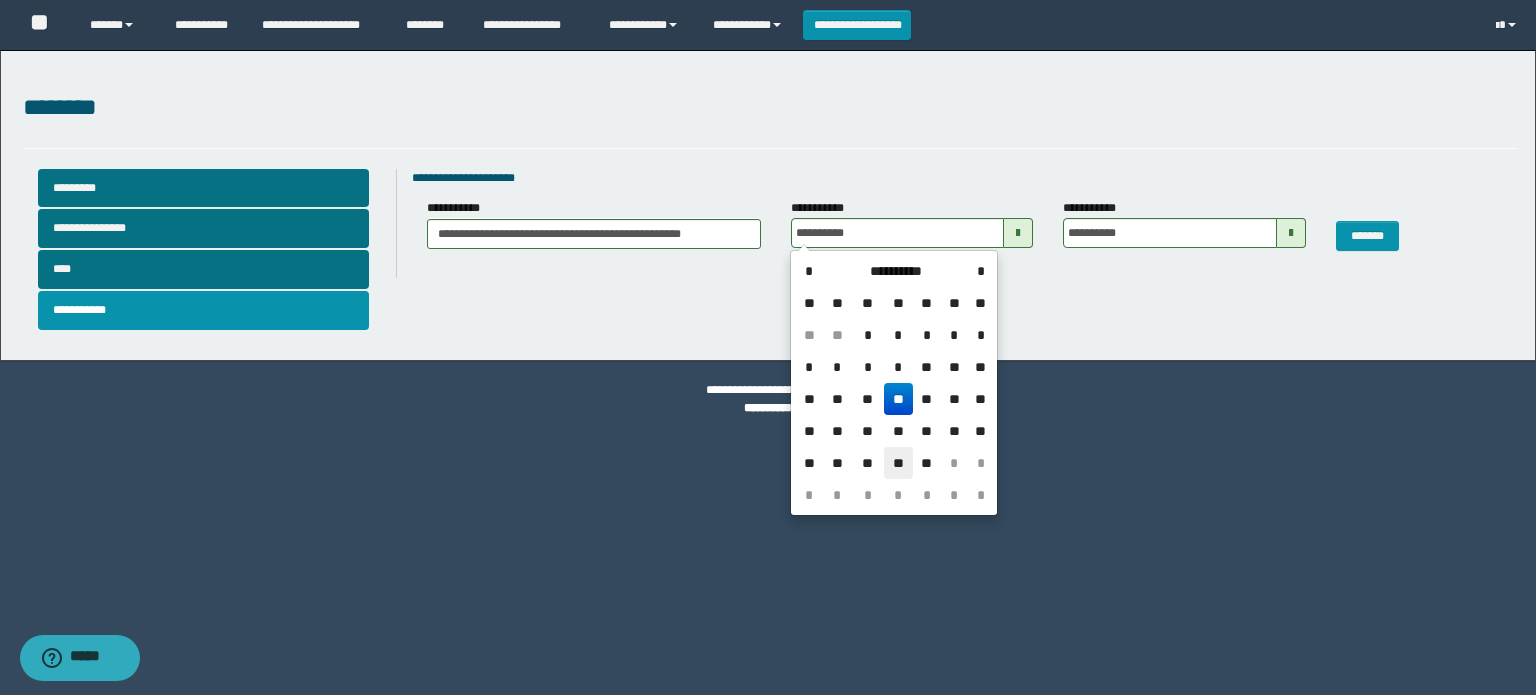 click on "**" at bounding box center (898, 463) 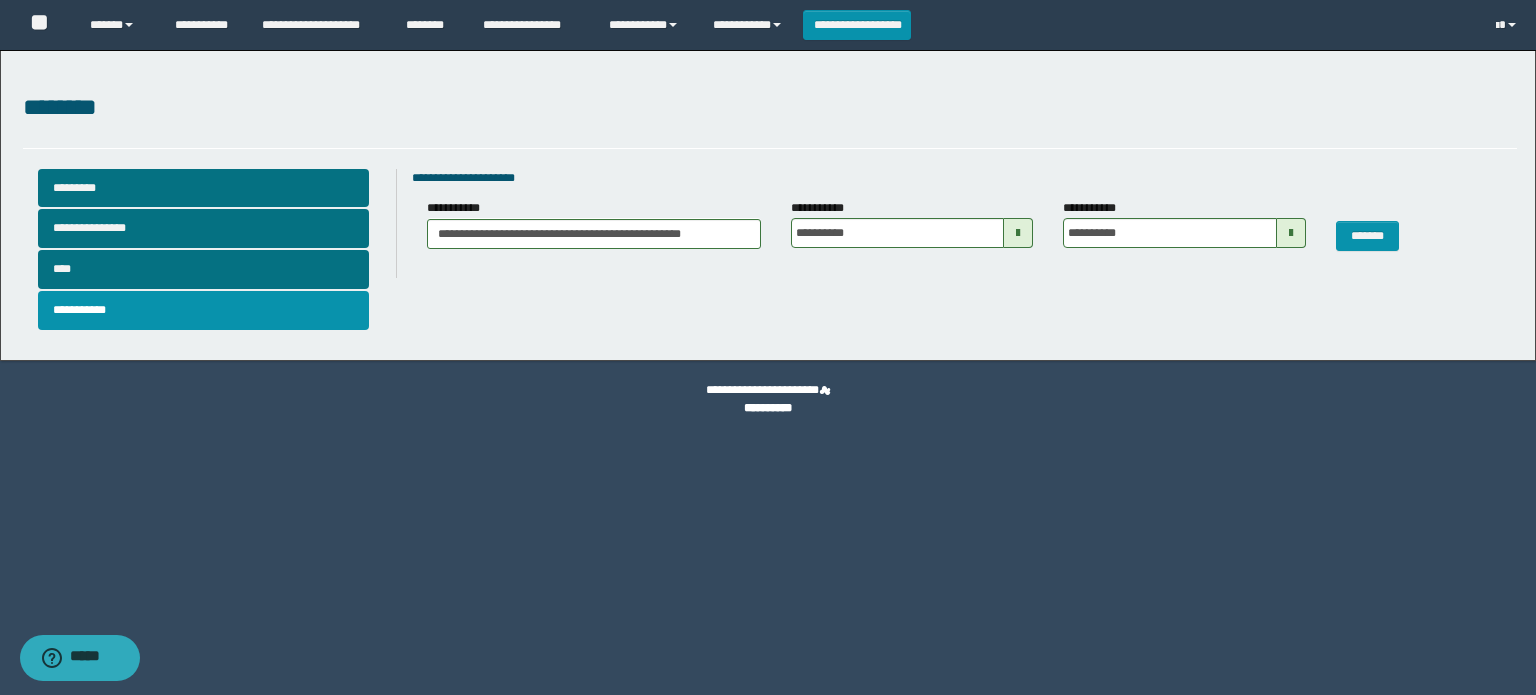 click at bounding box center (1291, 233) 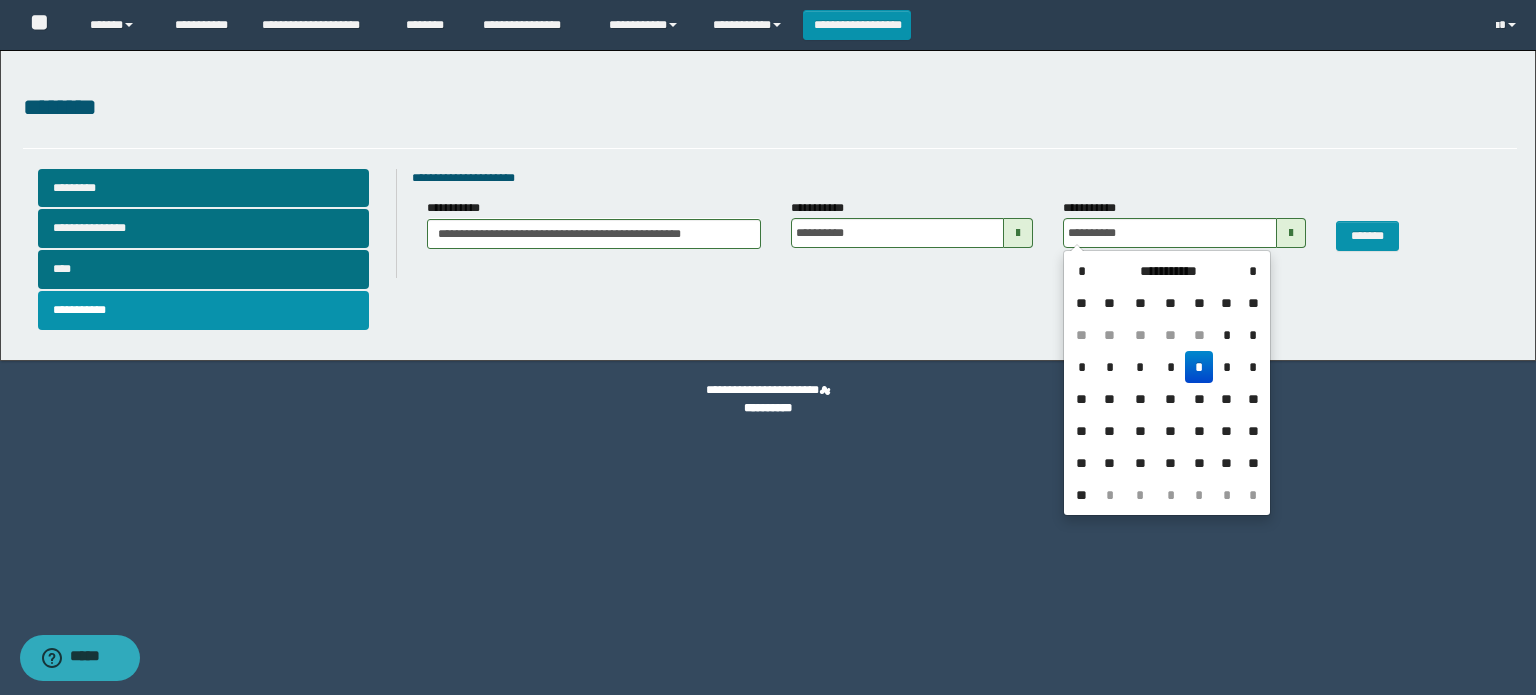 click on "*" at bounding box center (1199, 367) 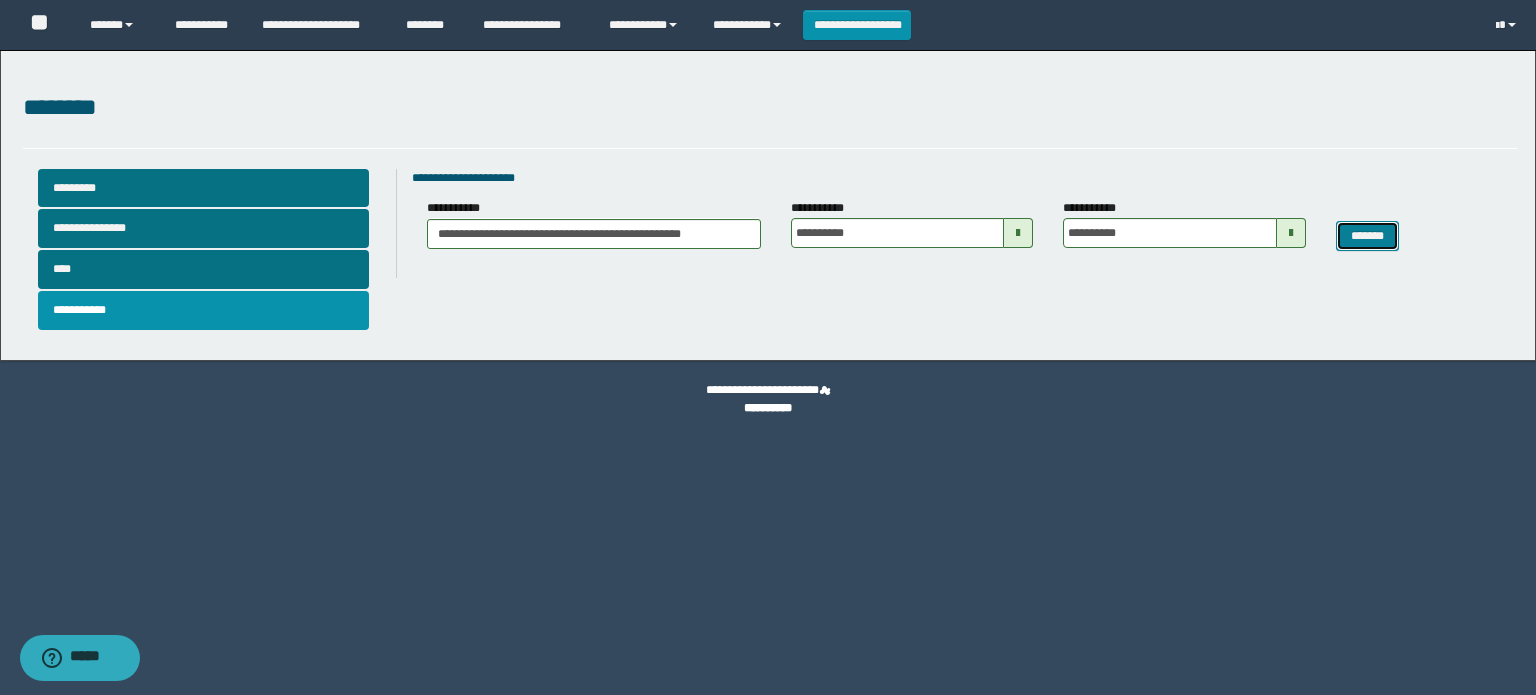 click on "*******" at bounding box center (1368, 236) 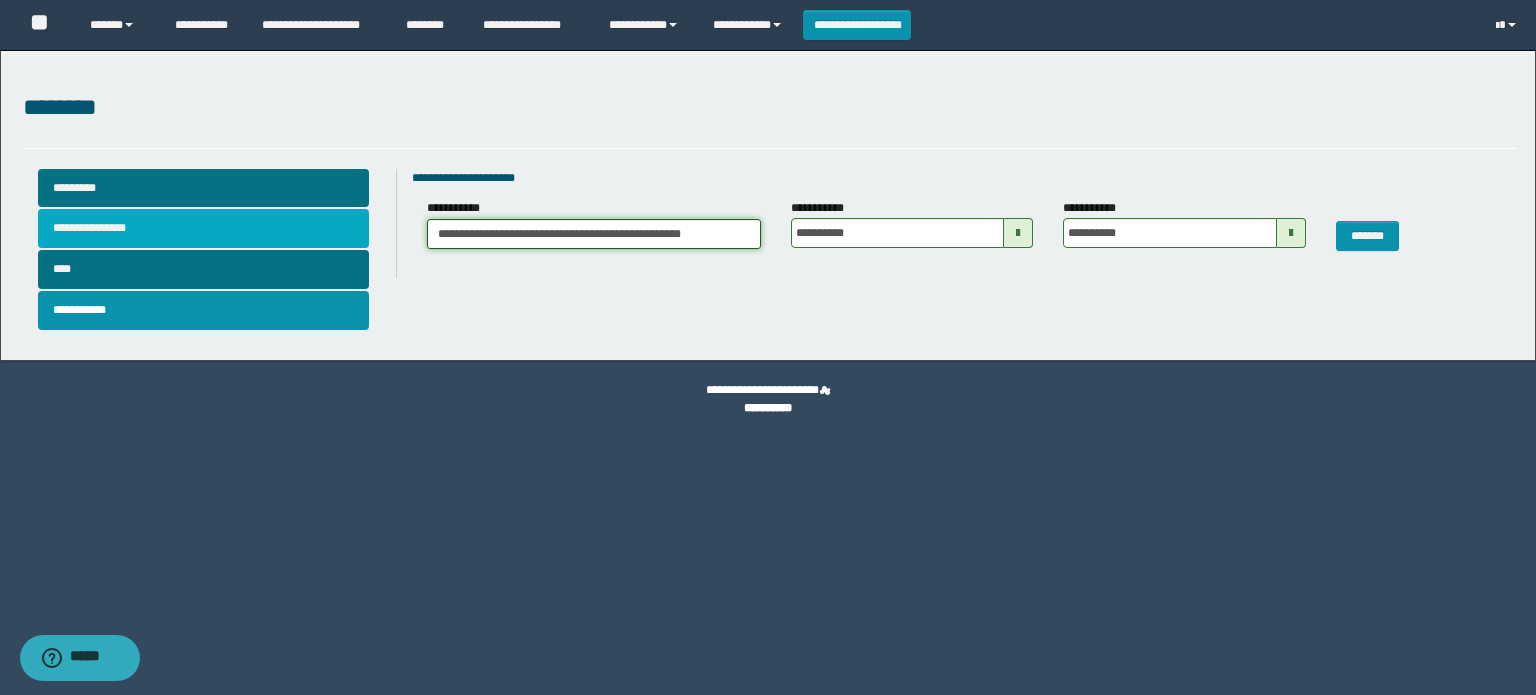 drag, startPoint x: 739, startPoint y: 232, endPoint x: 285, endPoint y: 247, distance: 454.24774 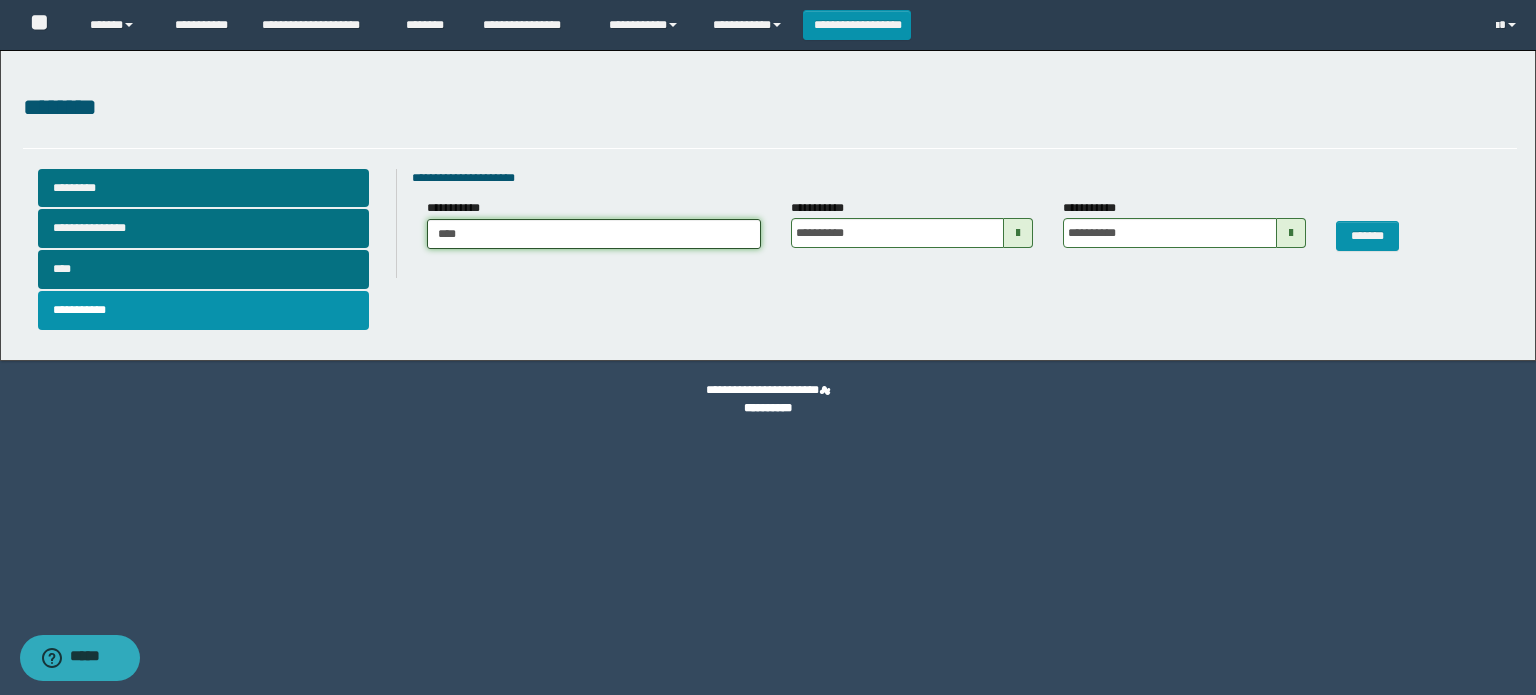 type on "*****" 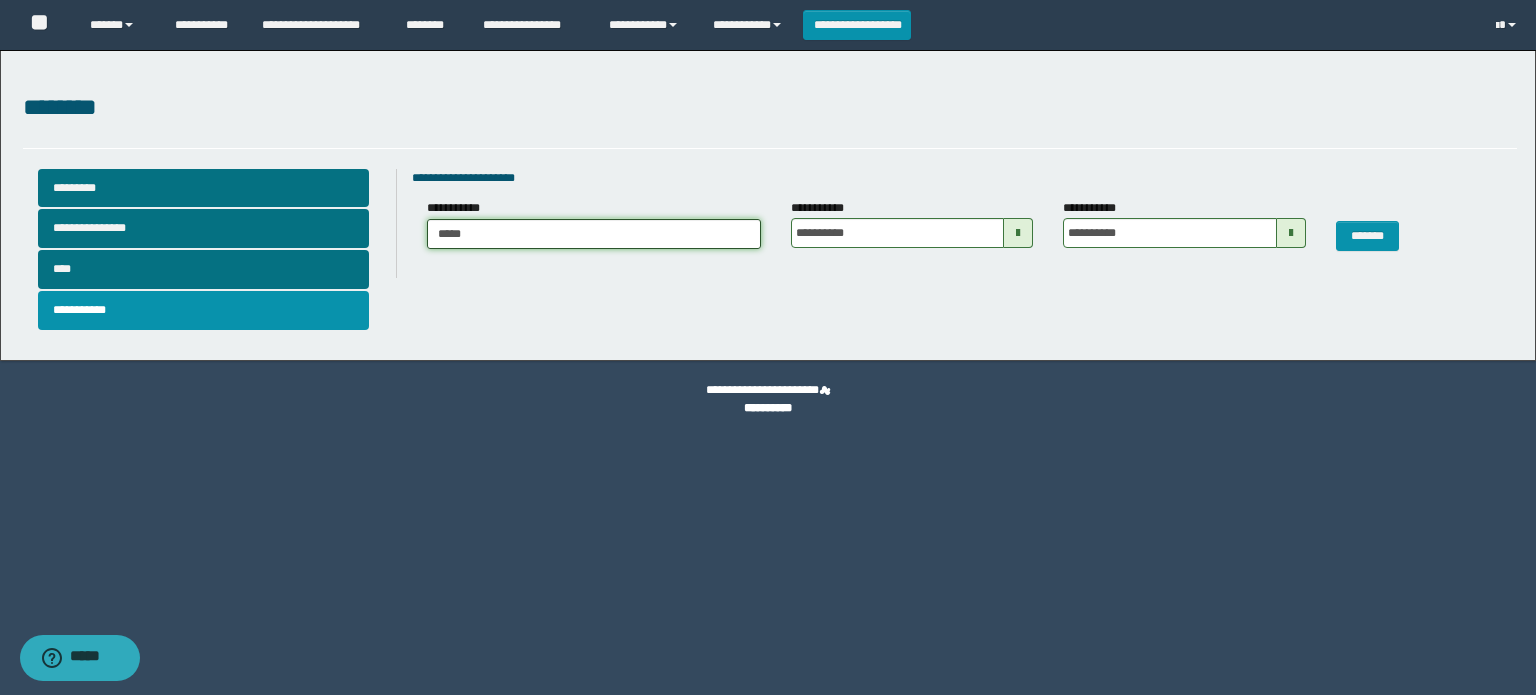 type on "*****" 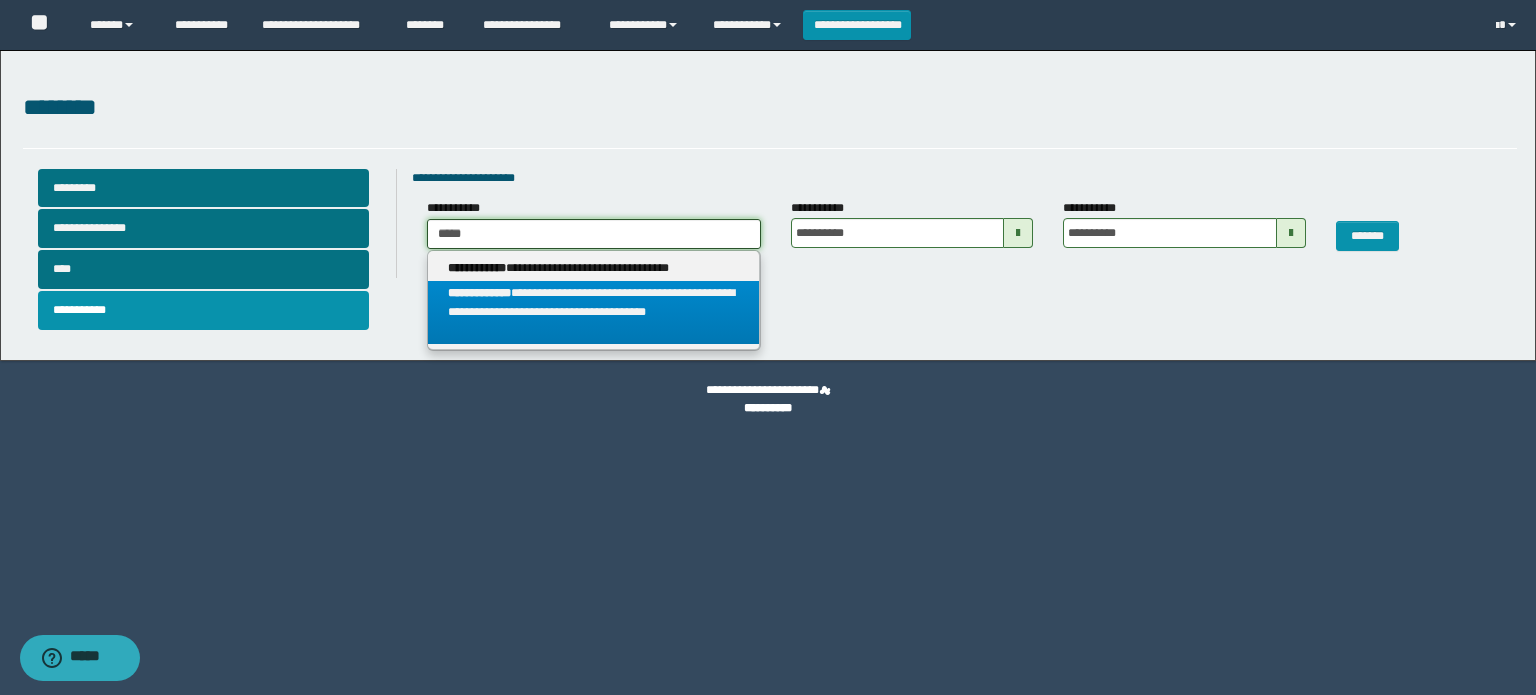 type on "*****" 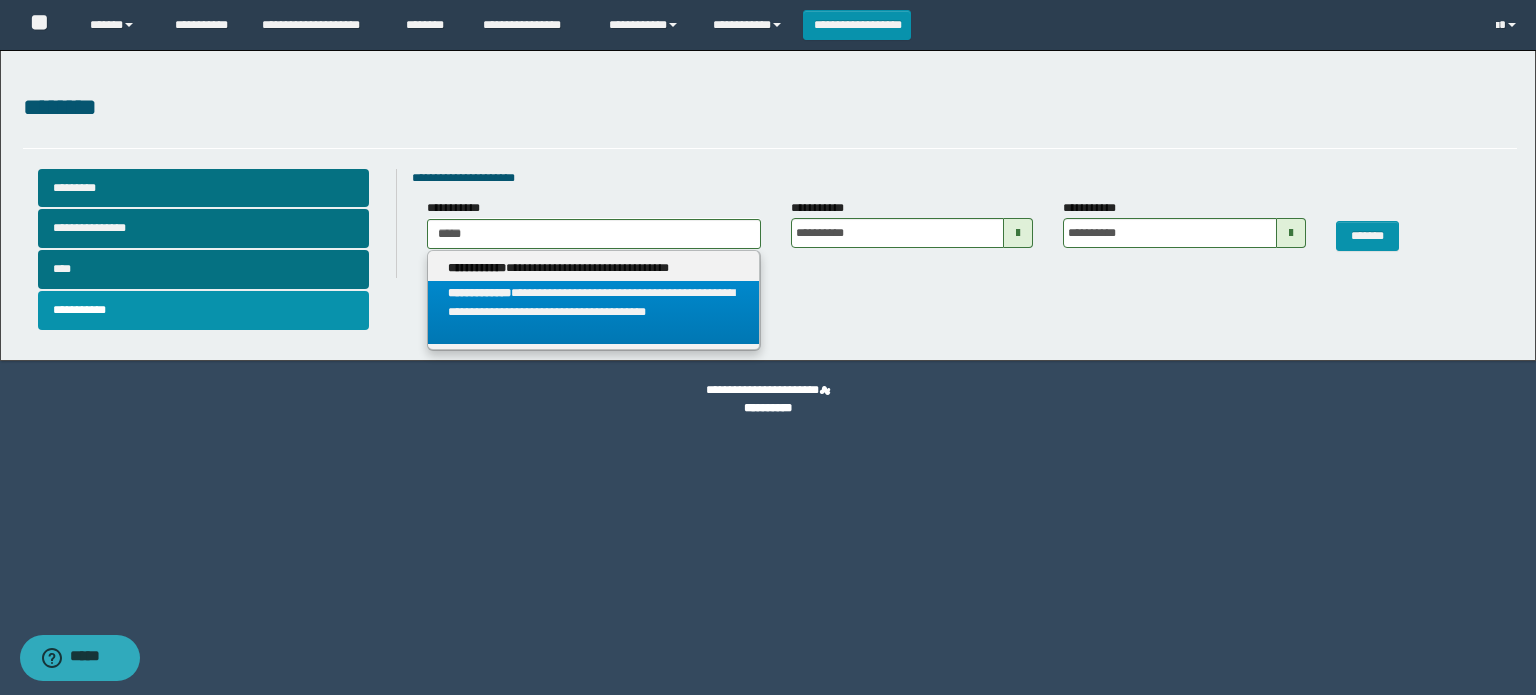 click on "**********" at bounding box center (593, 312) 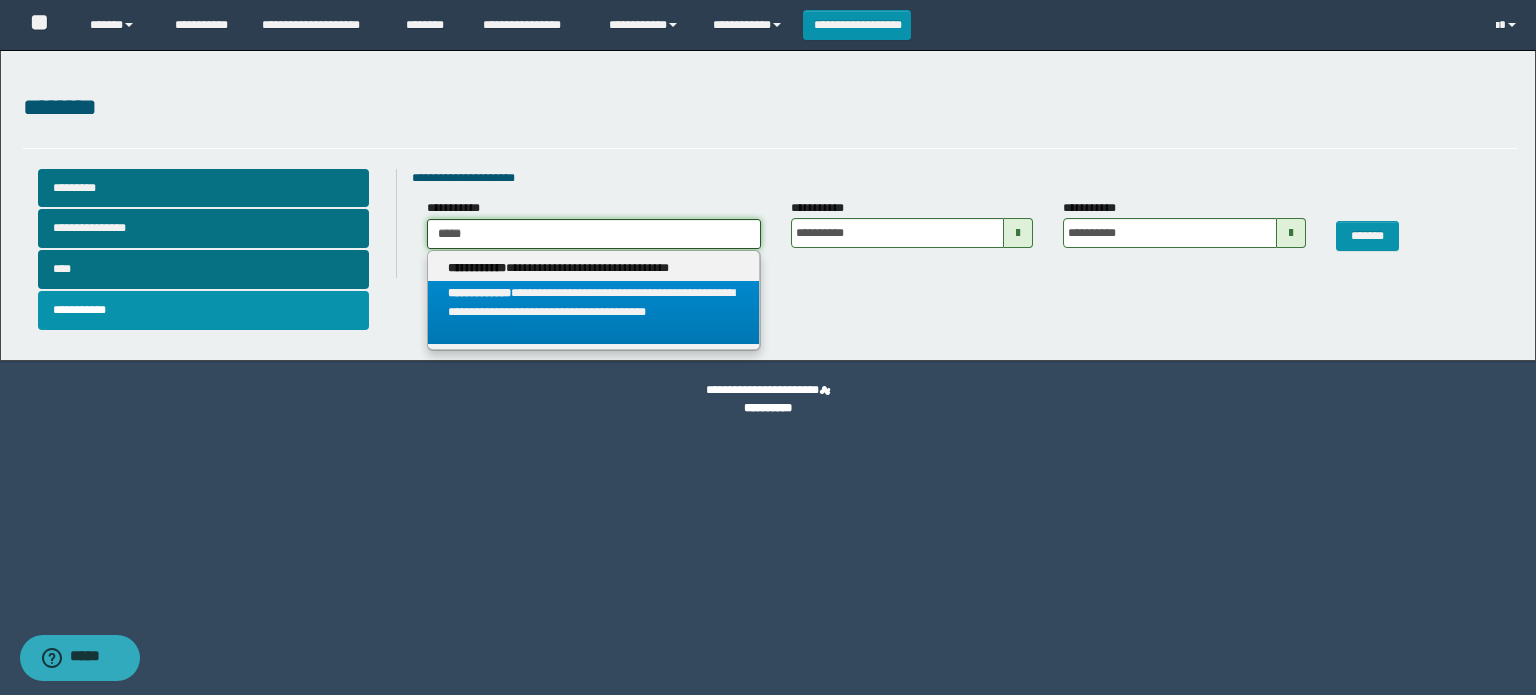 type 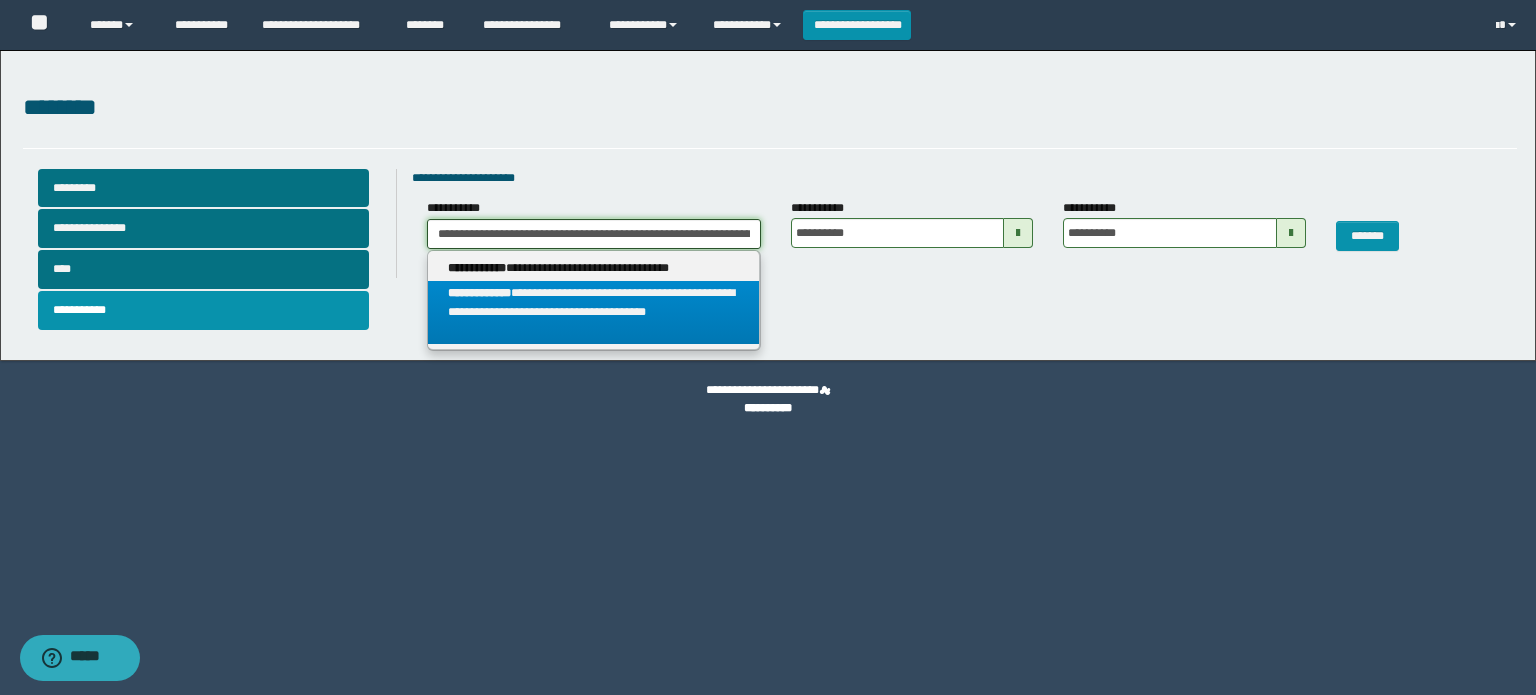 scroll, scrollTop: 0, scrollLeft: 300, axis: horizontal 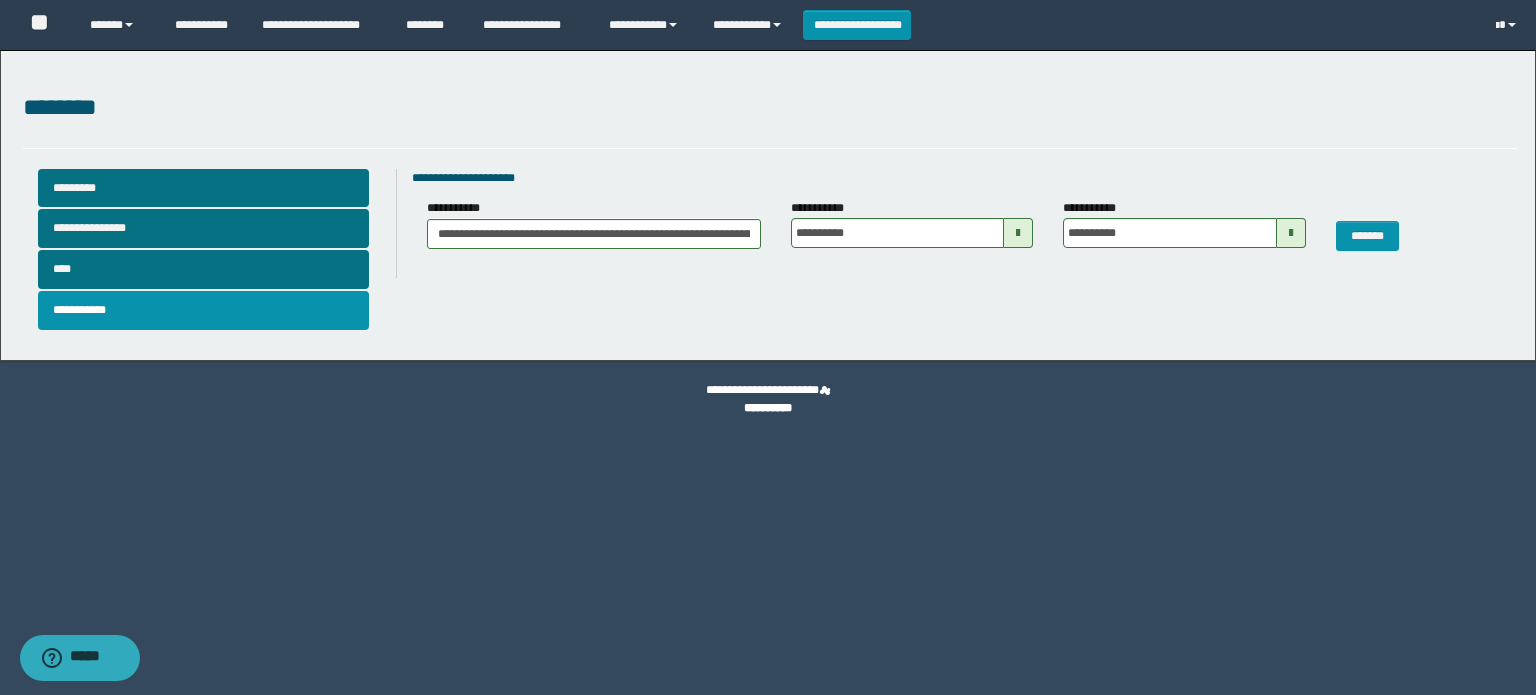 click at bounding box center [1018, 233] 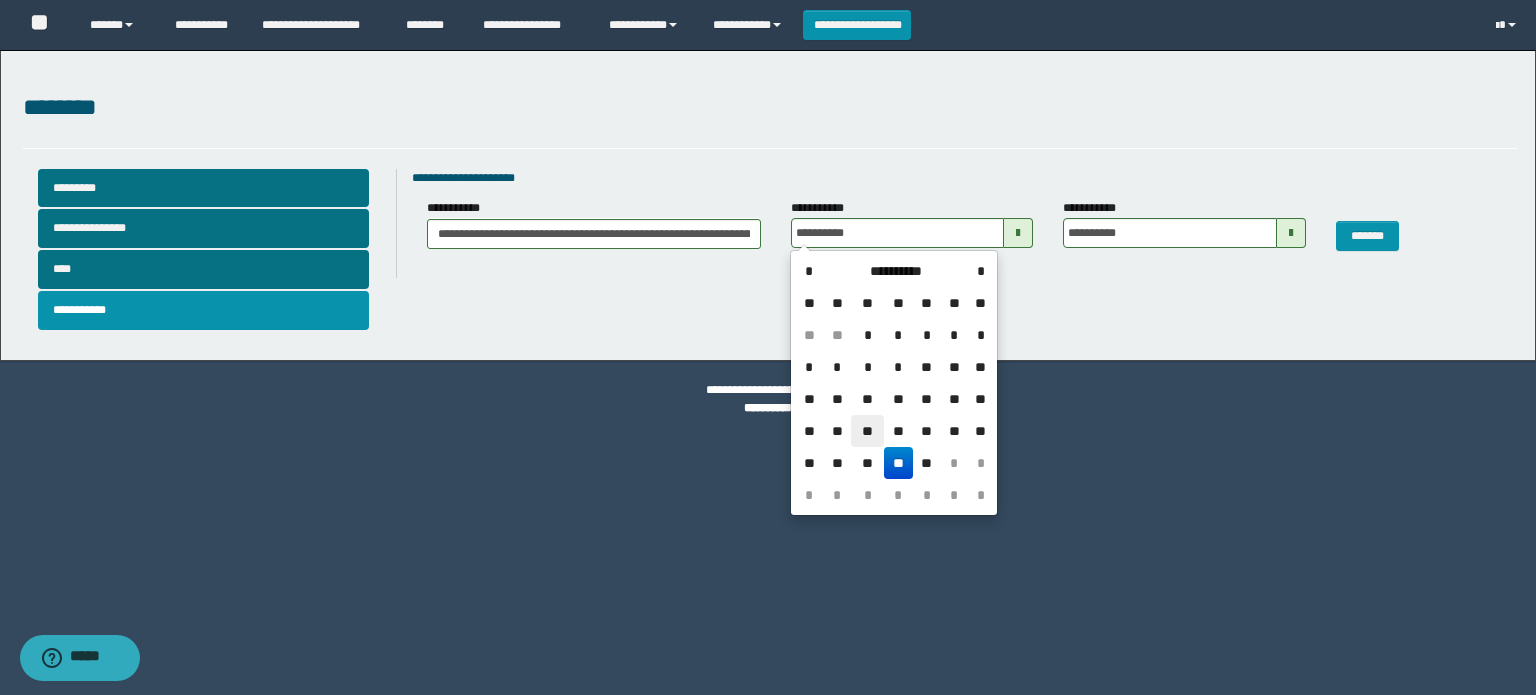 click on "**" at bounding box center [867, 431] 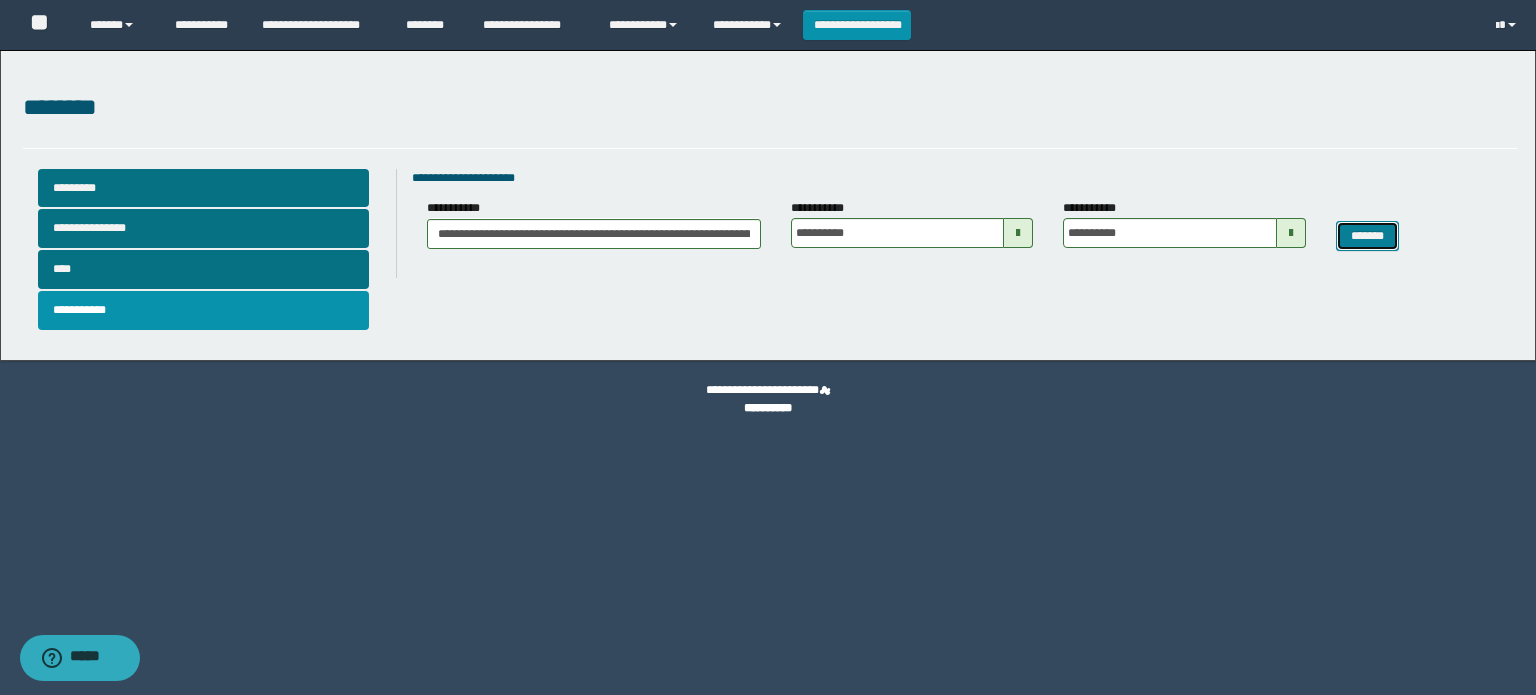 click on "*******" at bounding box center (1368, 236) 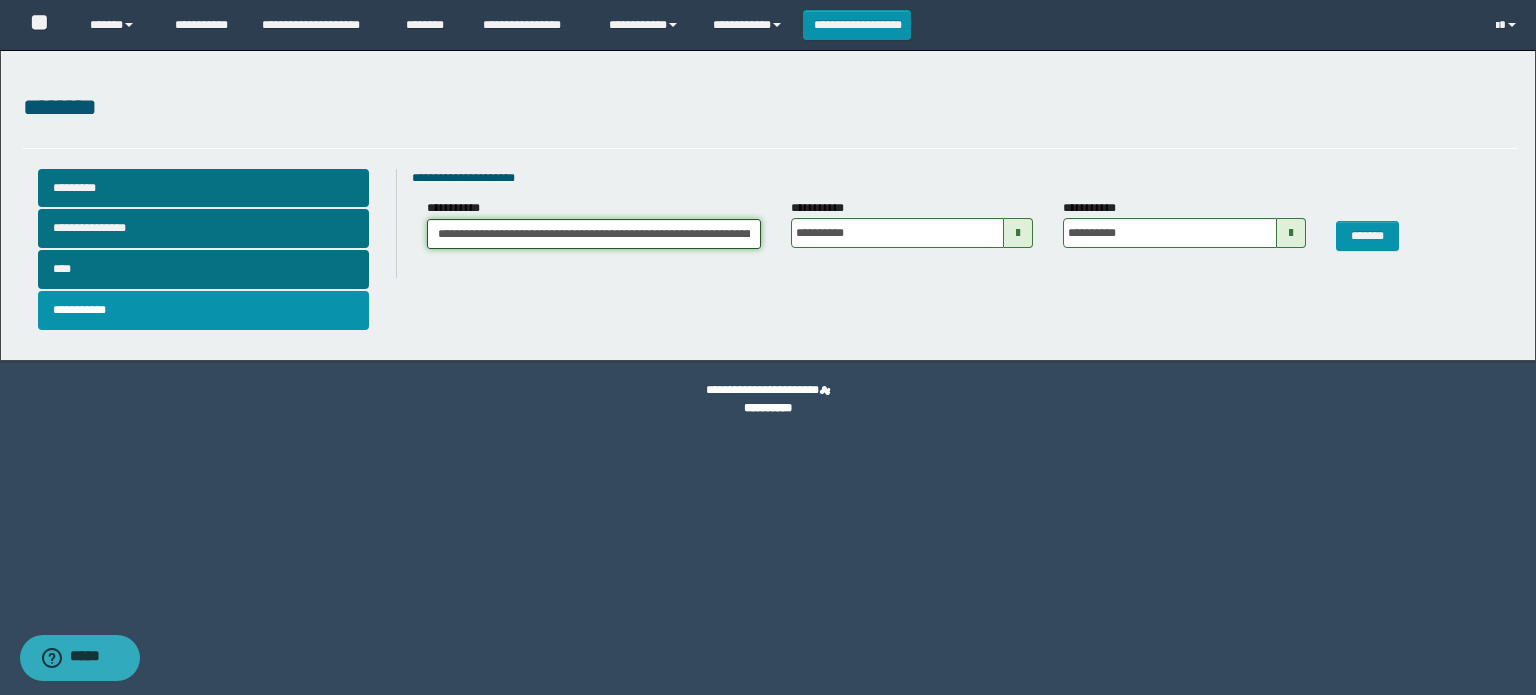 scroll, scrollTop: 0, scrollLeft: 300, axis: horizontal 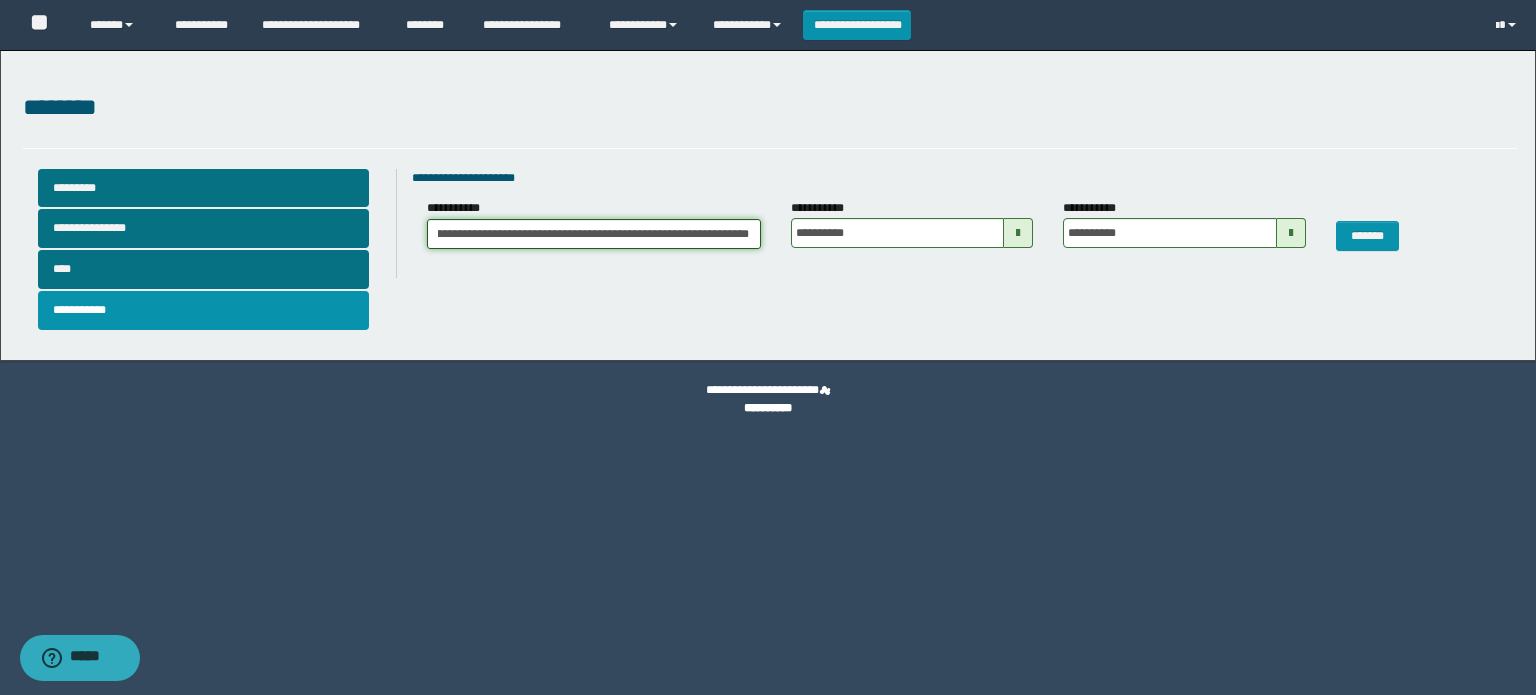 drag, startPoint x: 435, startPoint y: 237, endPoint x: 857, endPoint y: 235, distance: 422.00473 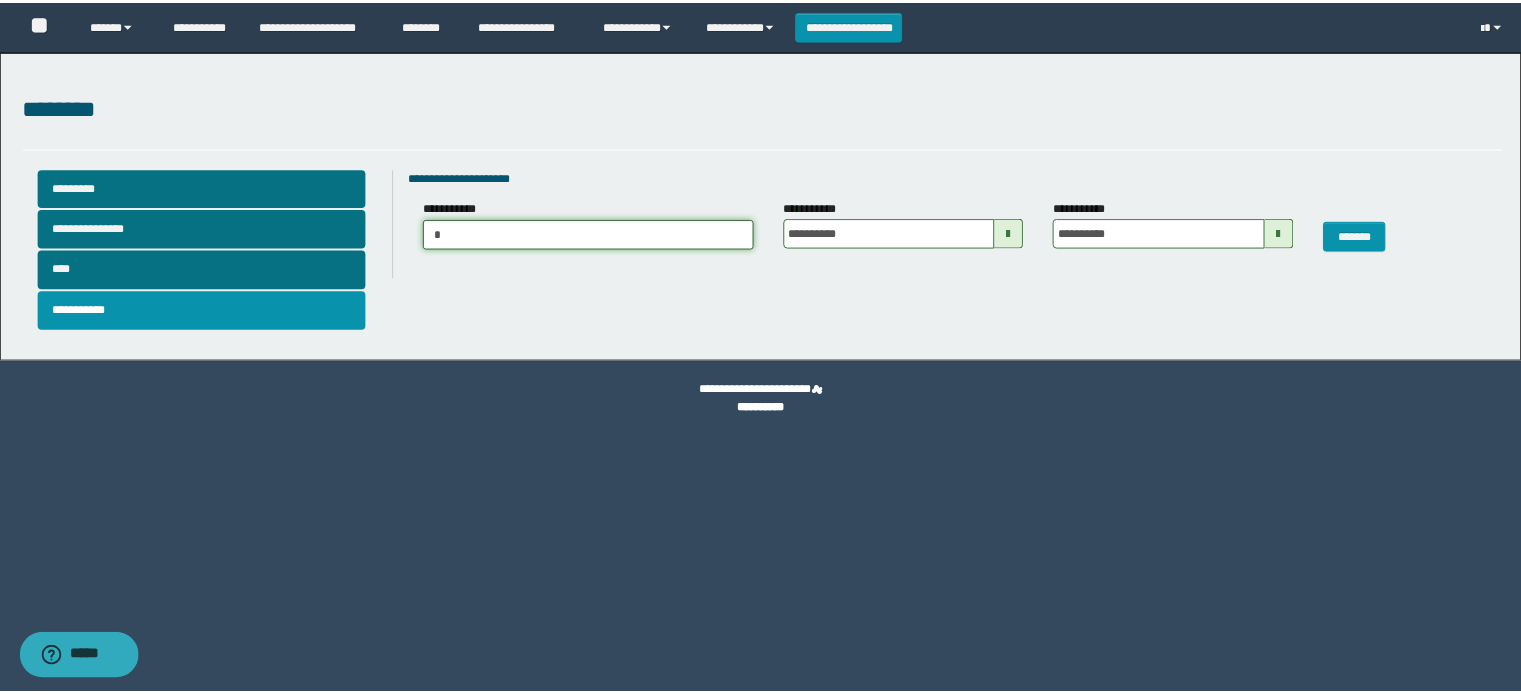 scroll, scrollTop: 0, scrollLeft: 0, axis: both 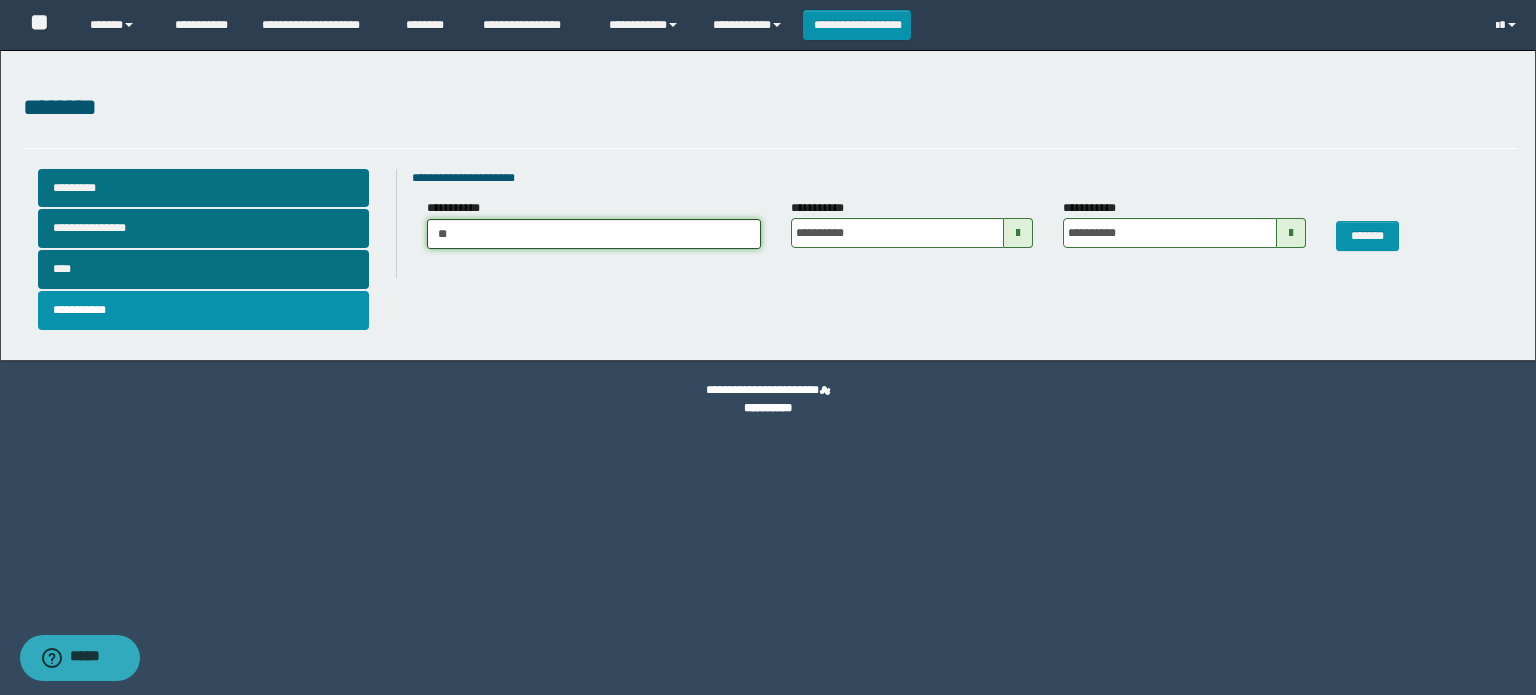type on "***" 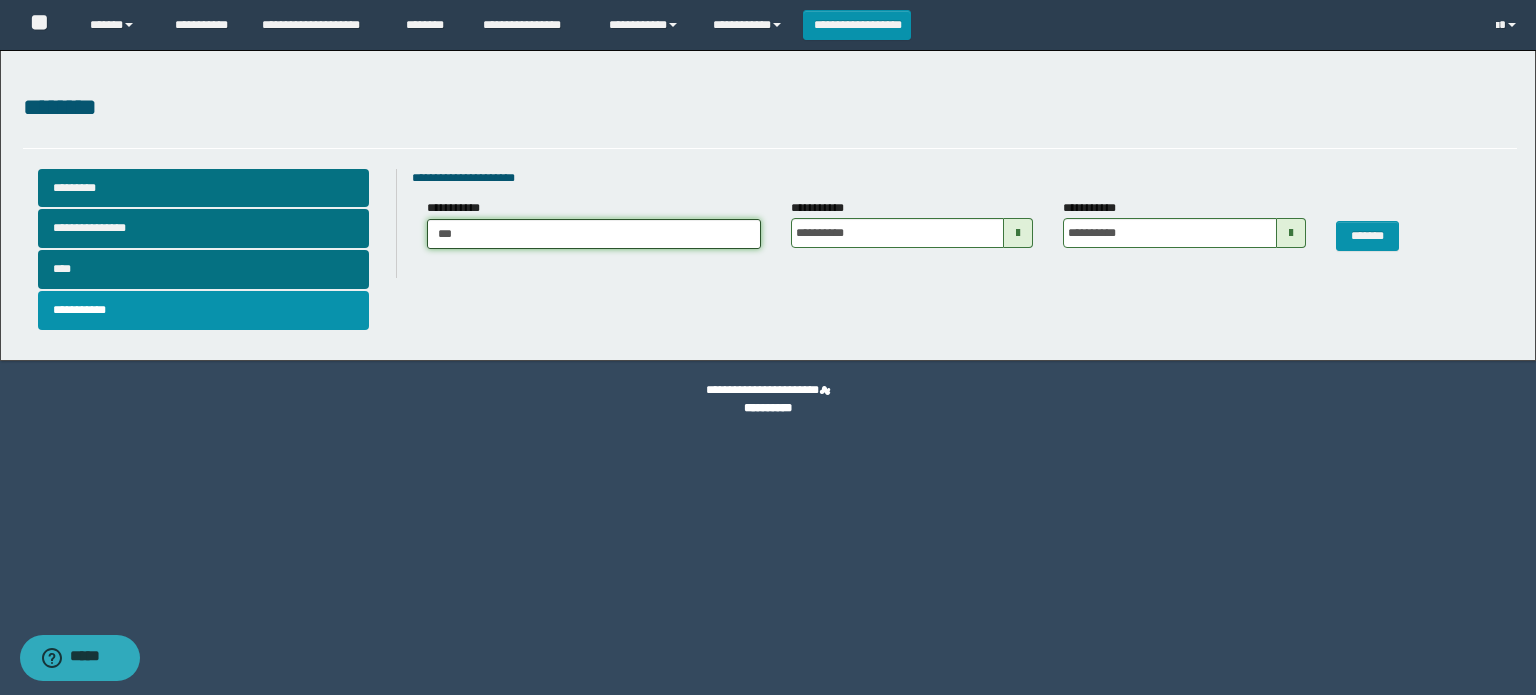 type on "***" 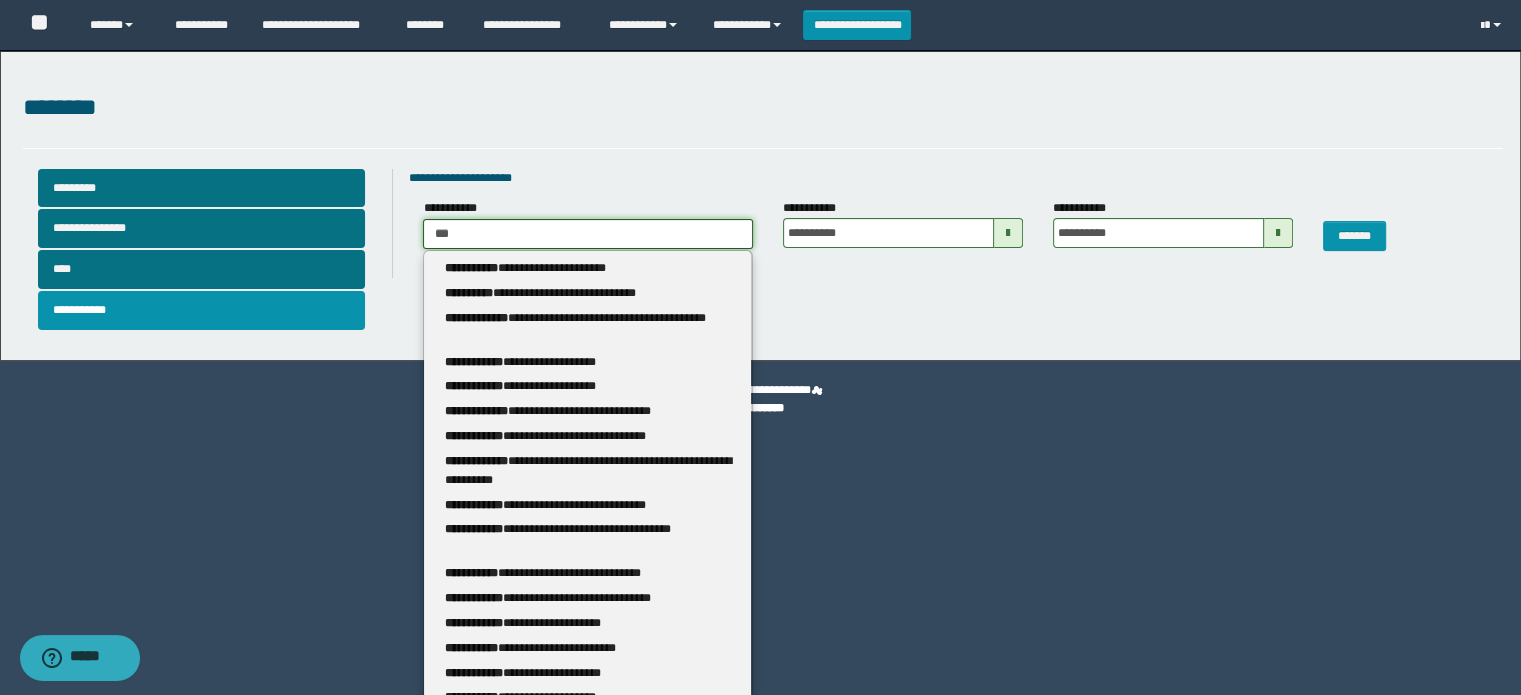 type 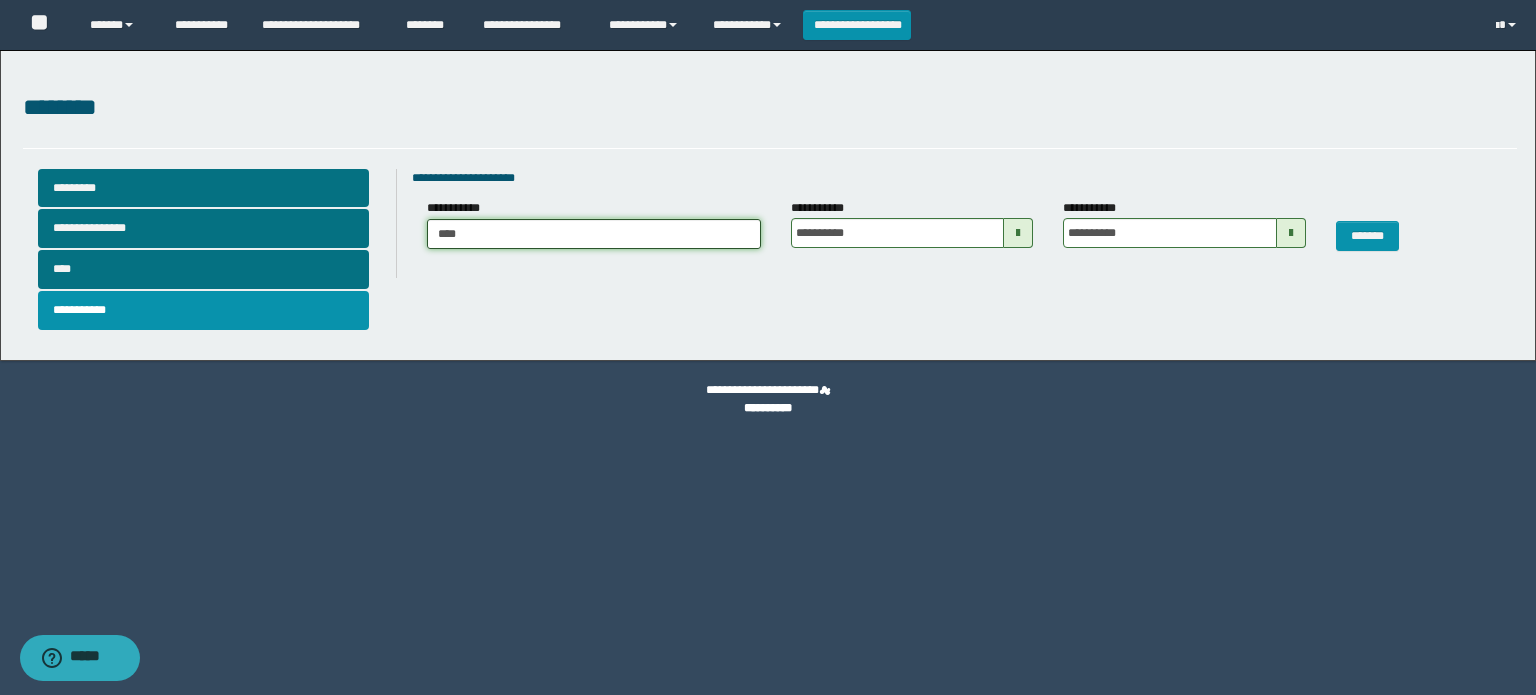 type on "****" 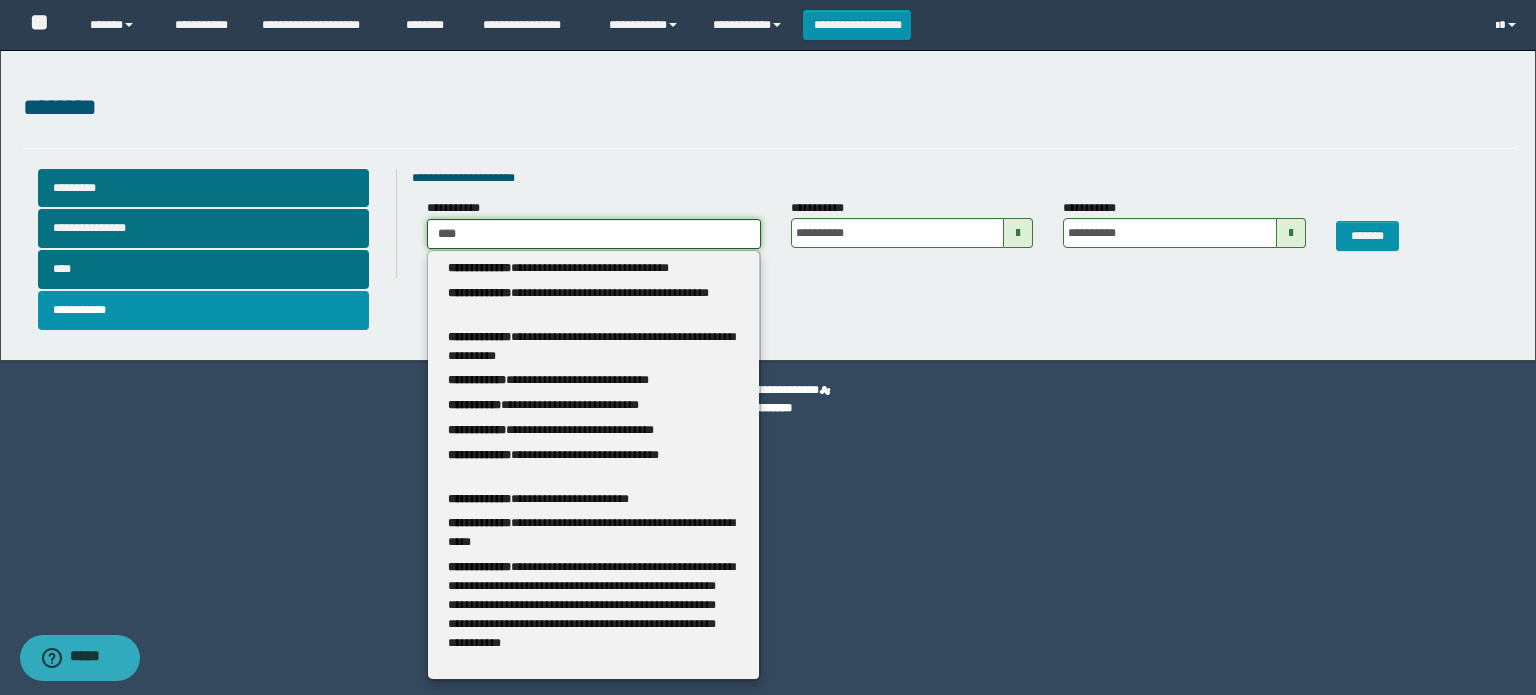 type 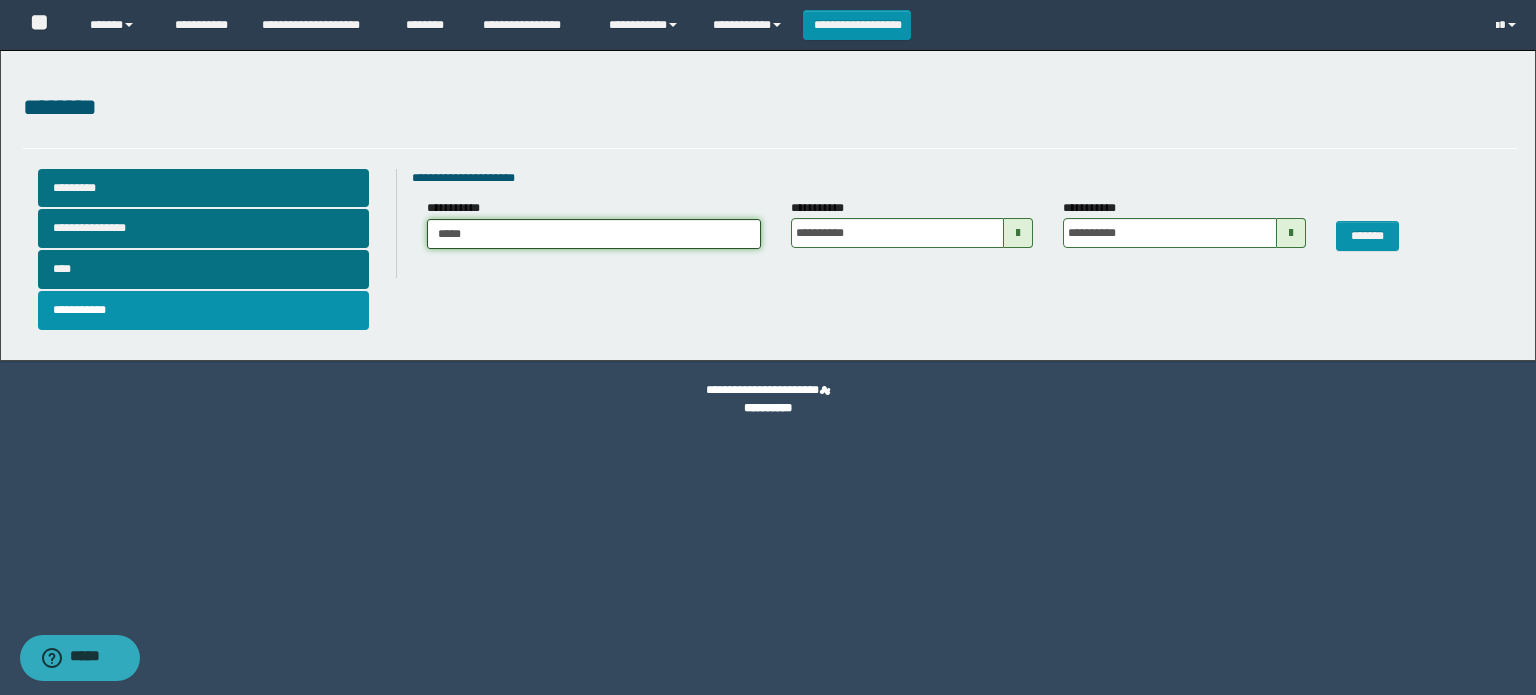type on "*****" 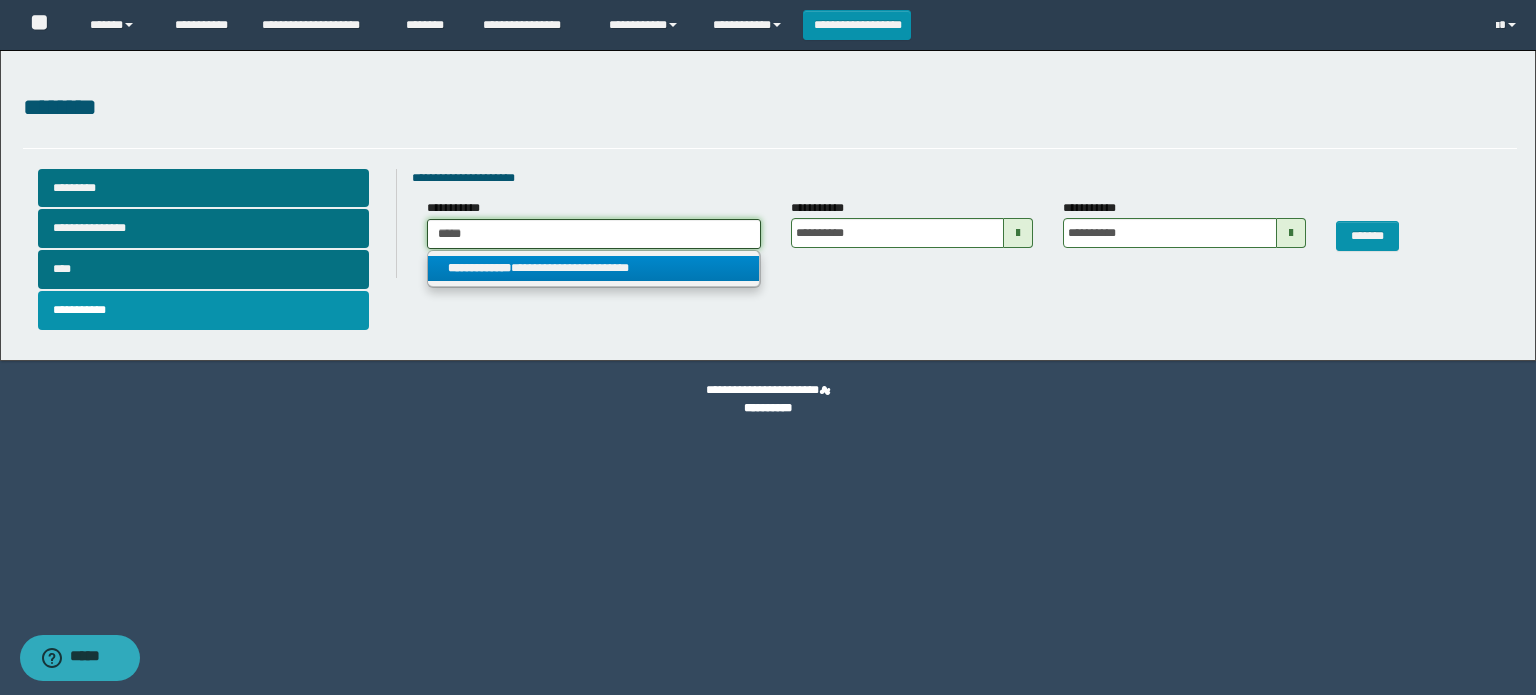 type on "*****" 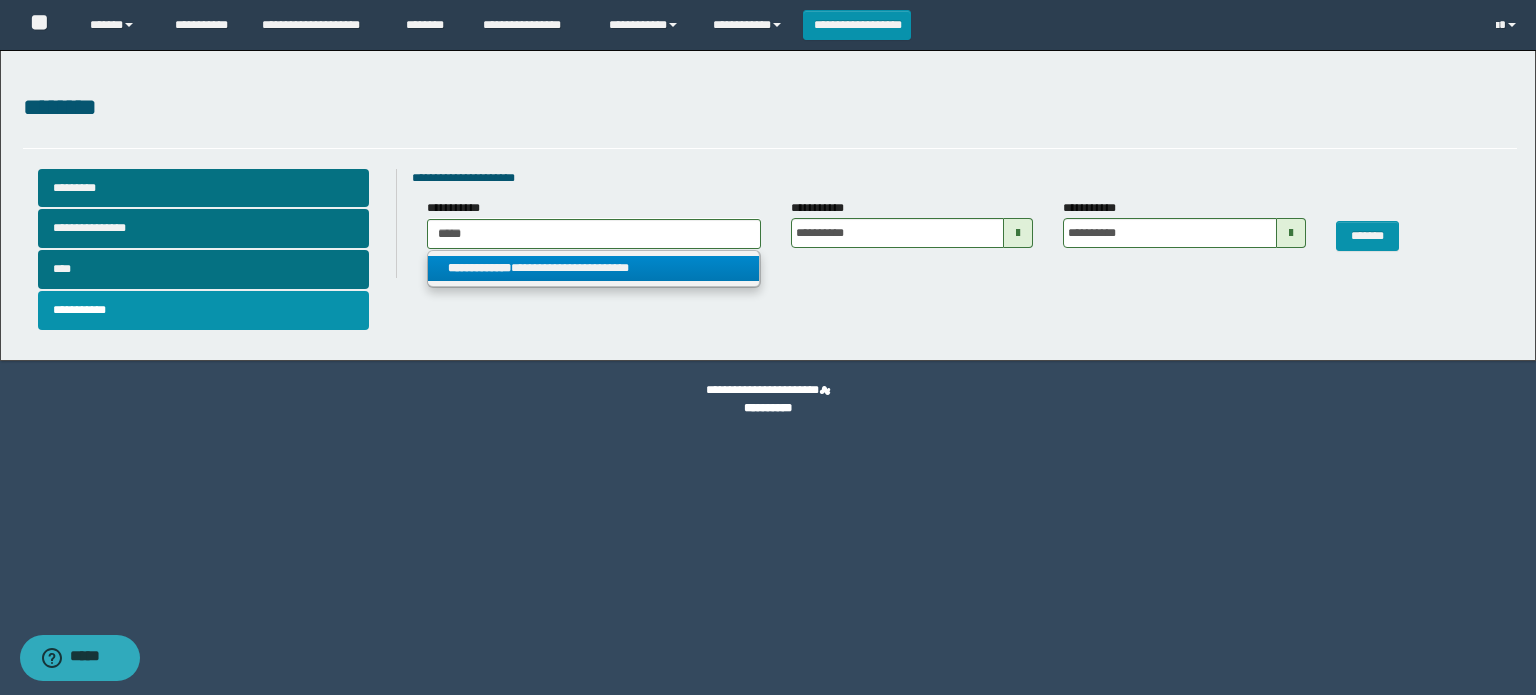 click on "**********" at bounding box center [593, 268] 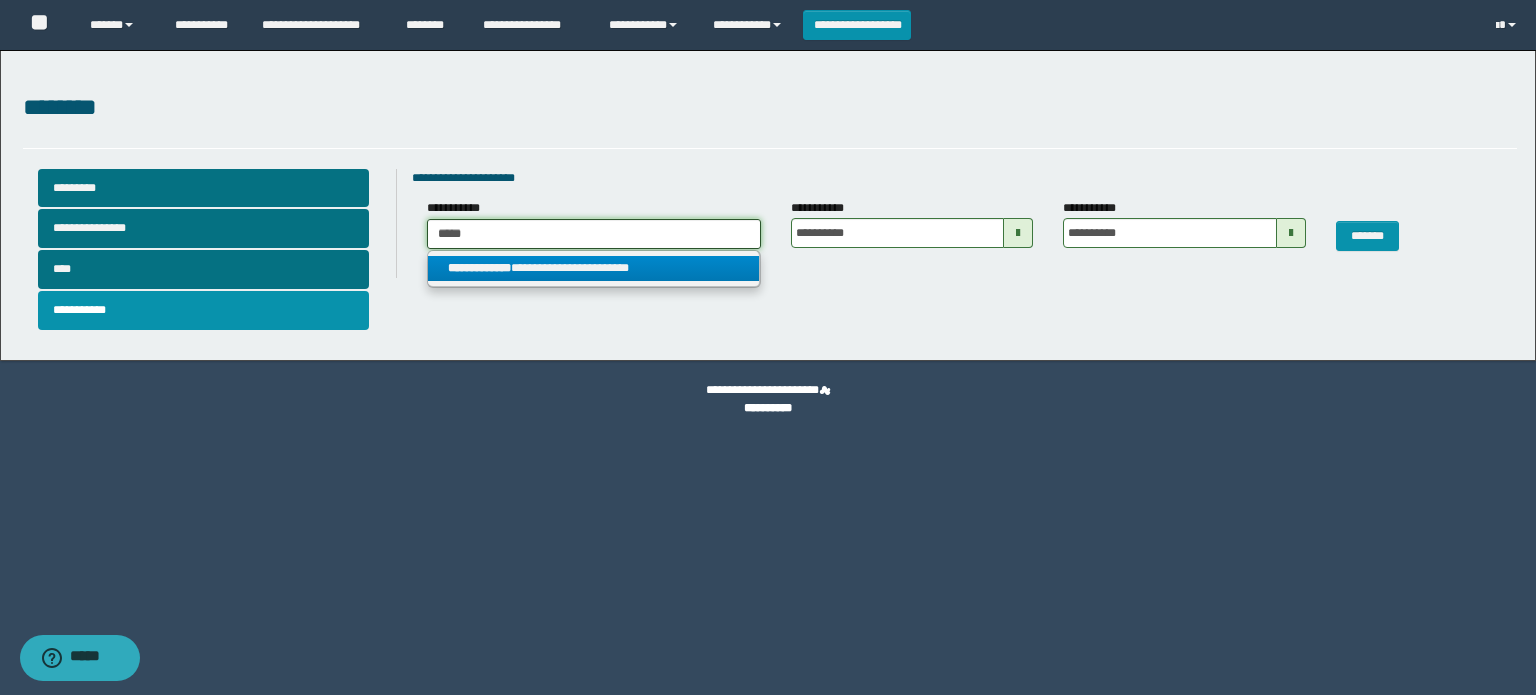 type 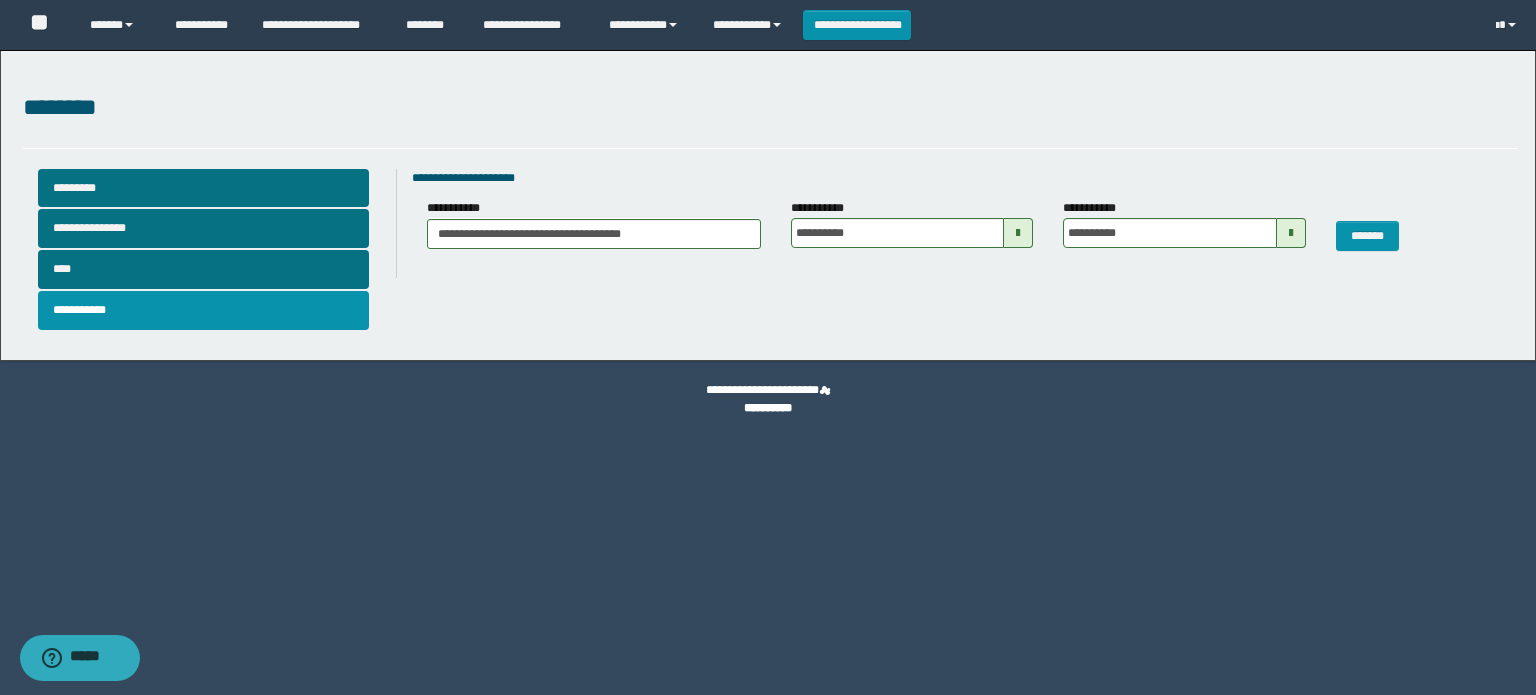 click at bounding box center (1018, 233) 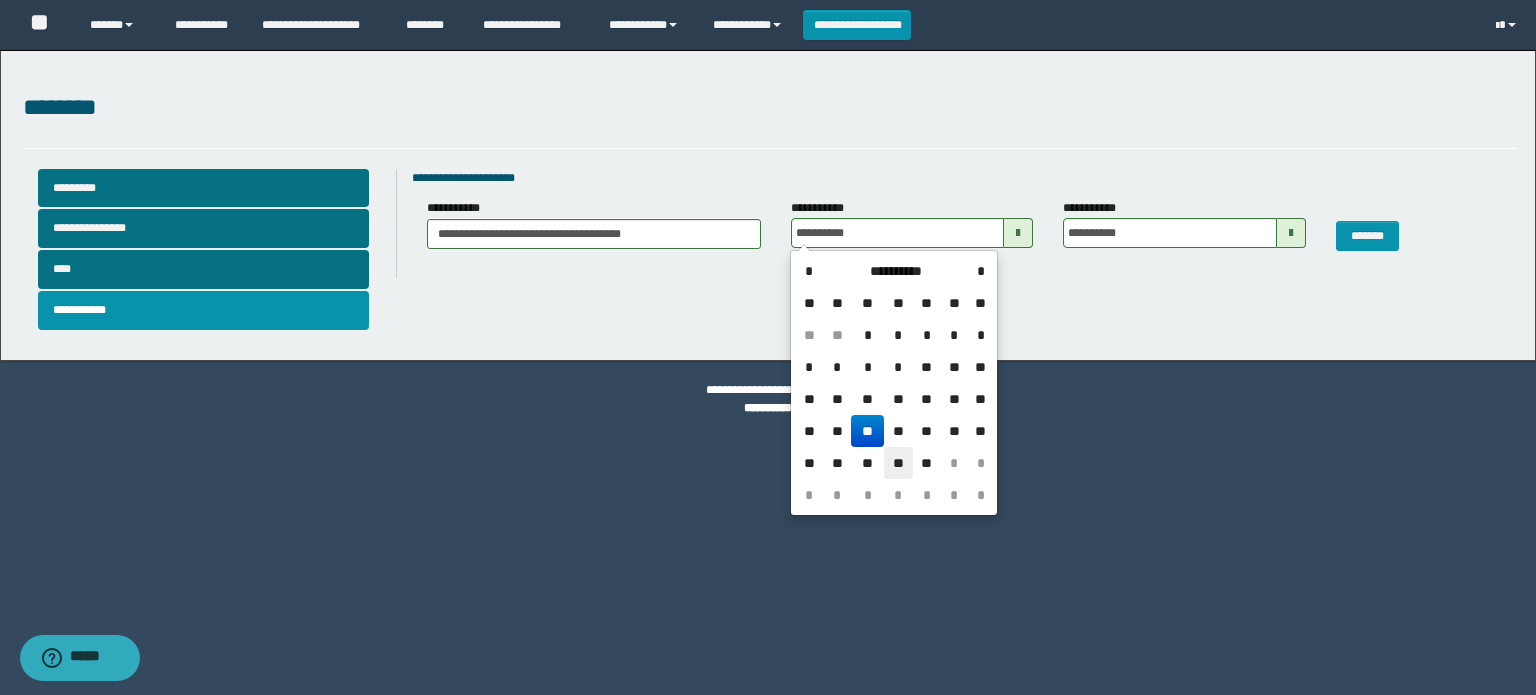 click on "**" at bounding box center [898, 463] 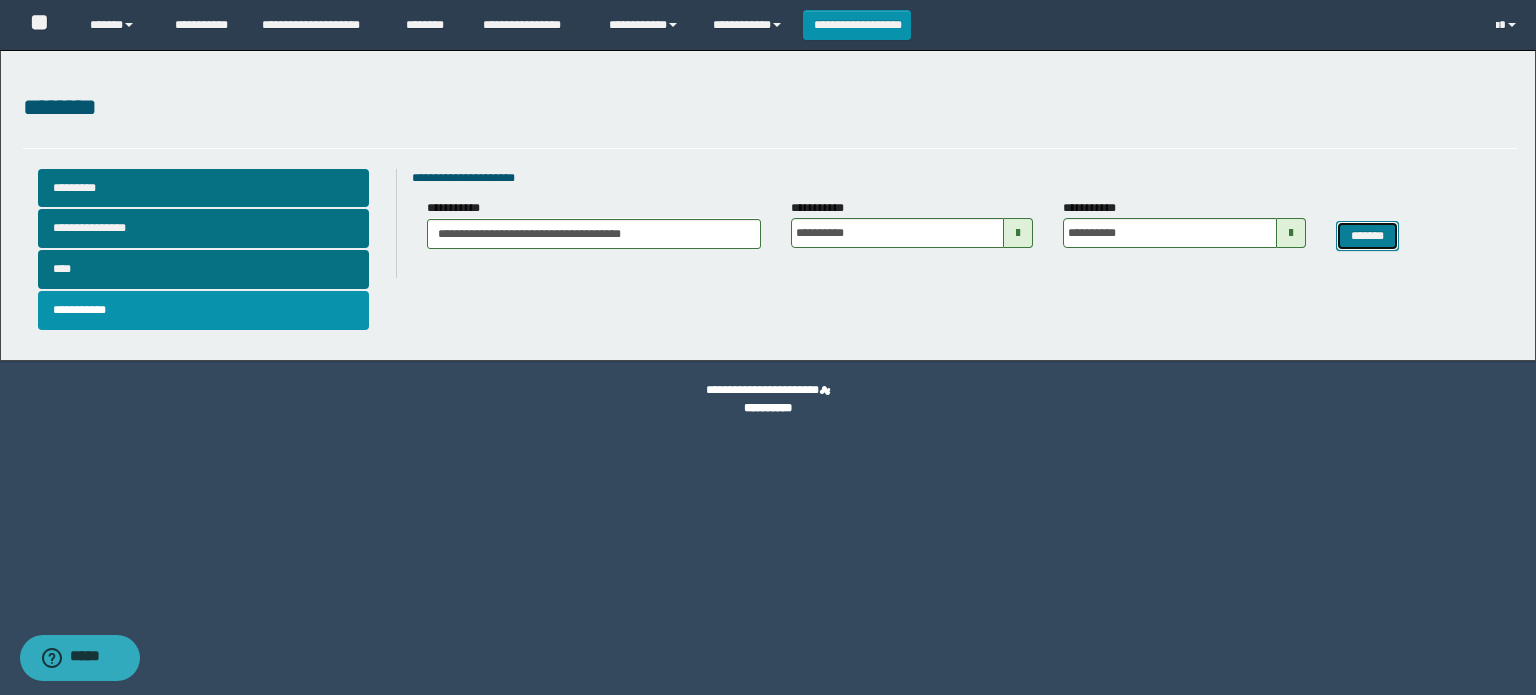 click on "*******" at bounding box center [1368, 236] 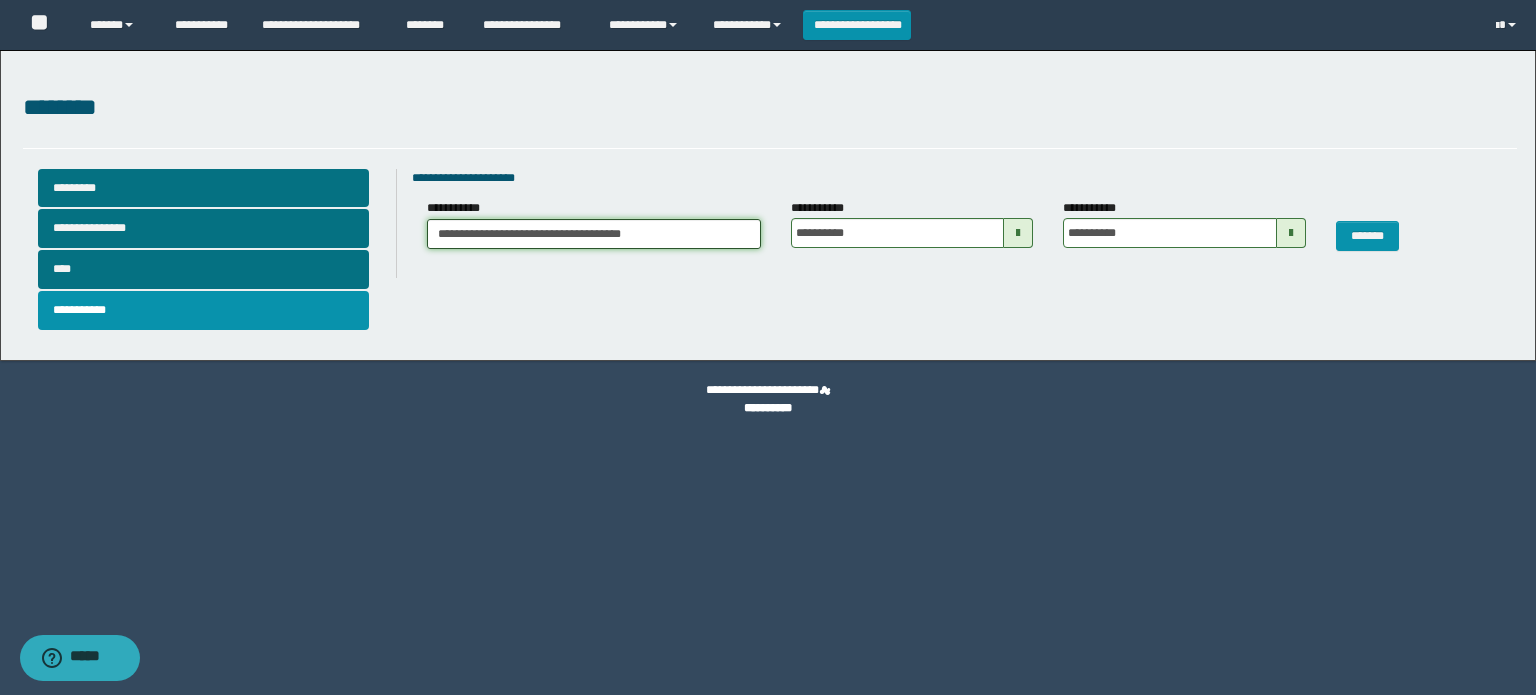 drag, startPoint x: 659, startPoint y: 232, endPoint x: 417, endPoint y: 251, distance: 242.74472 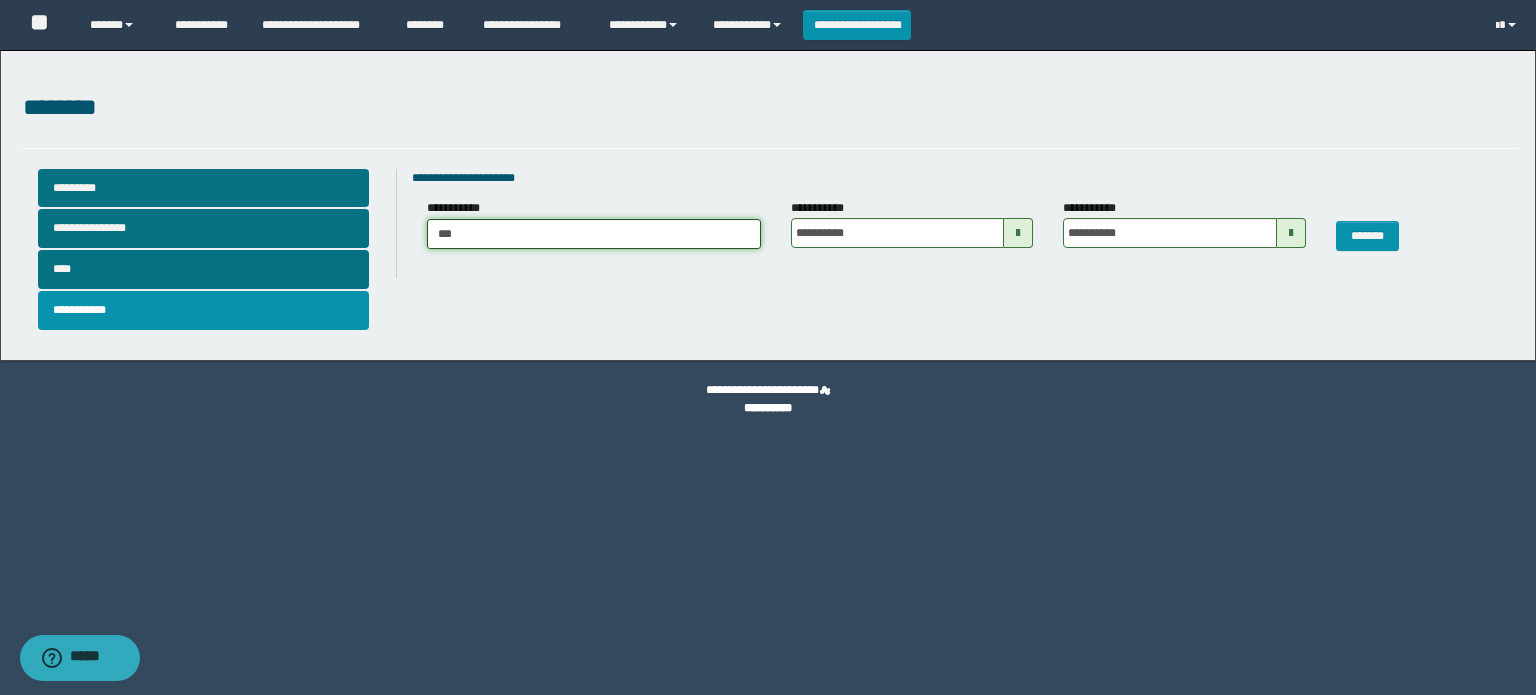 type on "****" 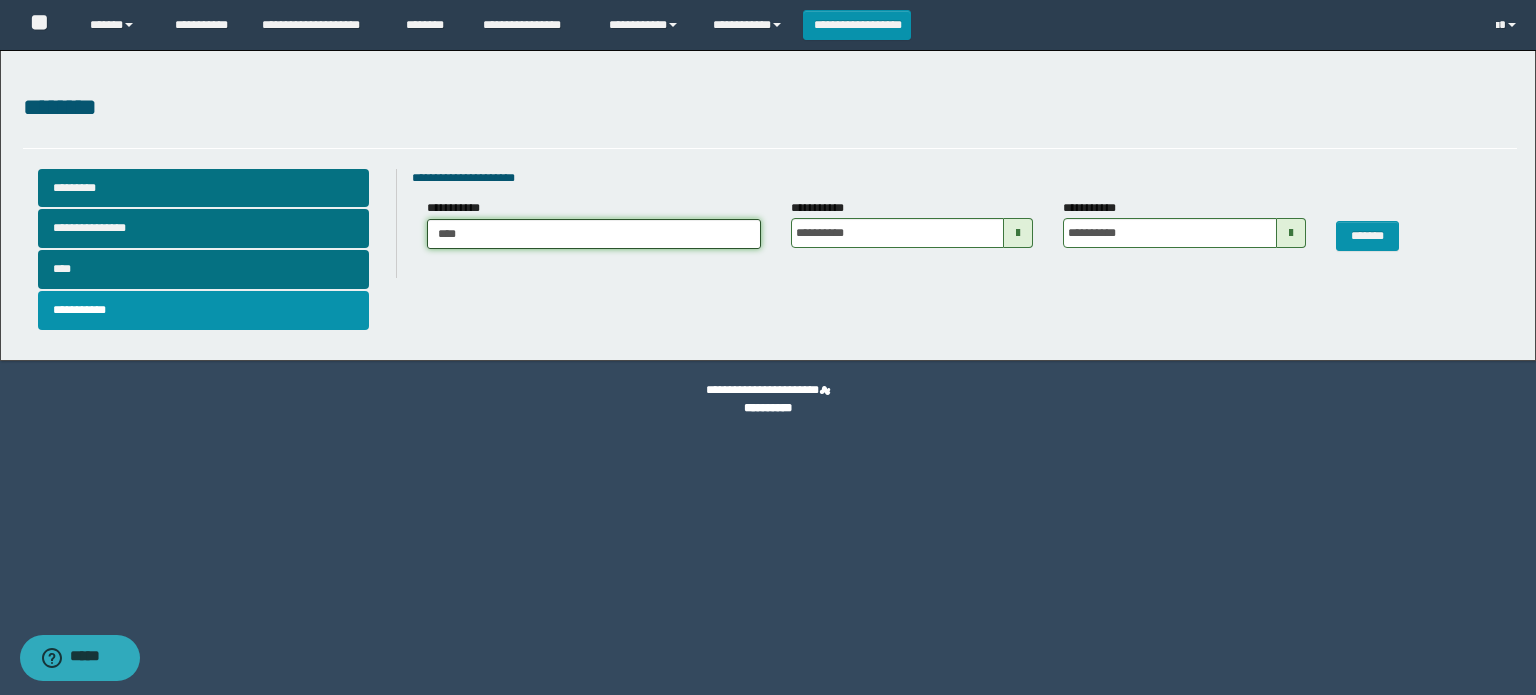 type on "****" 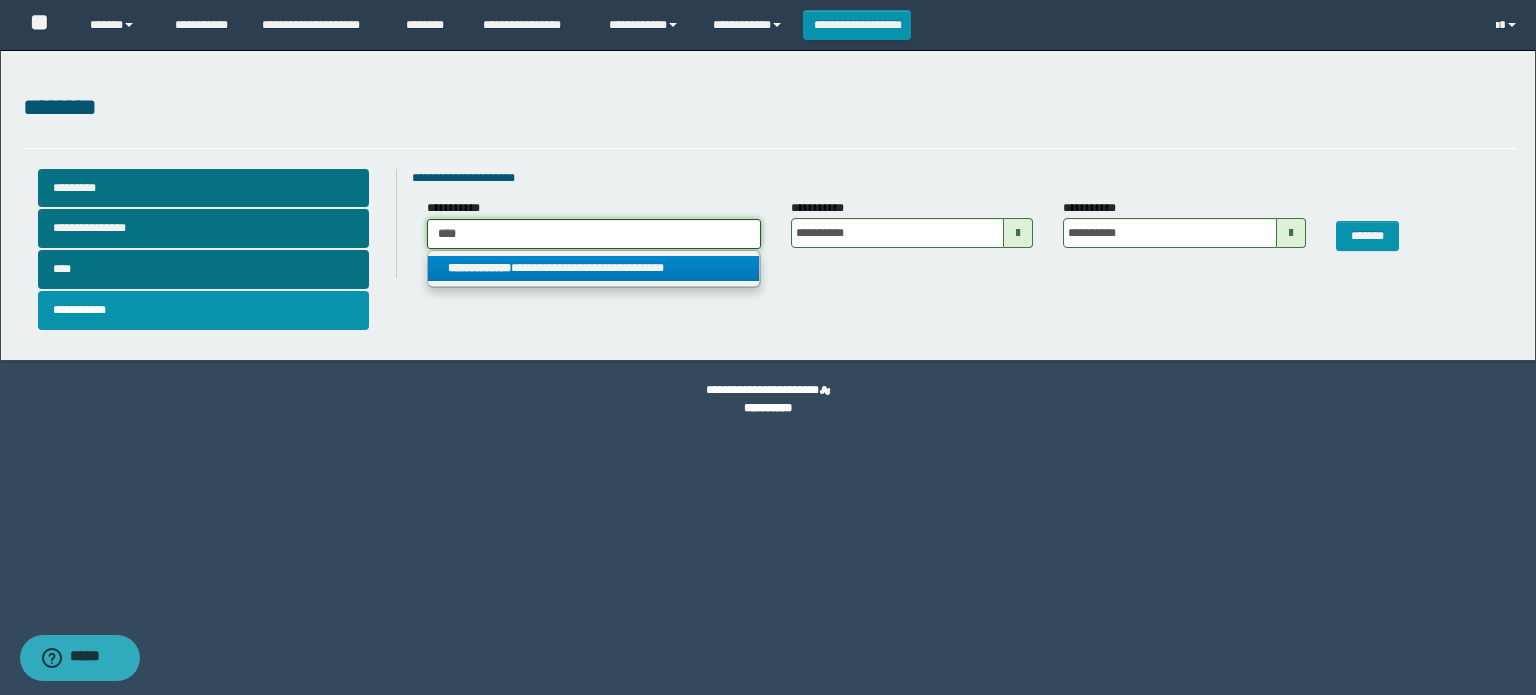 type on "****" 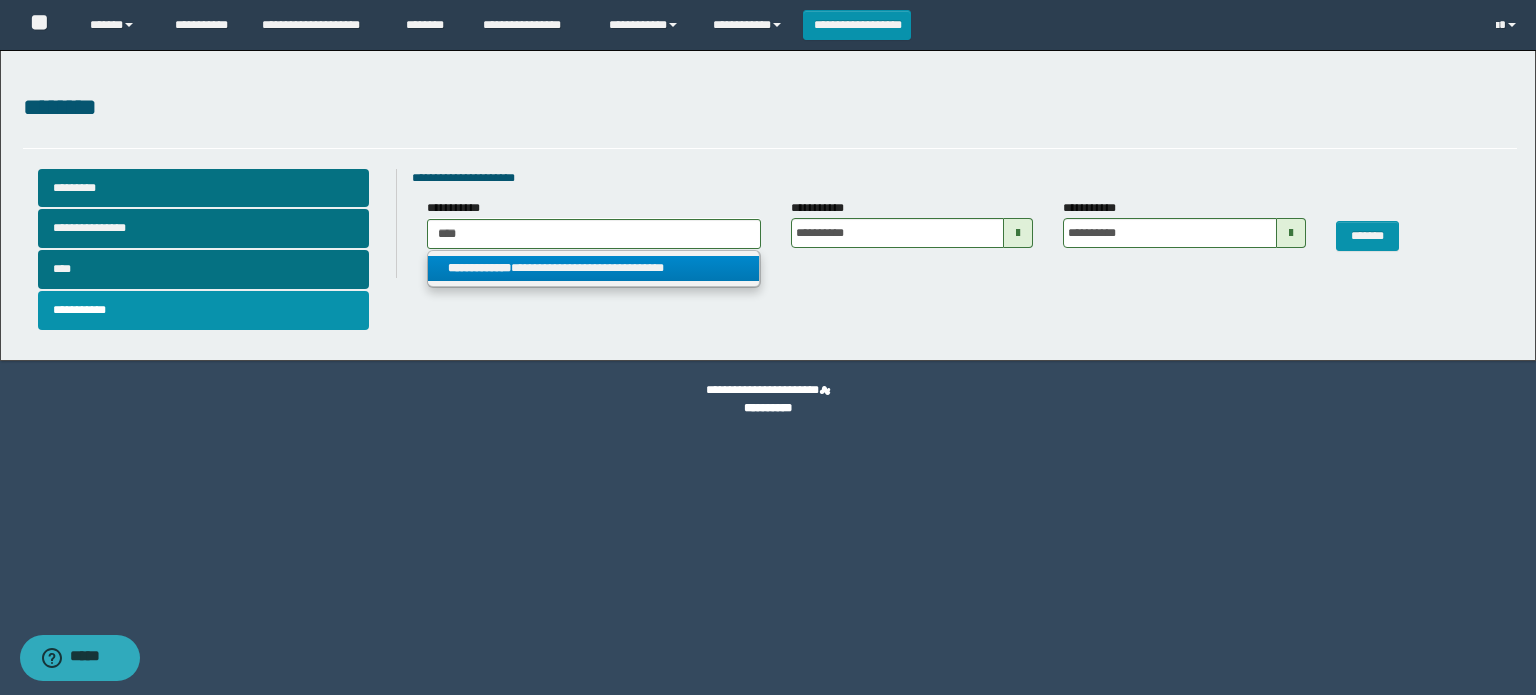 click on "**********" at bounding box center (479, 268) 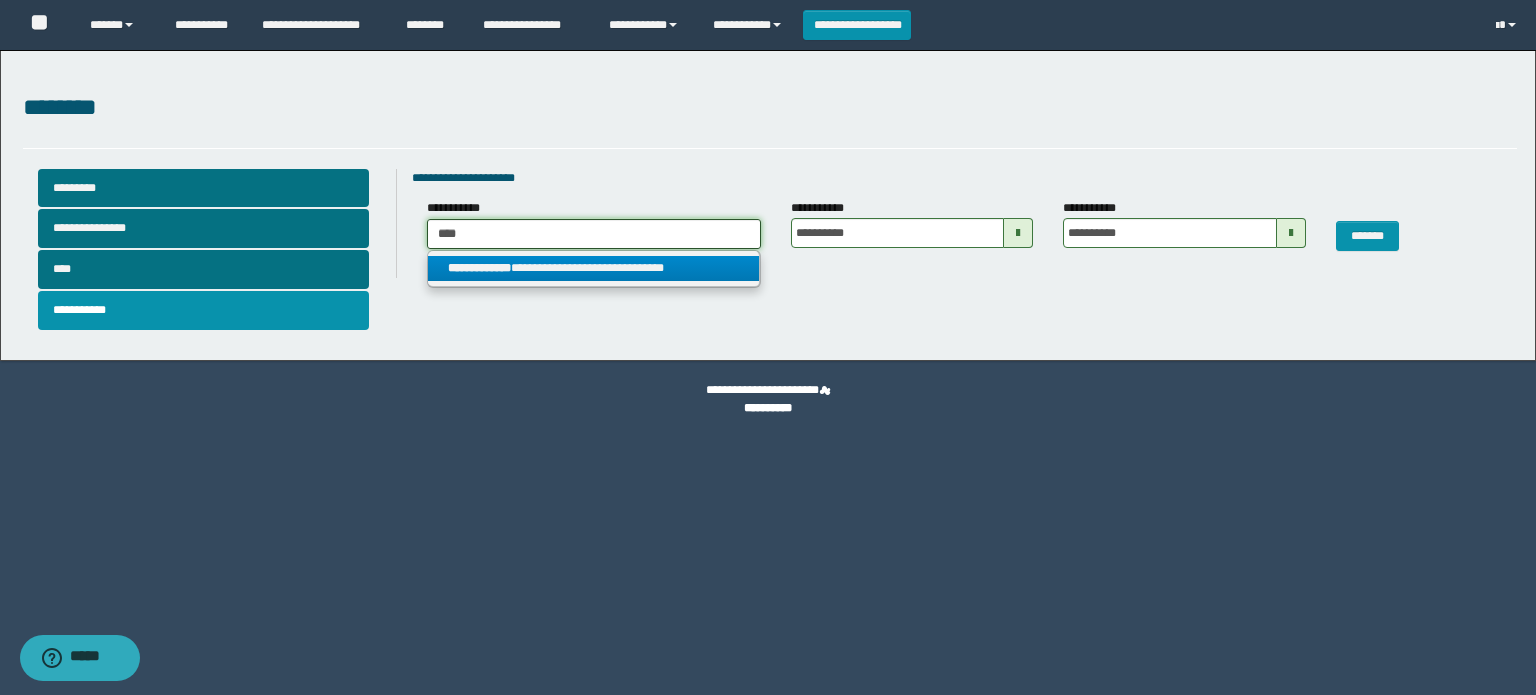 type 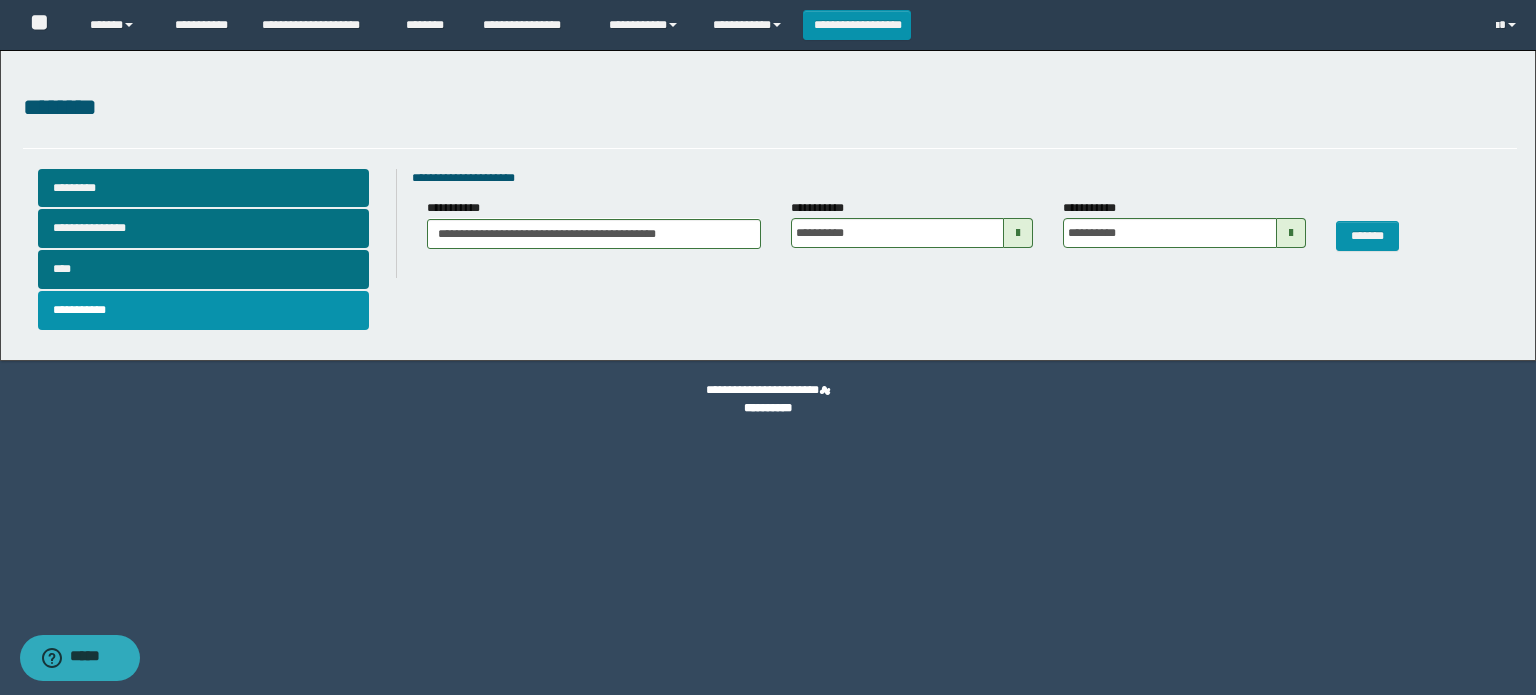 click at bounding box center (1018, 233) 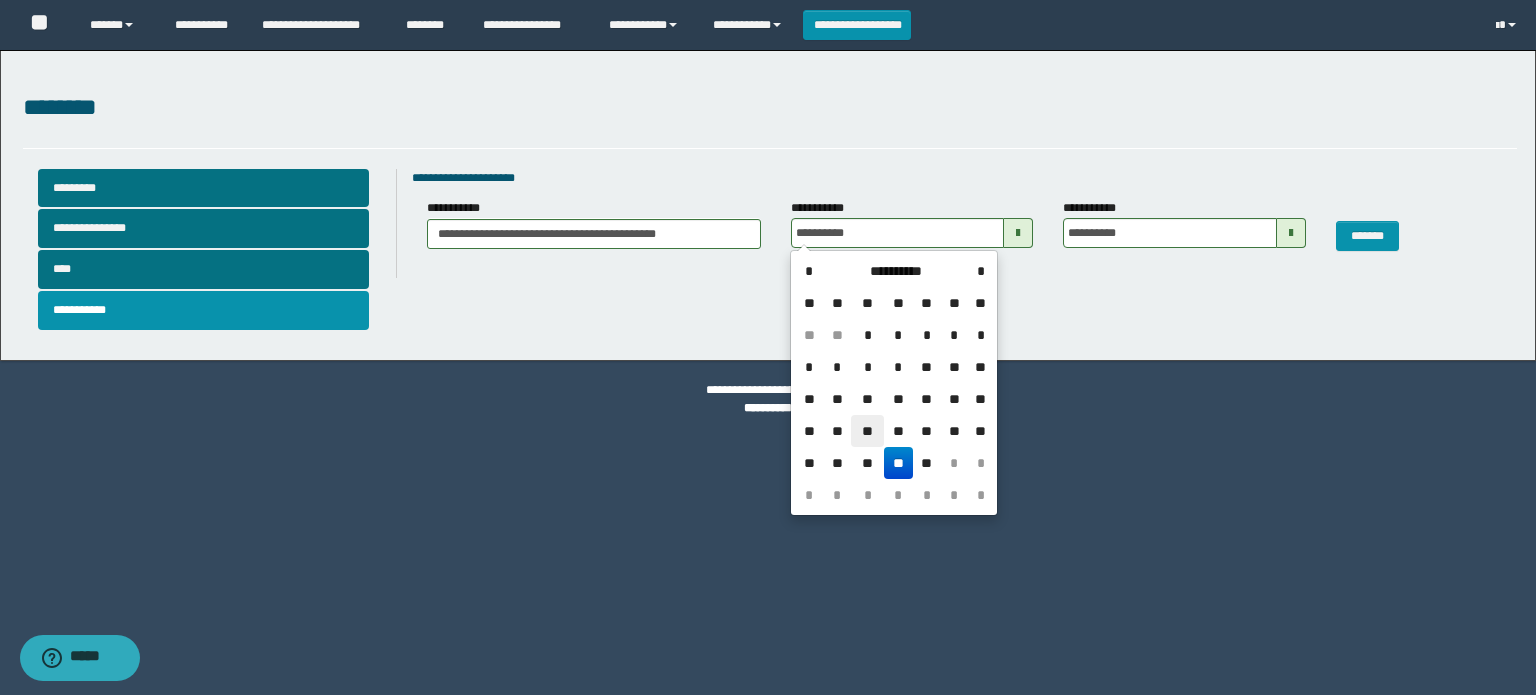 click on "**" at bounding box center [867, 431] 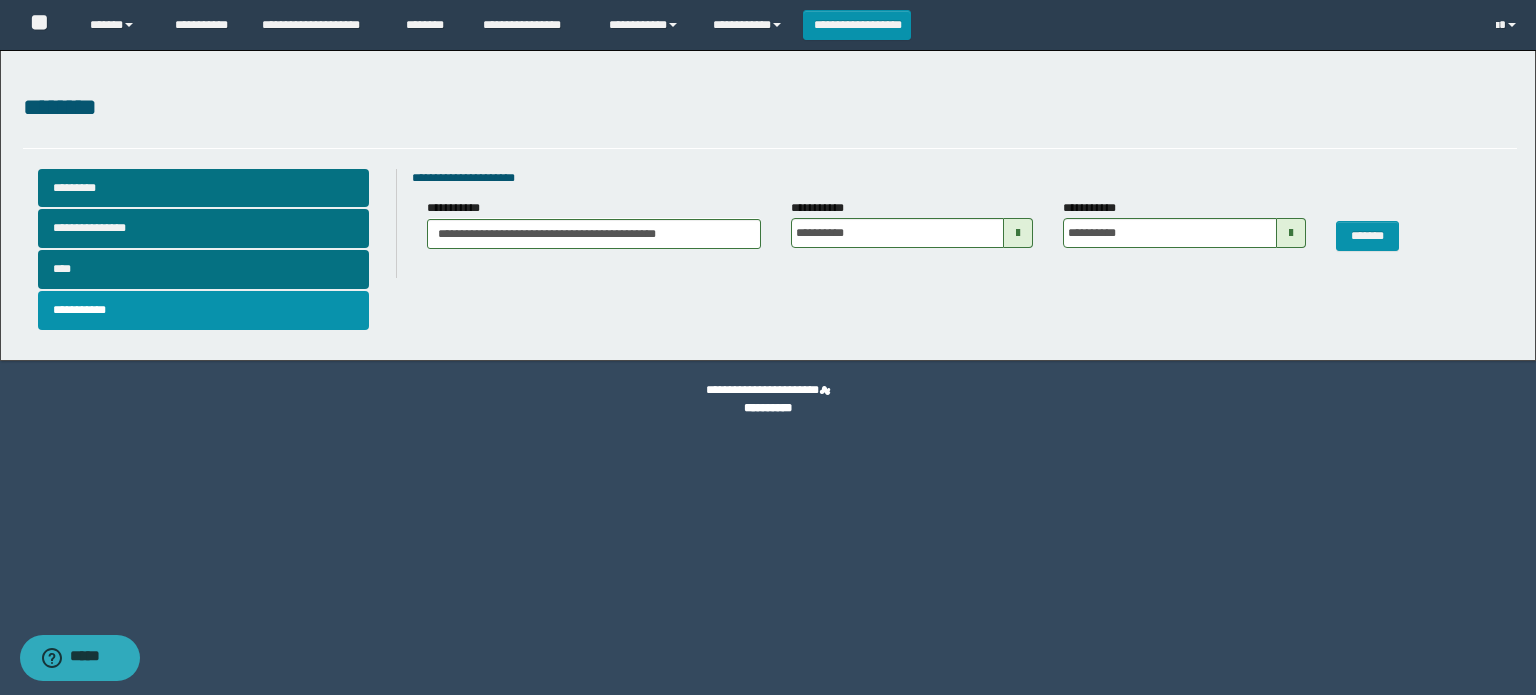 click at bounding box center [1291, 233] 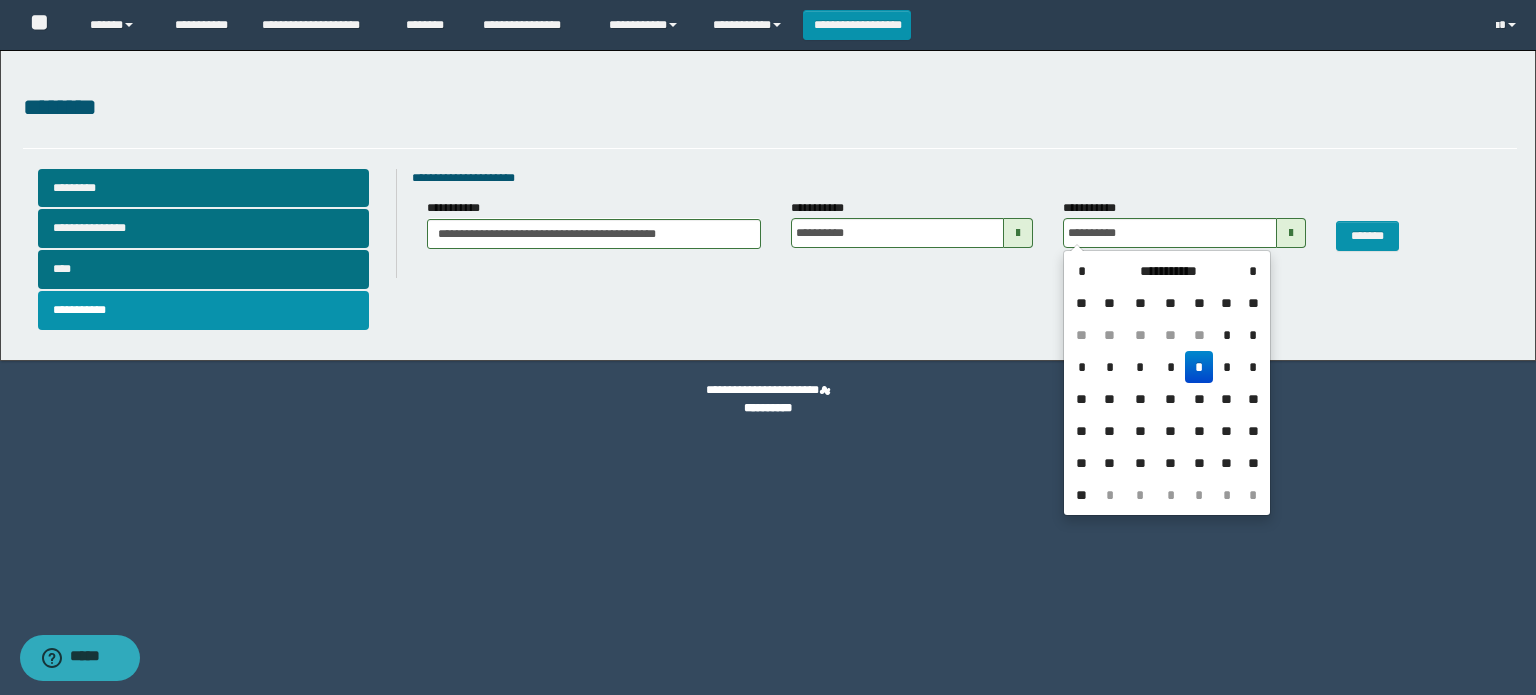 click on "*" at bounding box center (1199, 367) 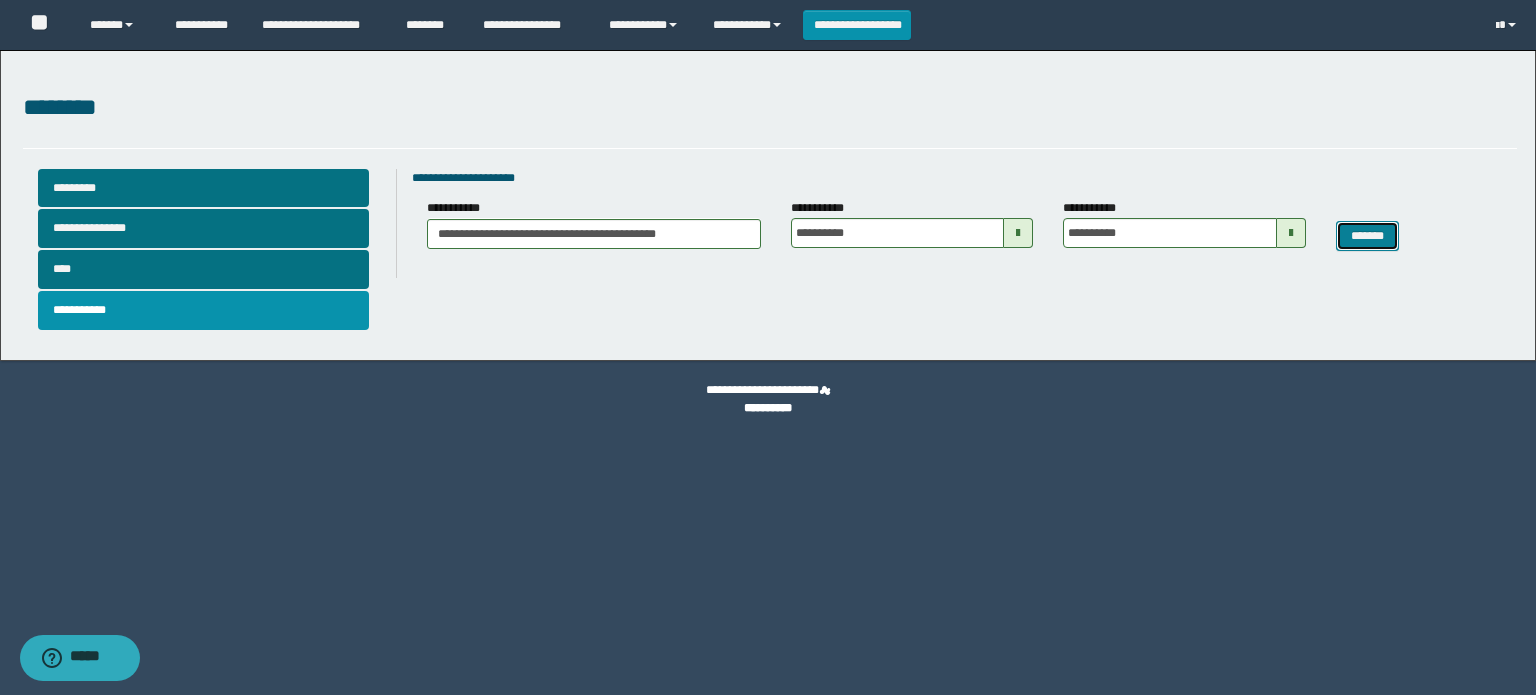 click on "*******" at bounding box center (1368, 236) 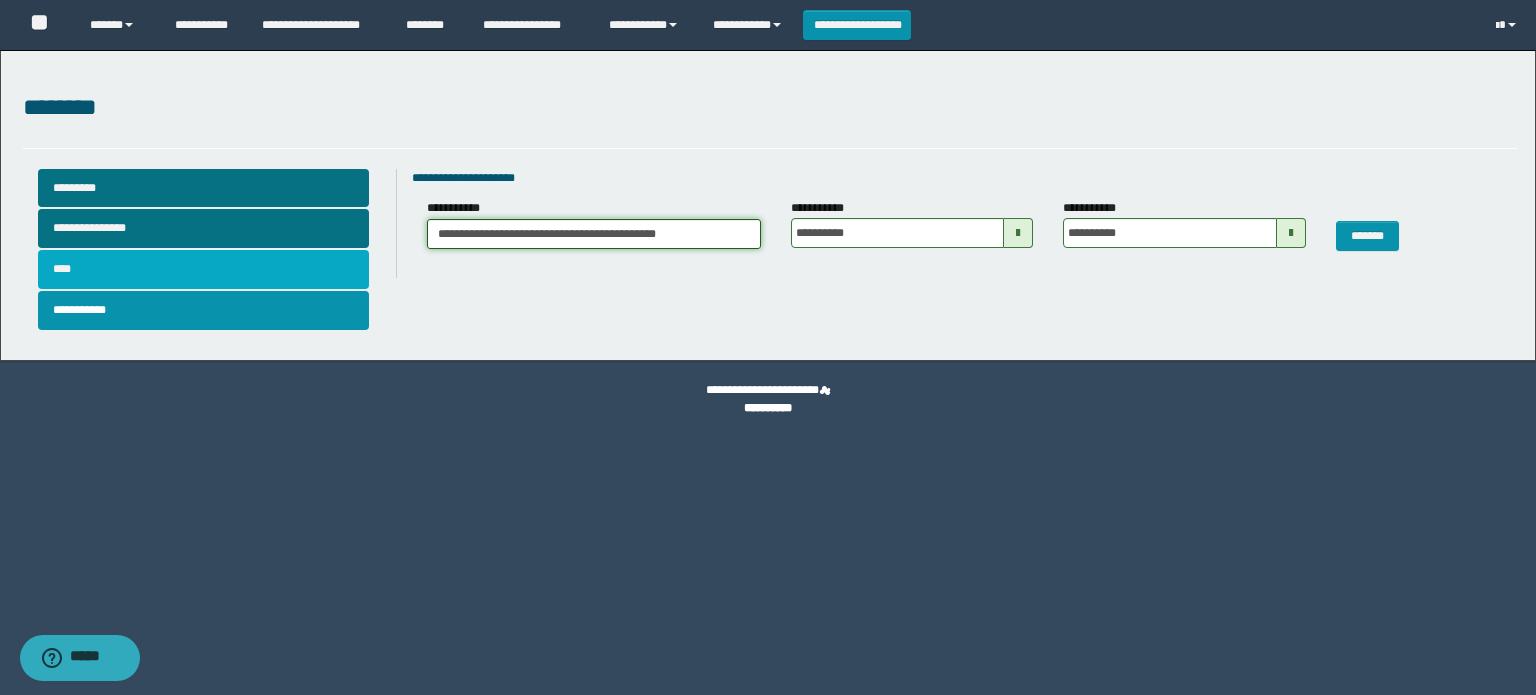 drag, startPoint x: 725, startPoint y: 234, endPoint x: 350, endPoint y: 258, distance: 375.7672 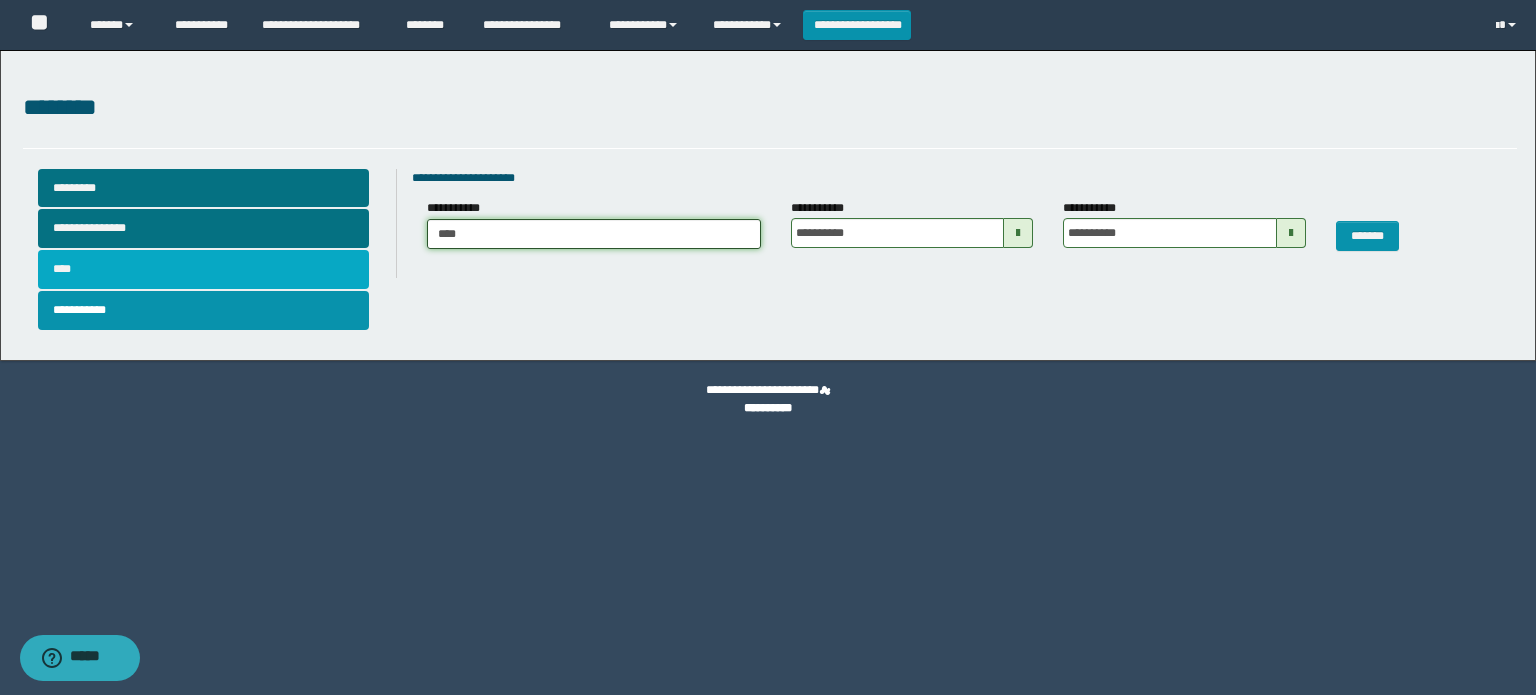 type on "*****" 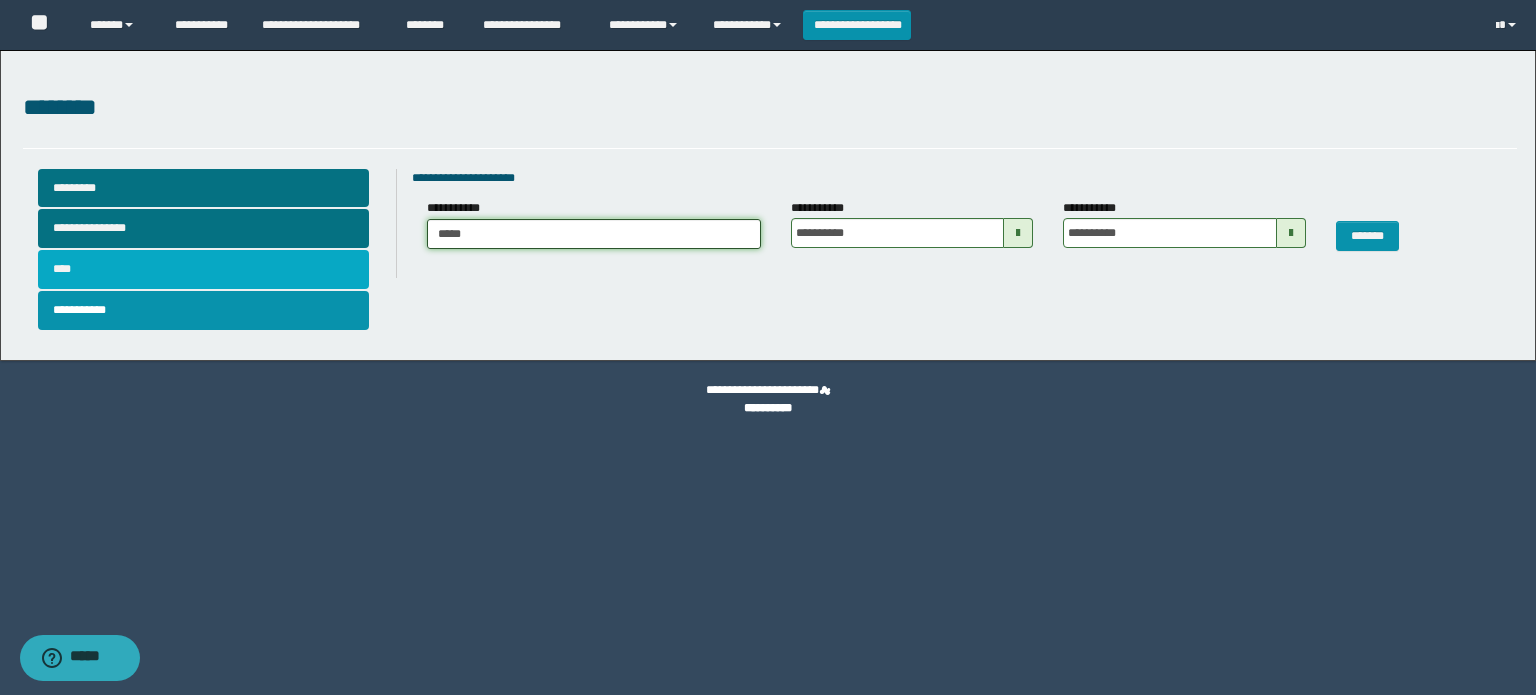 type on "*****" 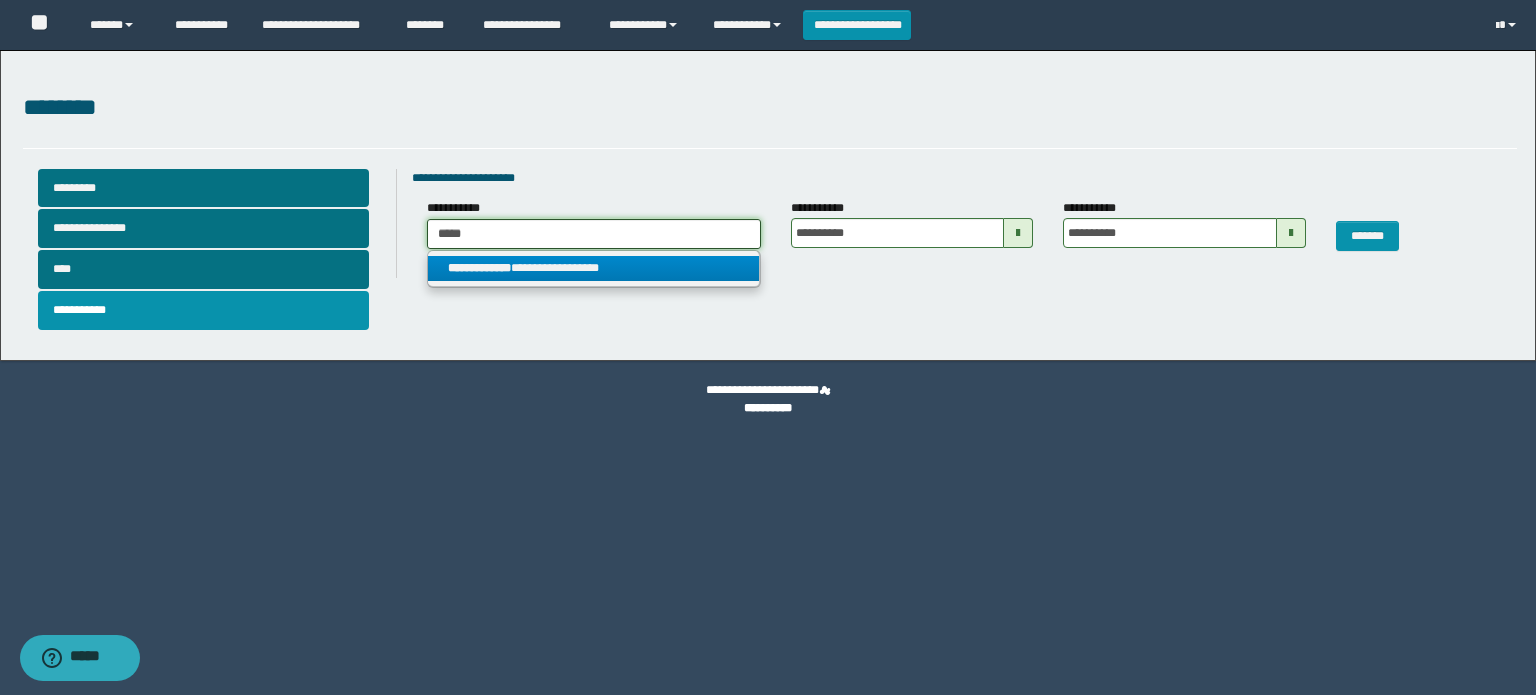 type on "*****" 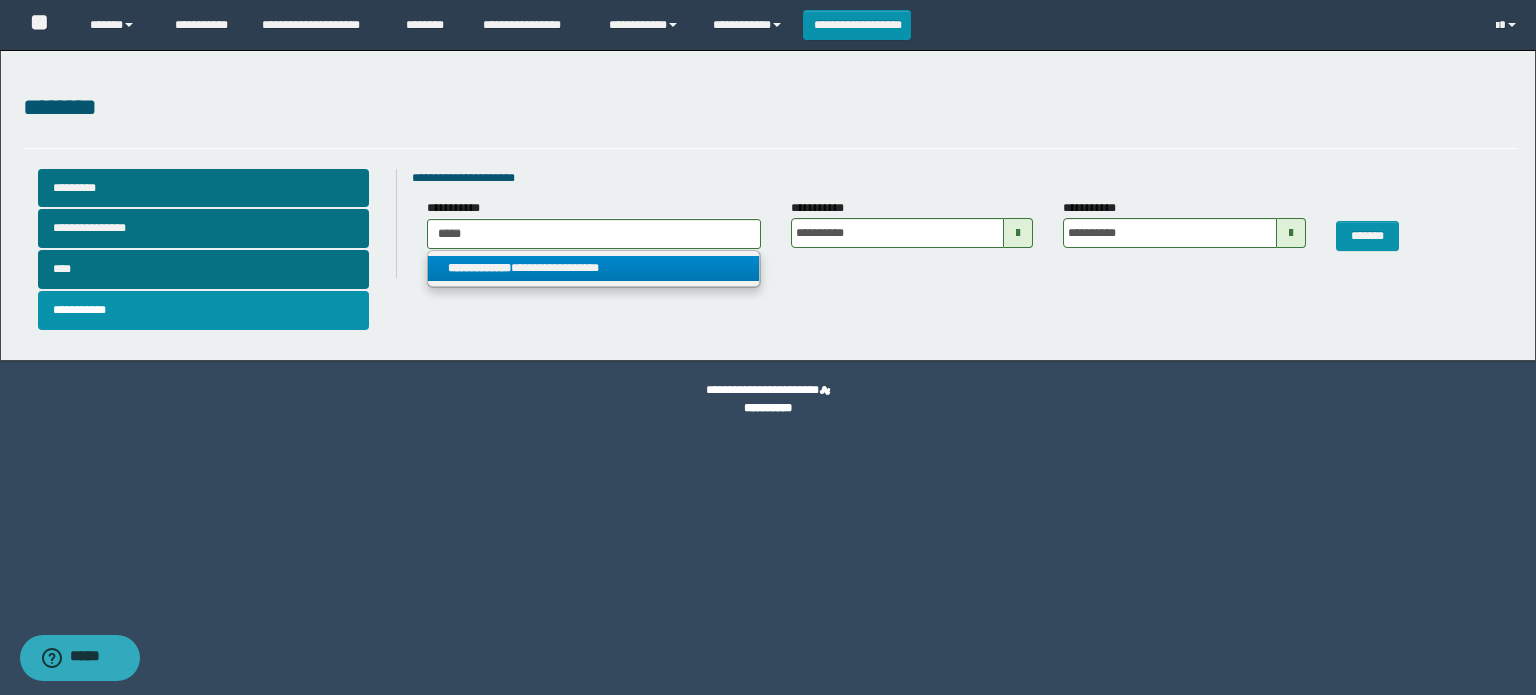 click on "**********" at bounding box center (593, 268) 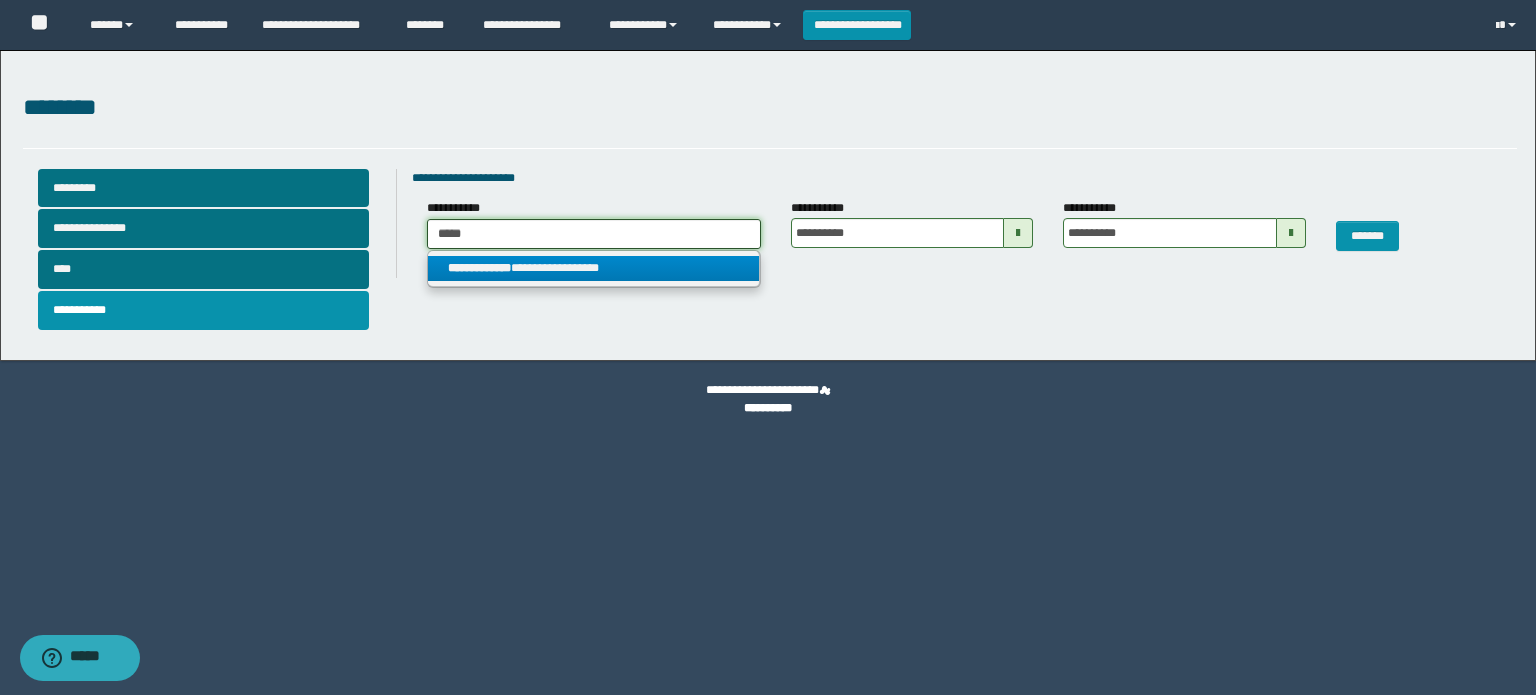 type 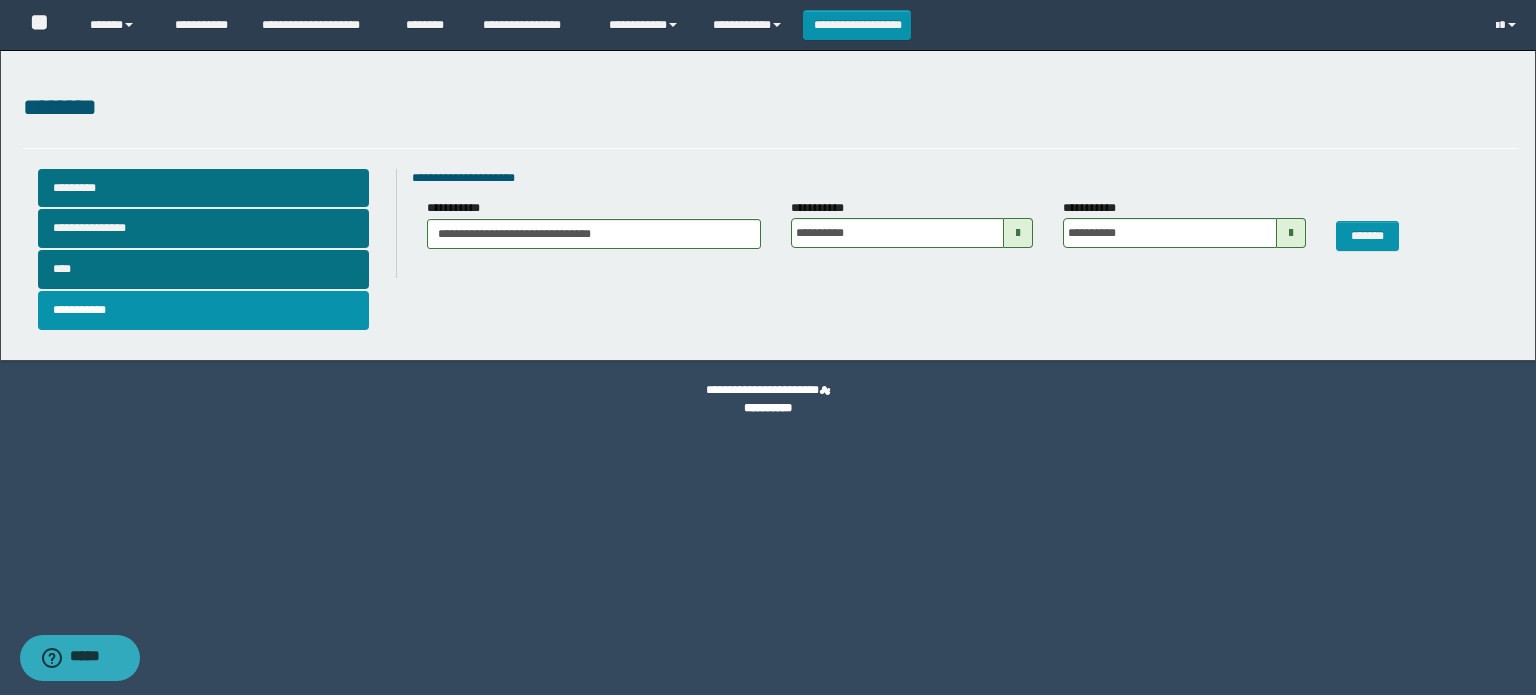 click at bounding box center [1018, 233] 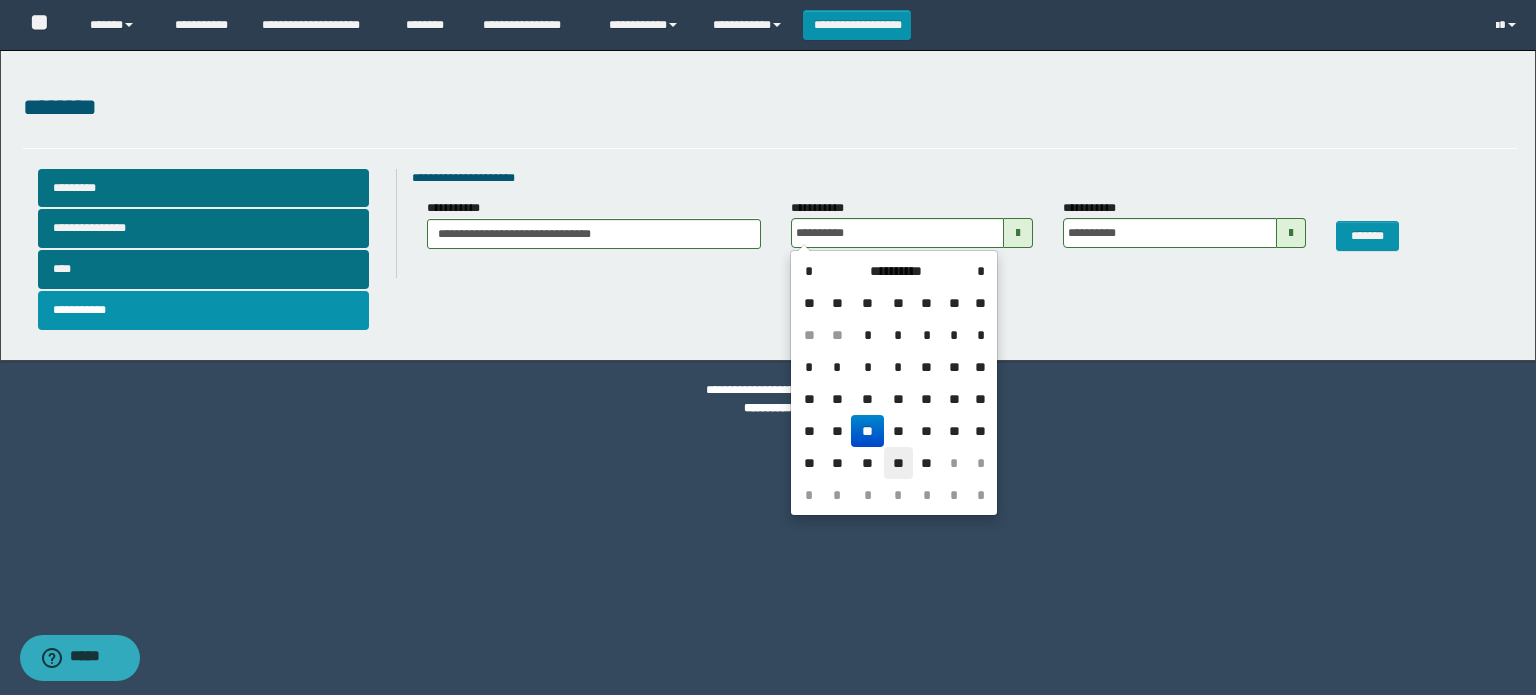 click on "**" at bounding box center (898, 463) 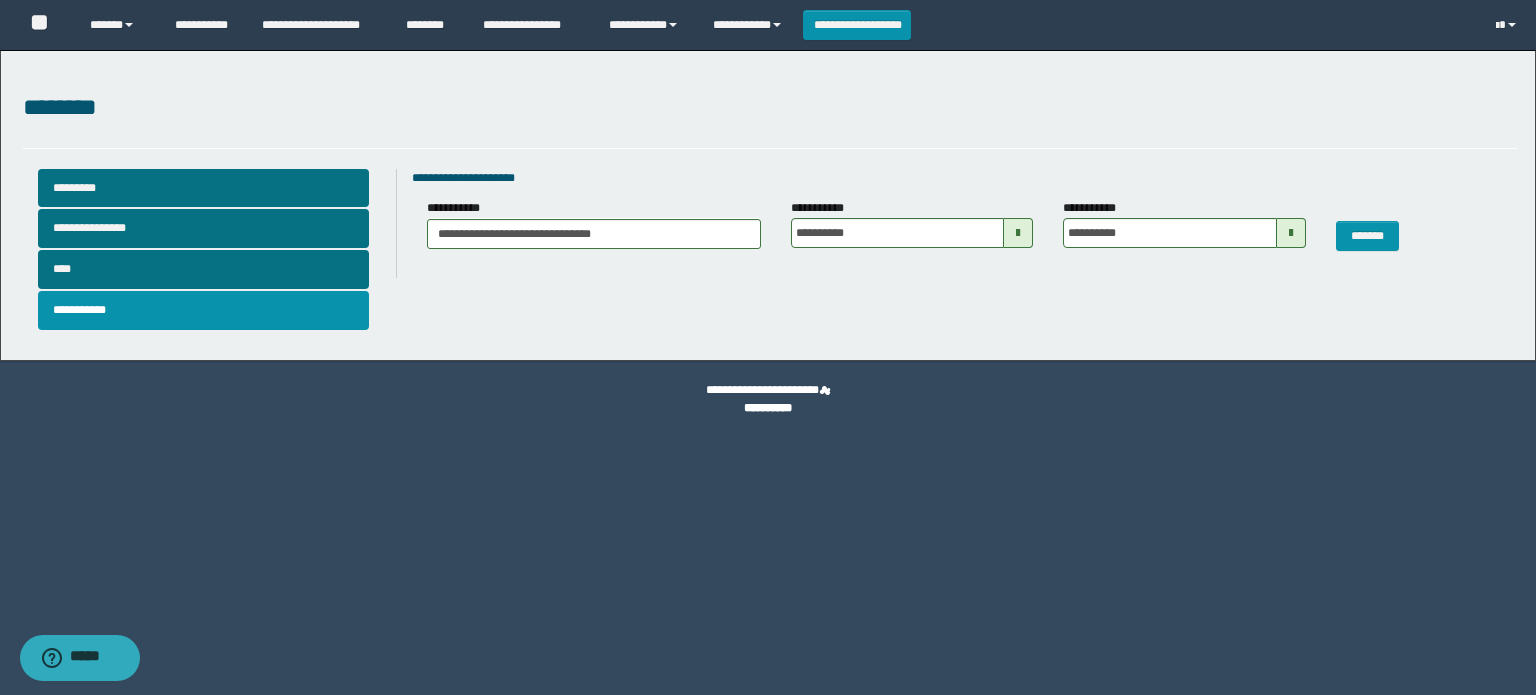 click at bounding box center (1291, 233) 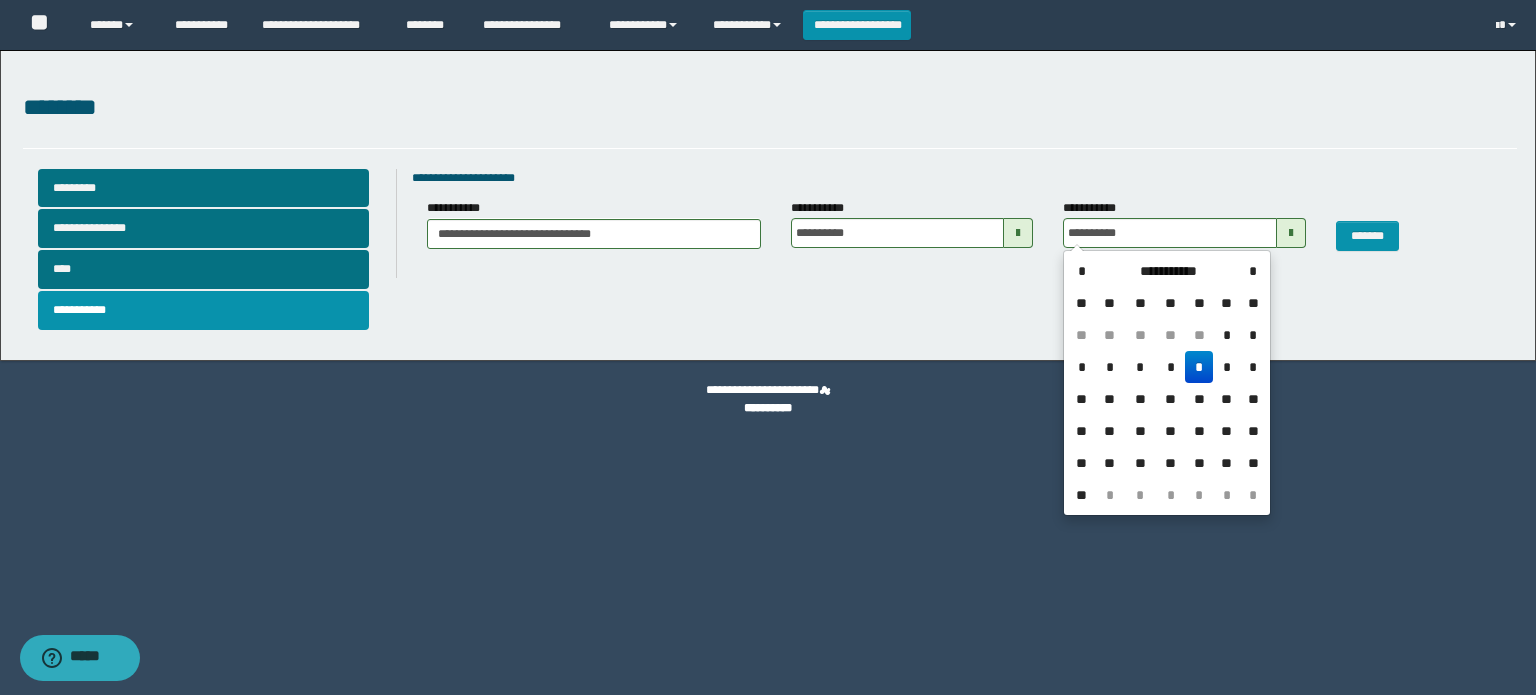 click on "*" at bounding box center (1199, 367) 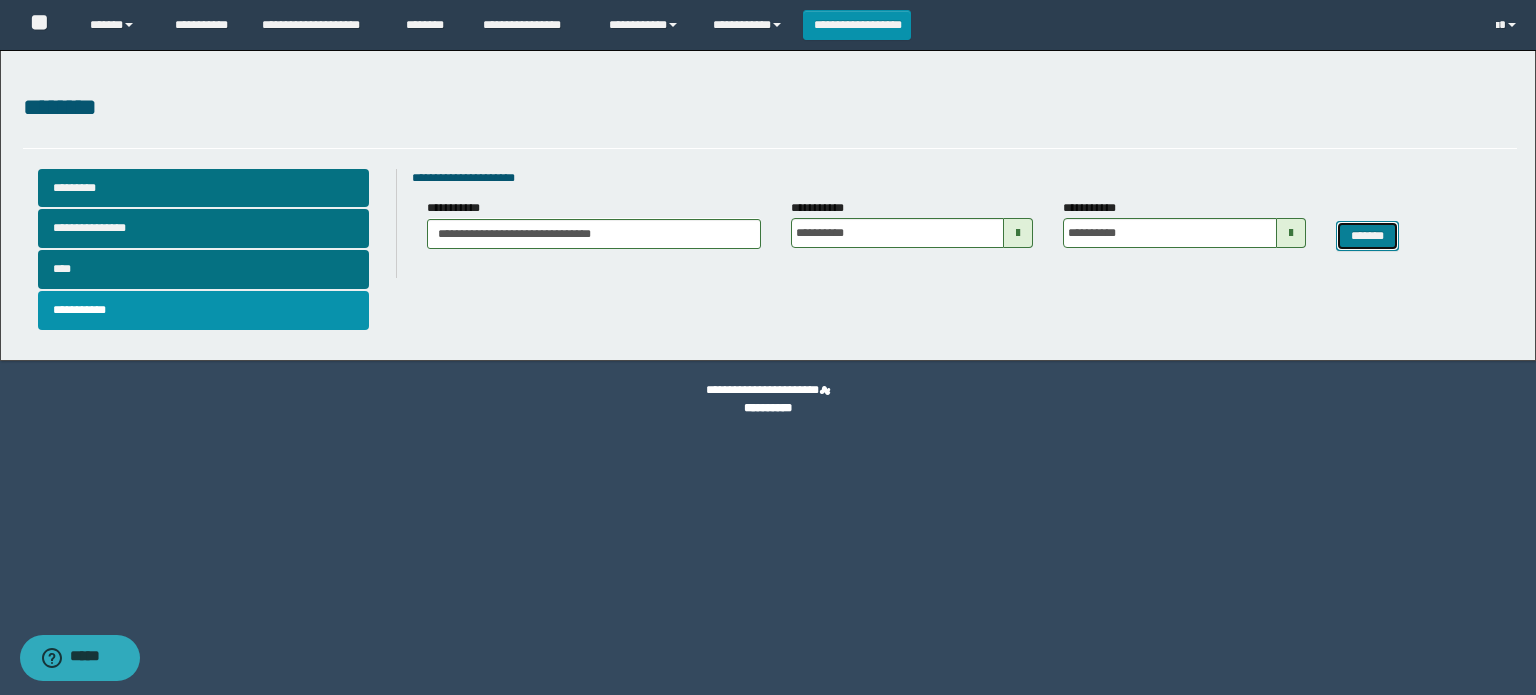 drag, startPoint x: 1364, startPoint y: 232, endPoint x: 1349, endPoint y: 208, distance: 28.301943 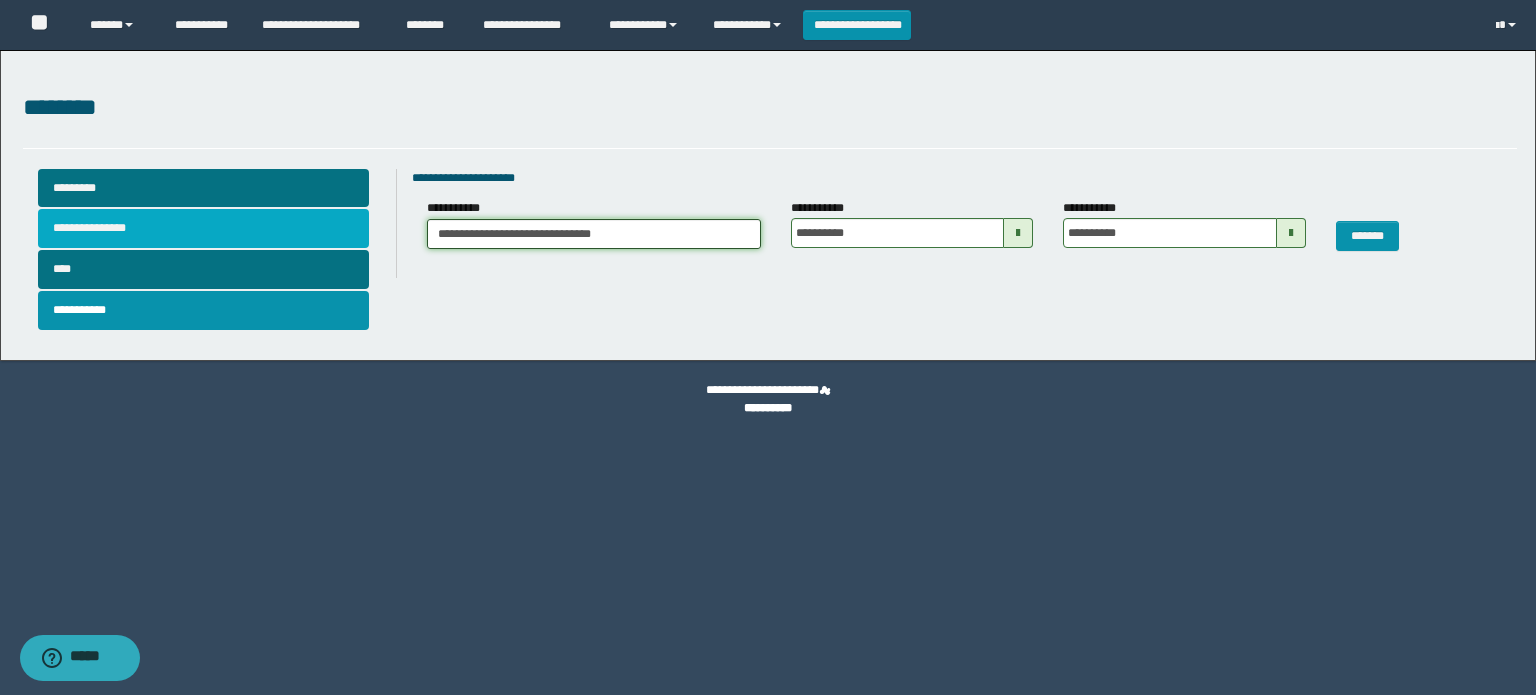 drag, startPoint x: 693, startPoint y: 231, endPoint x: 336, endPoint y: 231, distance: 357 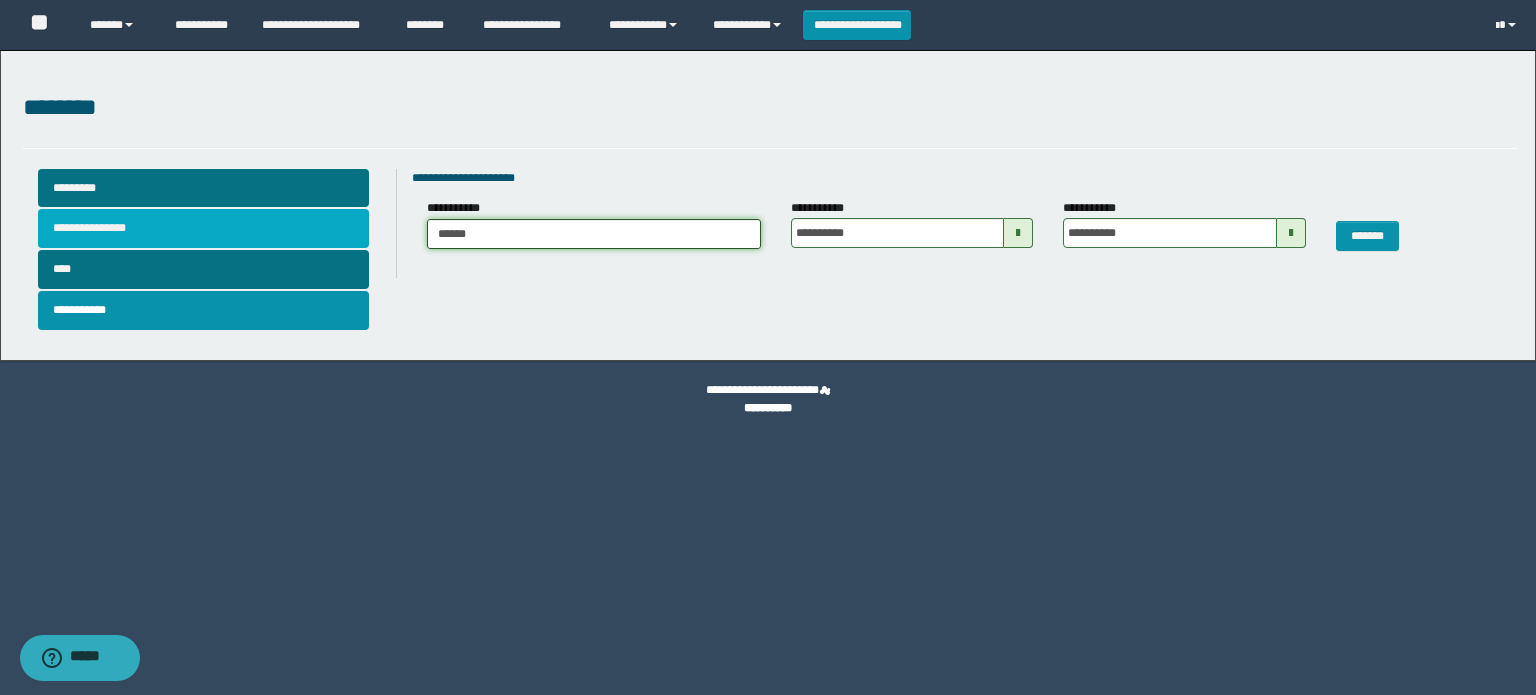 type on "*******" 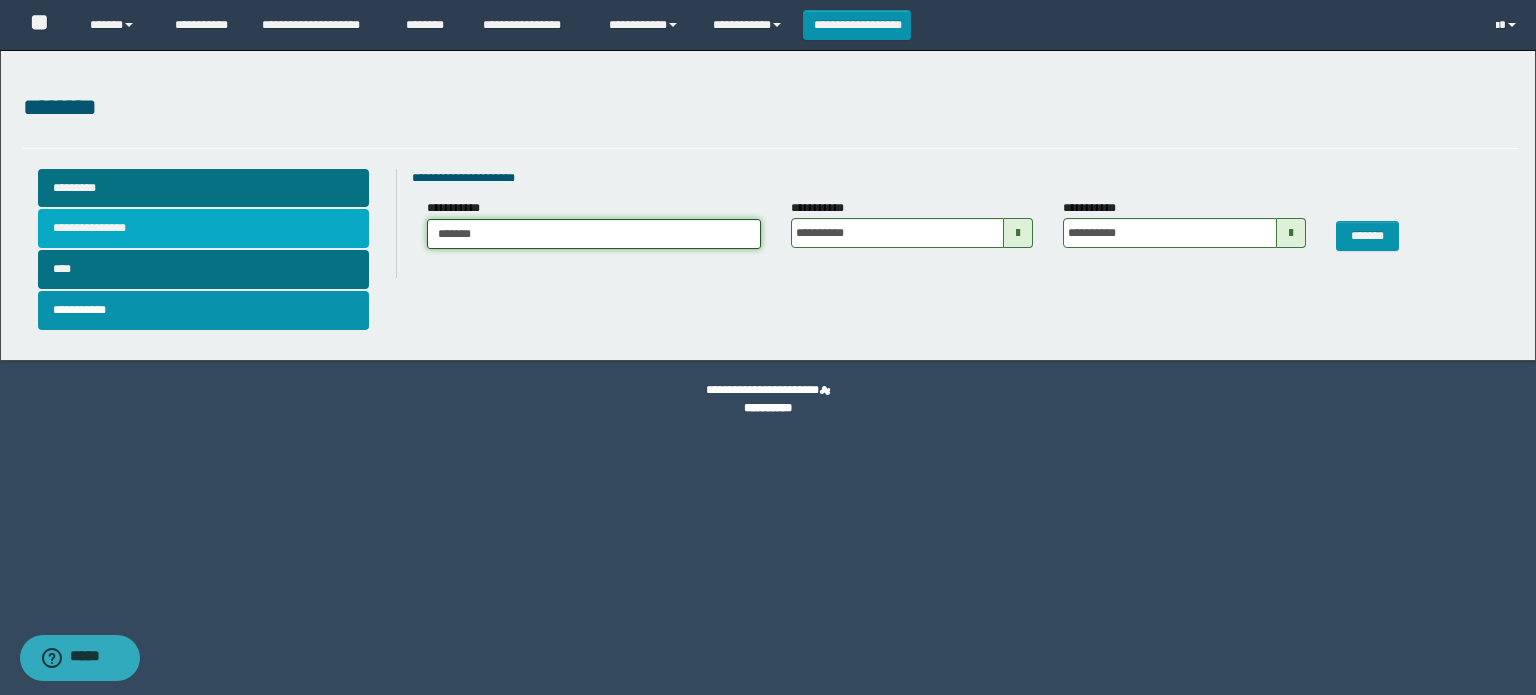 type on "*******" 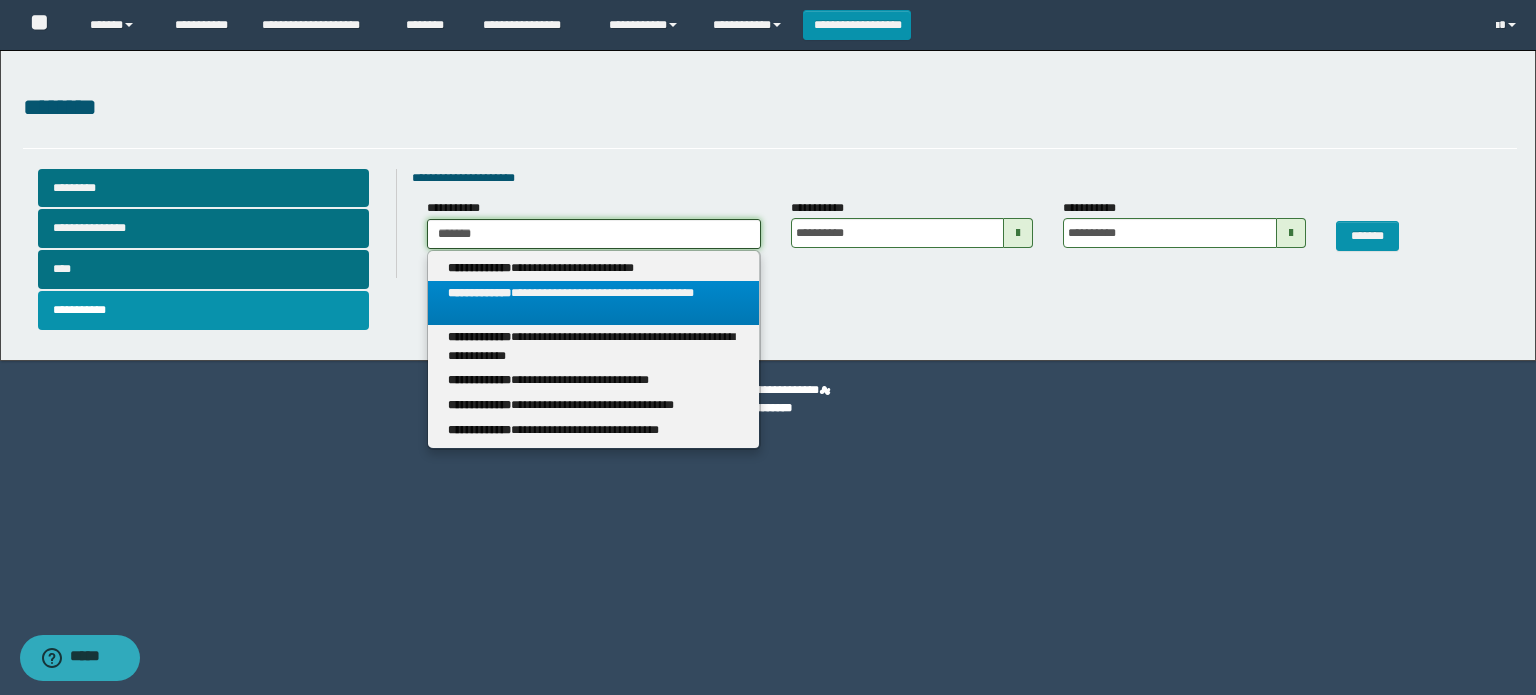 type on "*******" 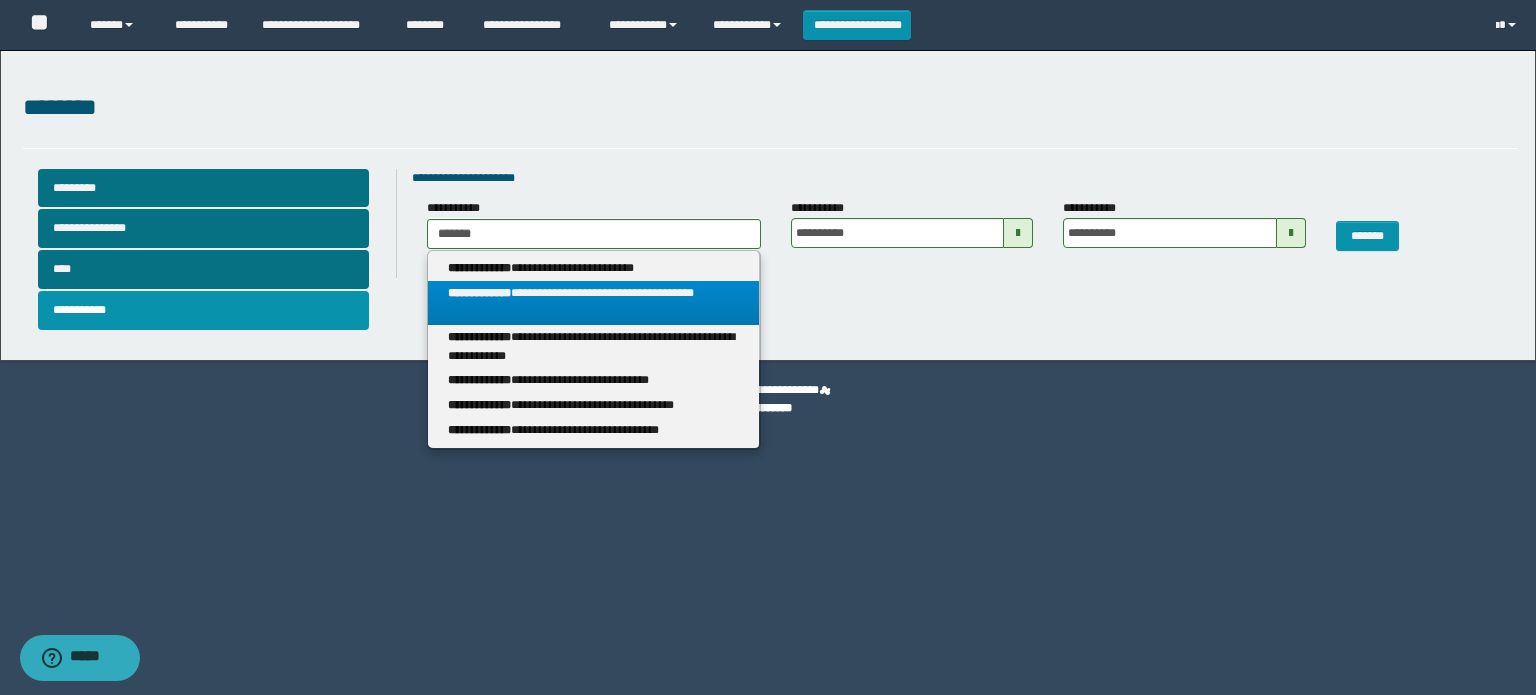 click on "**********" at bounding box center (593, 303) 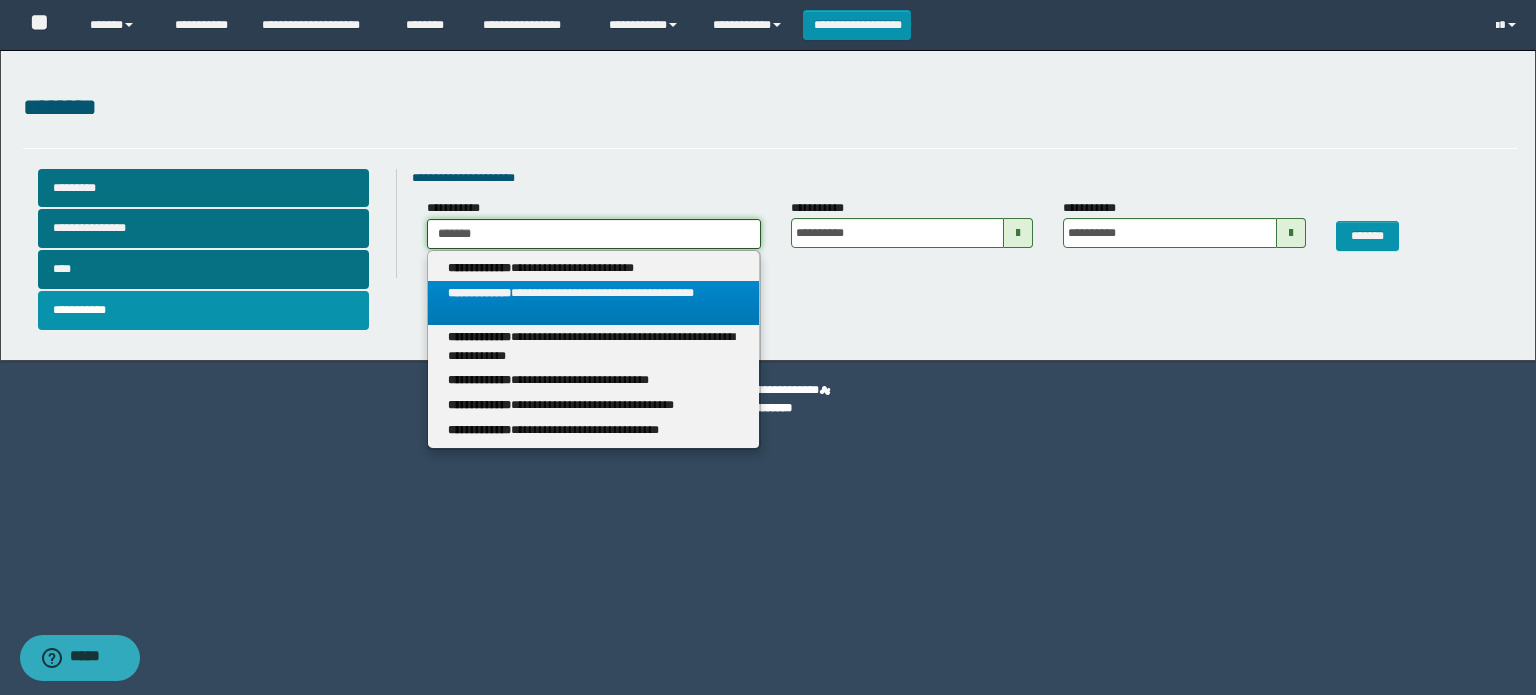type 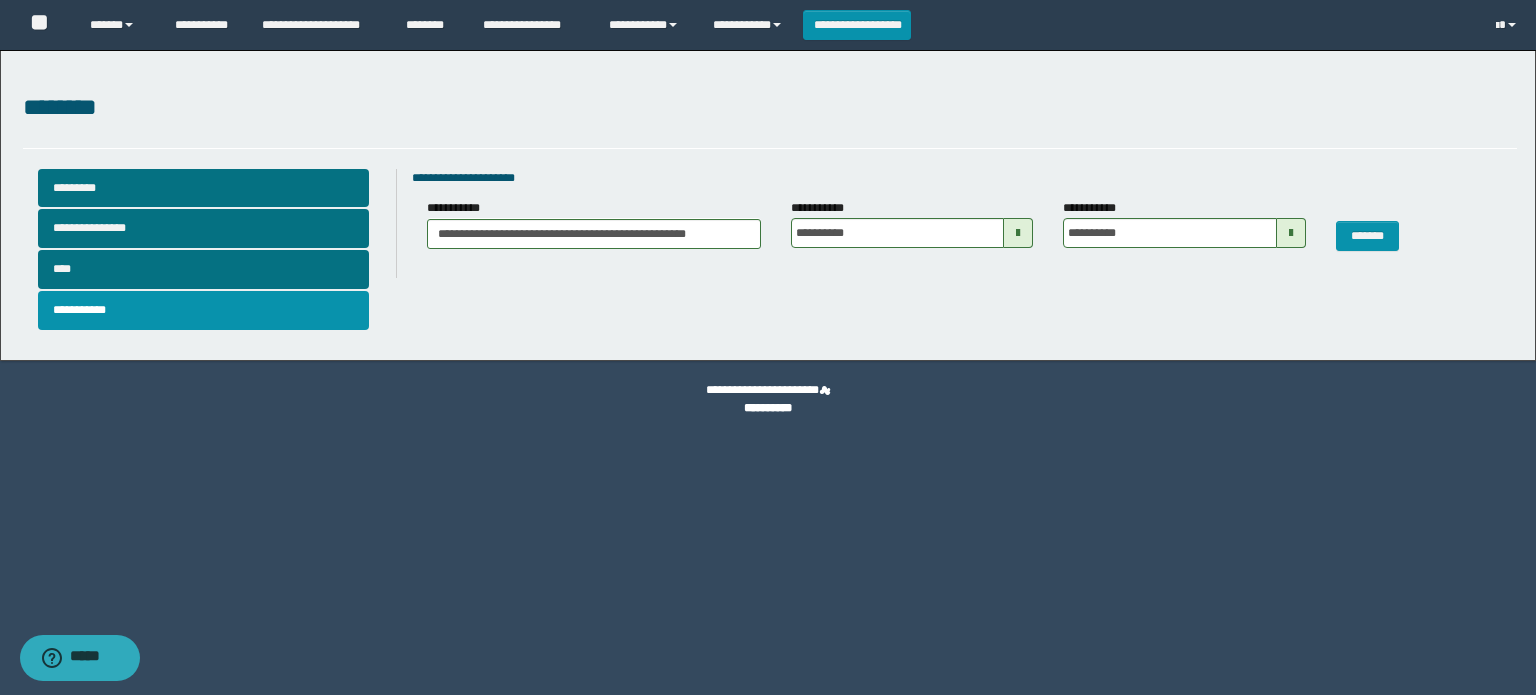 click at bounding box center (1018, 233) 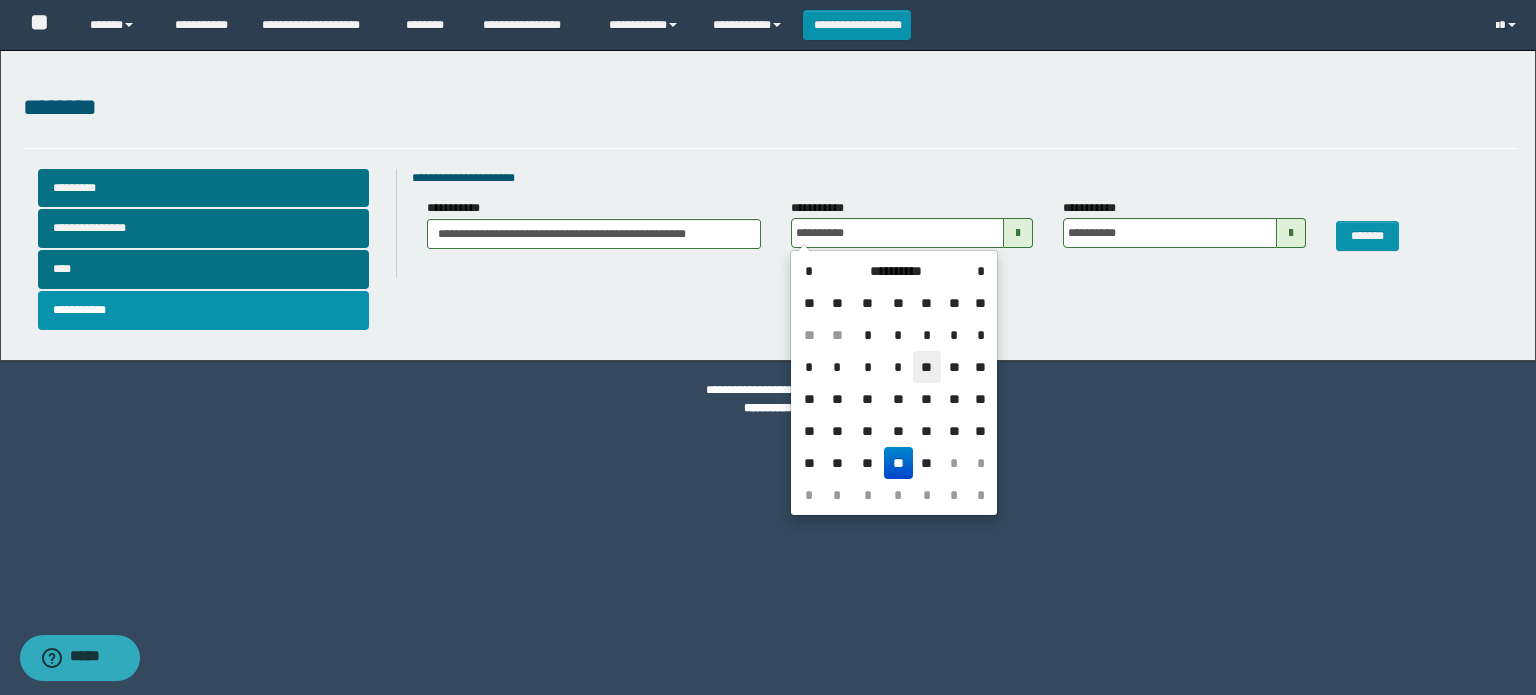 click on "**" at bounding box center [927, 367] 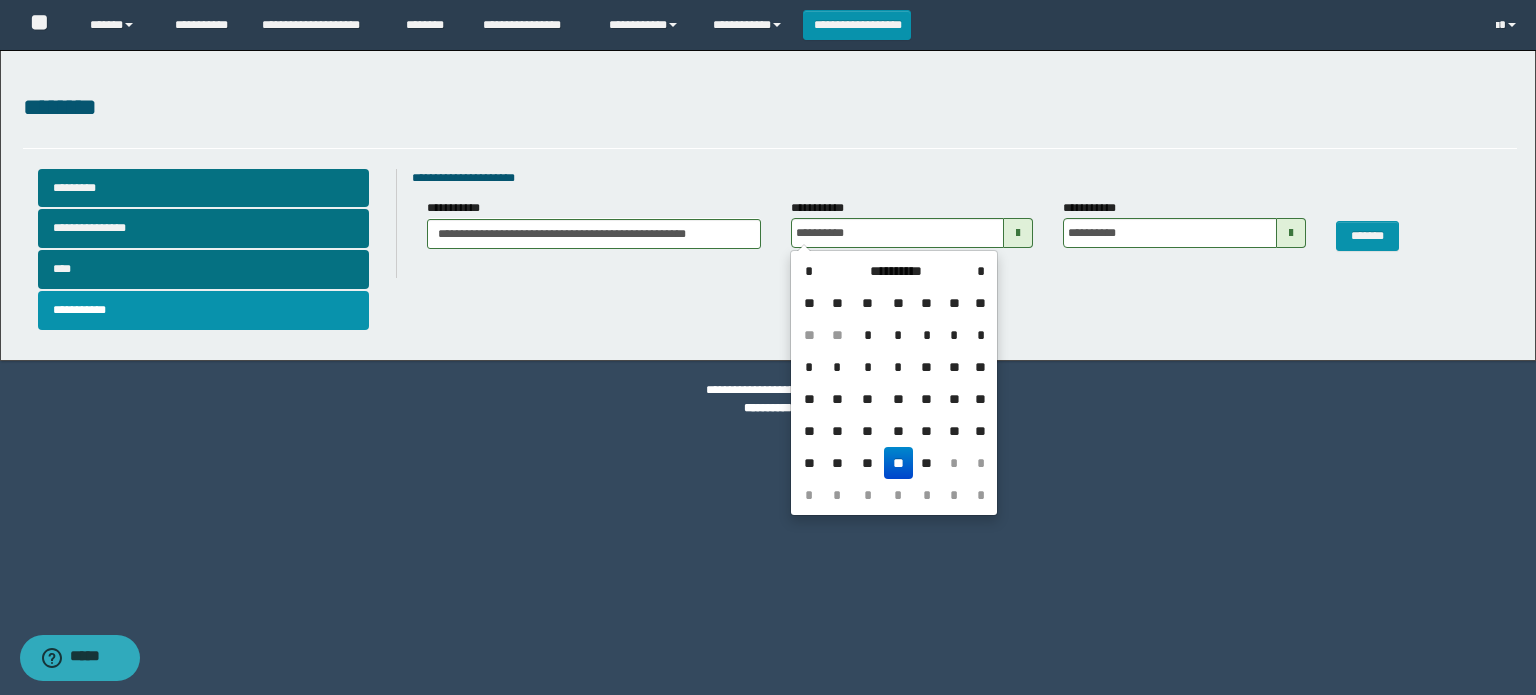 type on "**********" 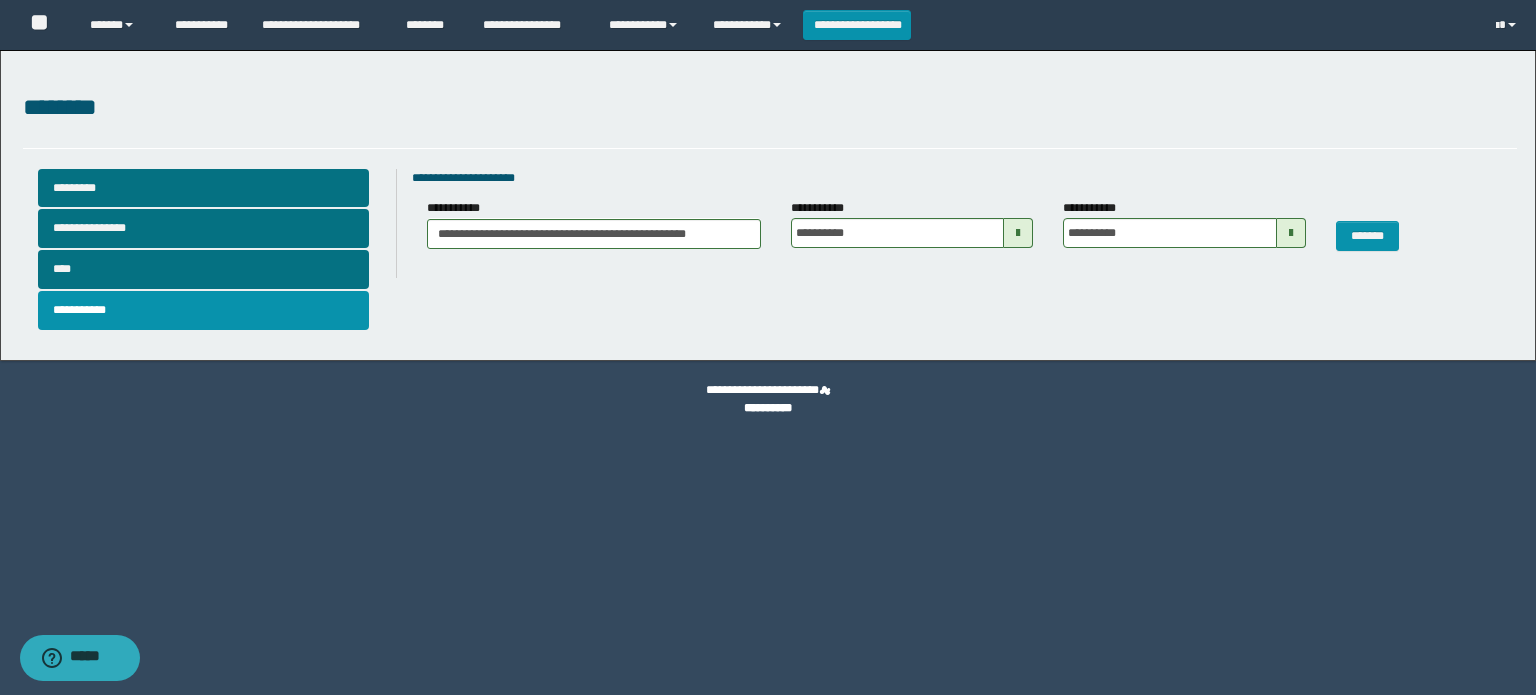 click at bounding box center [1291, 233] 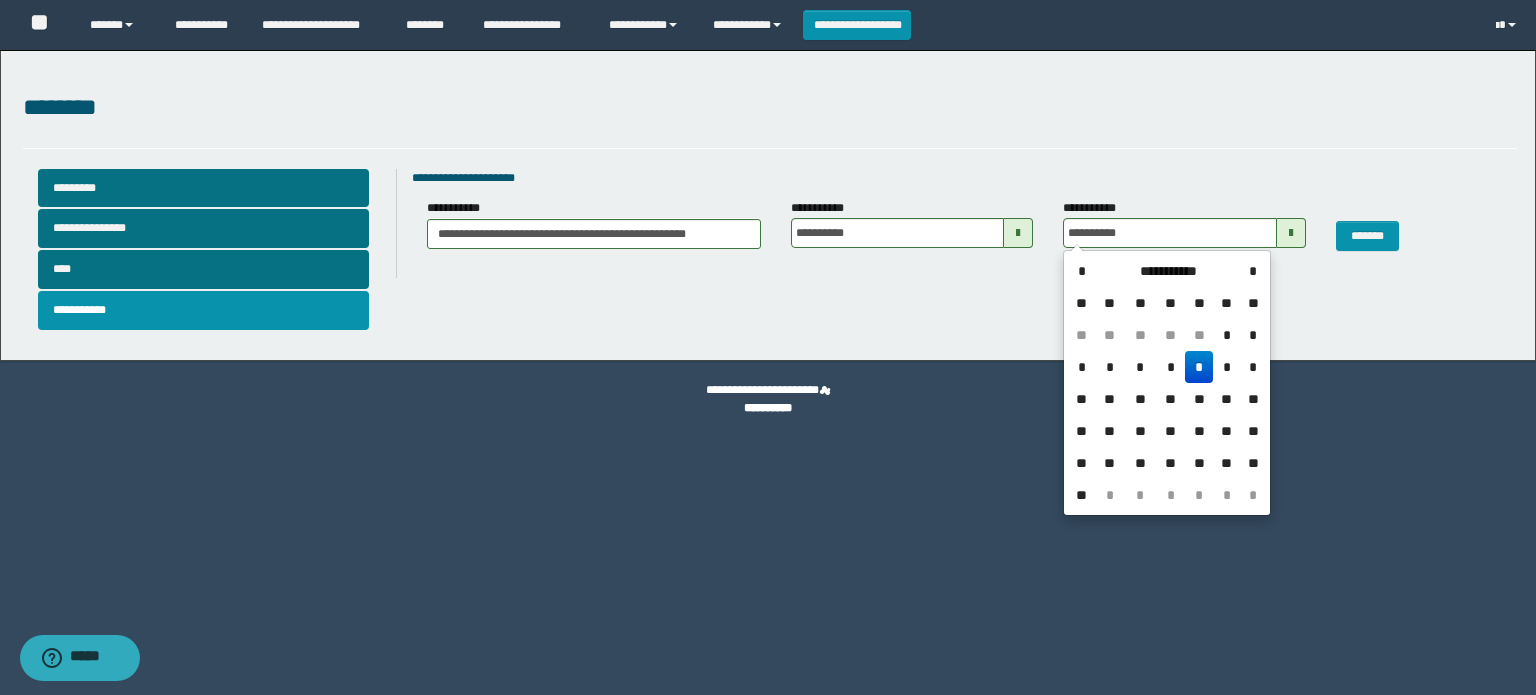 click on "*" at bounding box center (1199, 367) 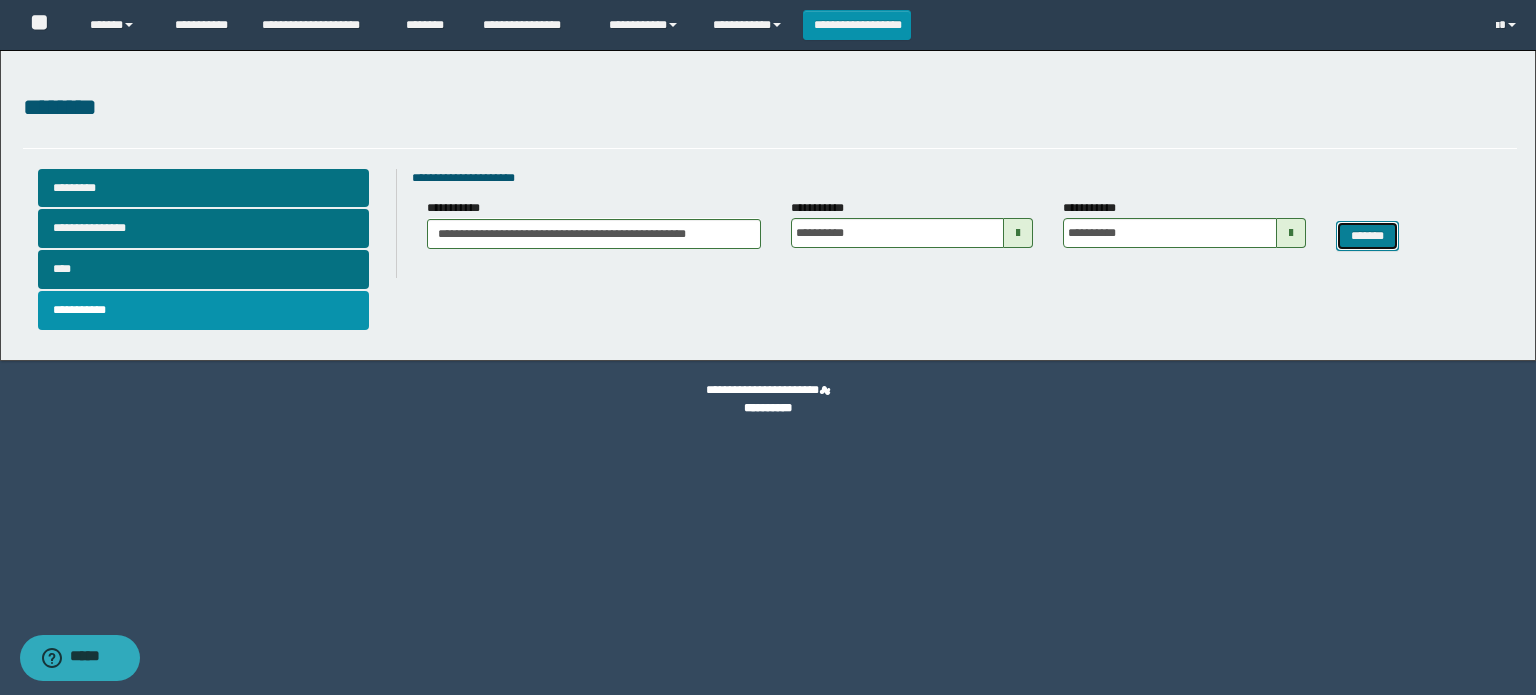 click on "*******" at bounding box center (1368, 236) 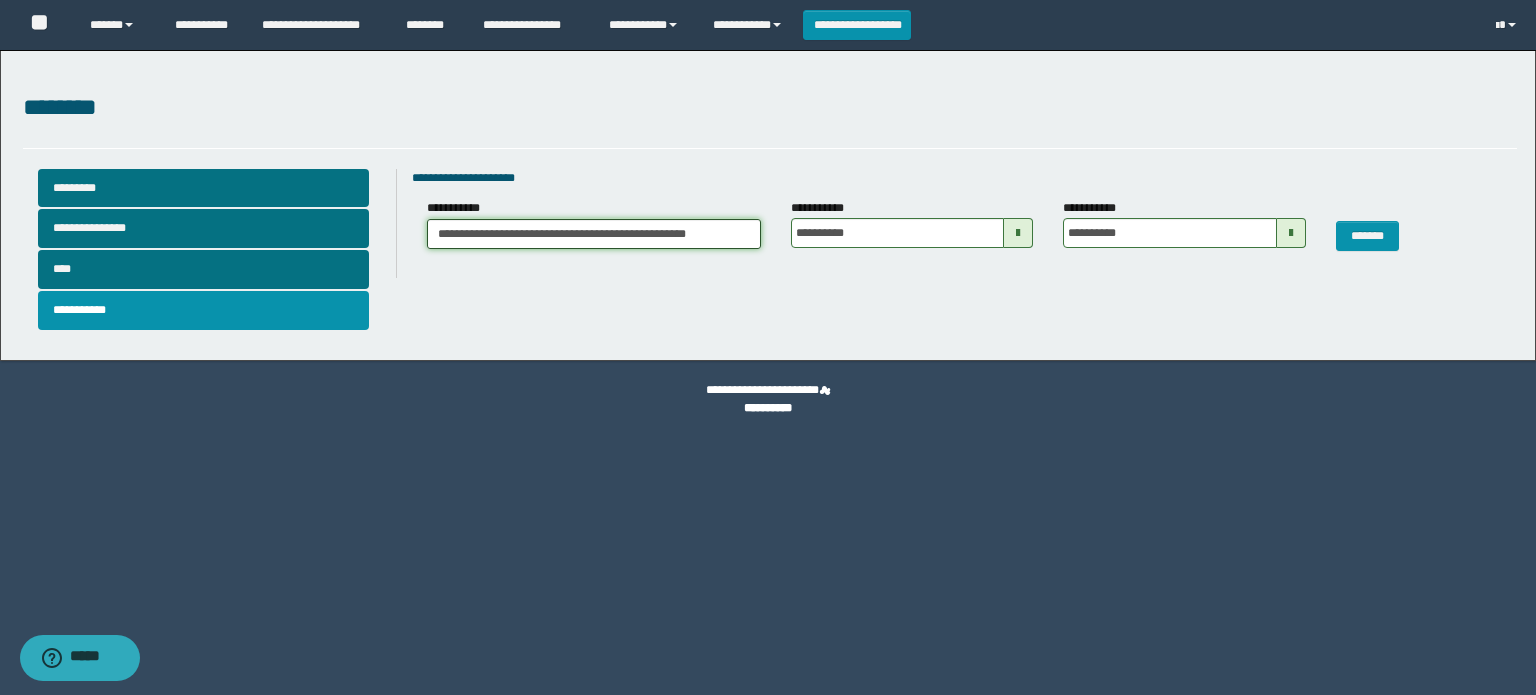 drag, startPoint x: 432, startPoint y: 235, endPoint x: 880, endPoint y: 263, distance: 448.87415 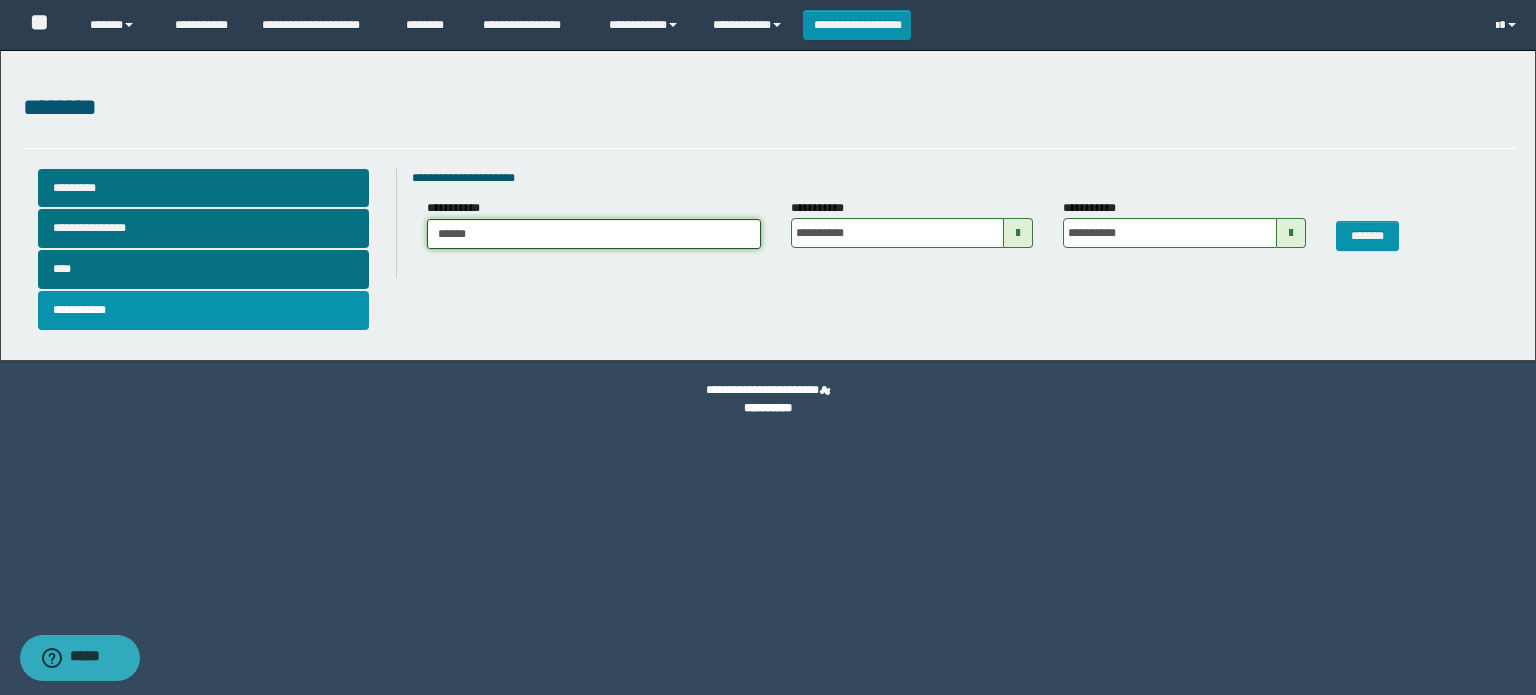 type on "*******" 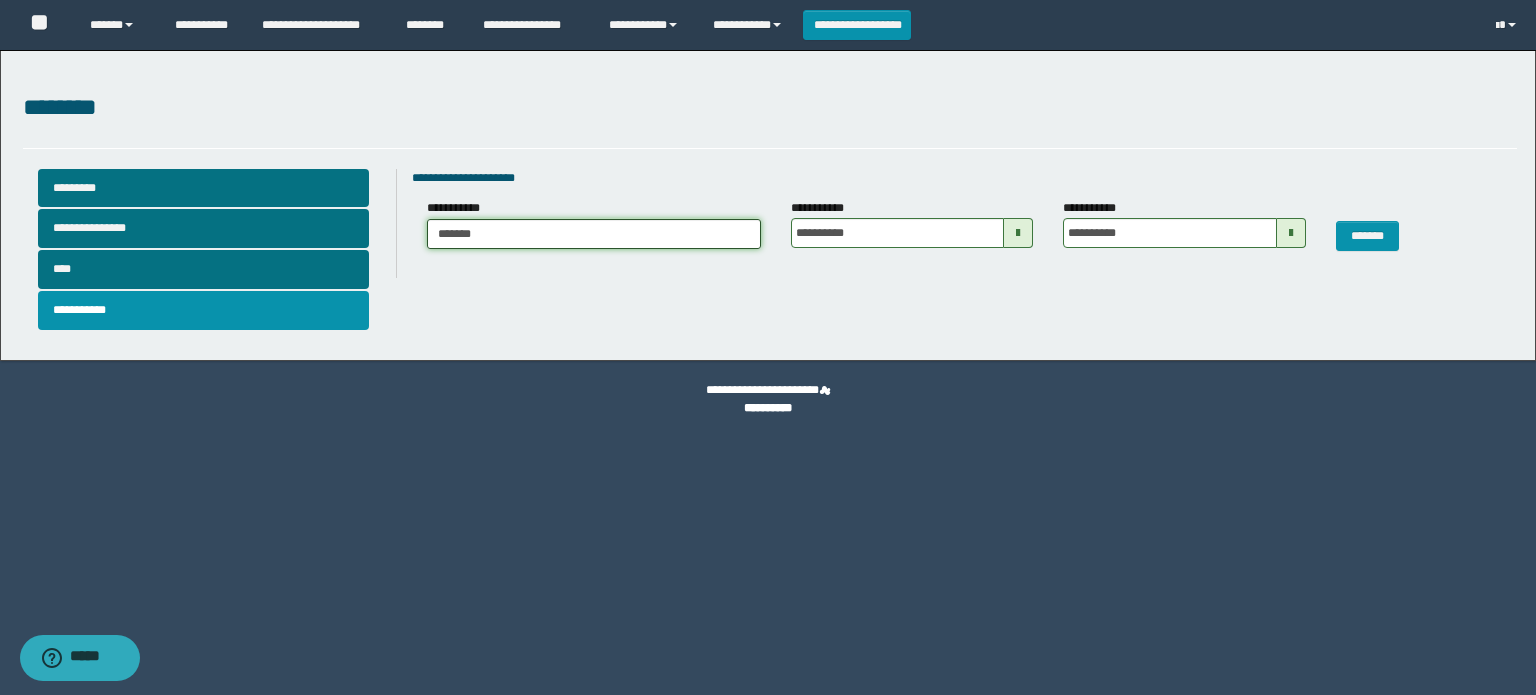 type on "*******" 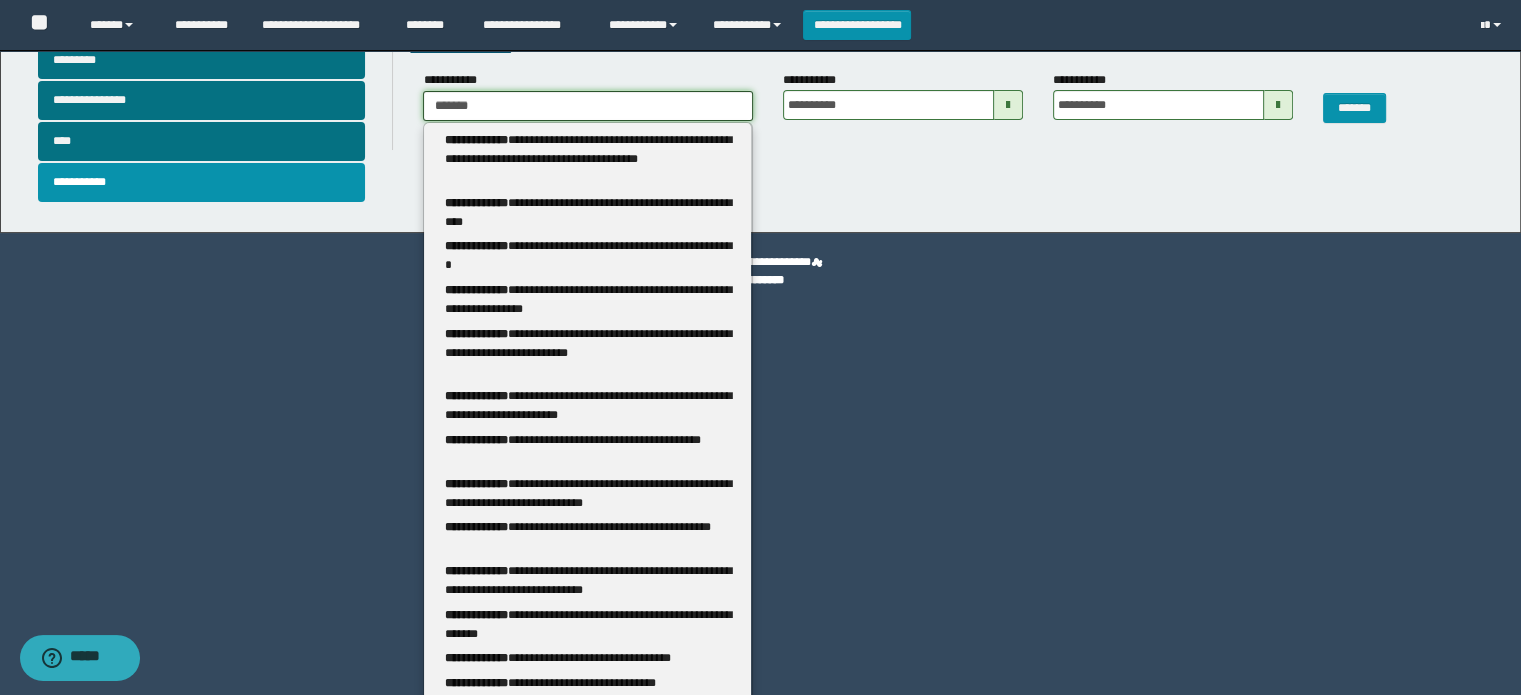 scroll, scrollTop: 122, scrollLeft: 0, axis: vertical 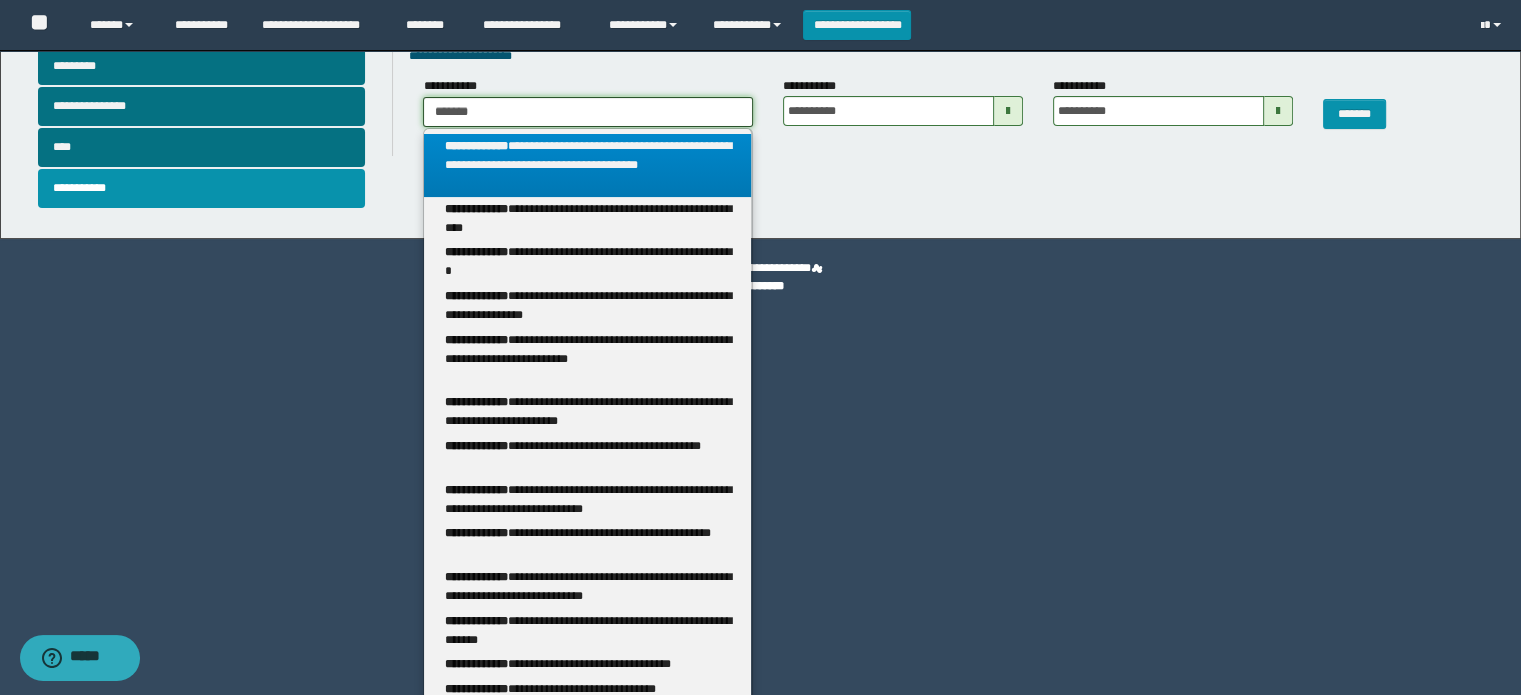type 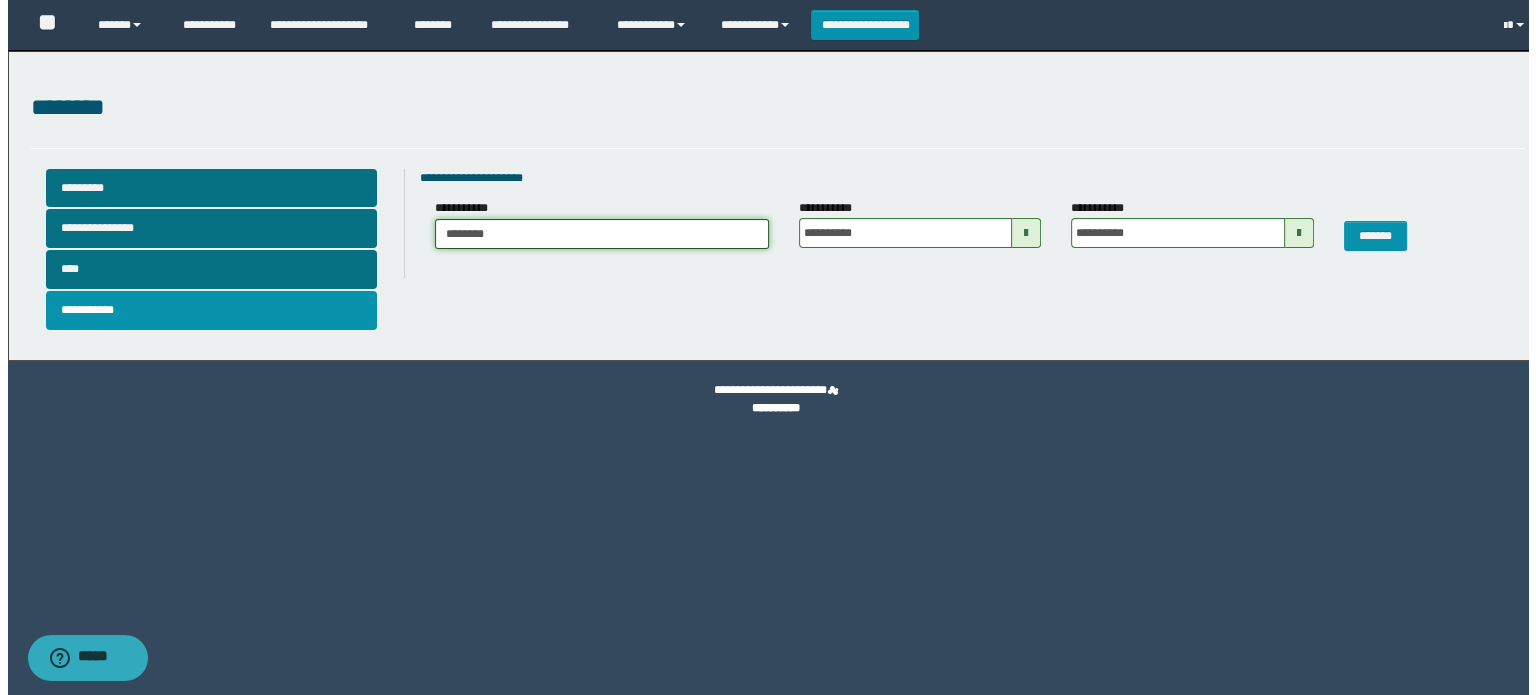 scroll, scrollTop: 0, scrollLeft: 0, axis: both 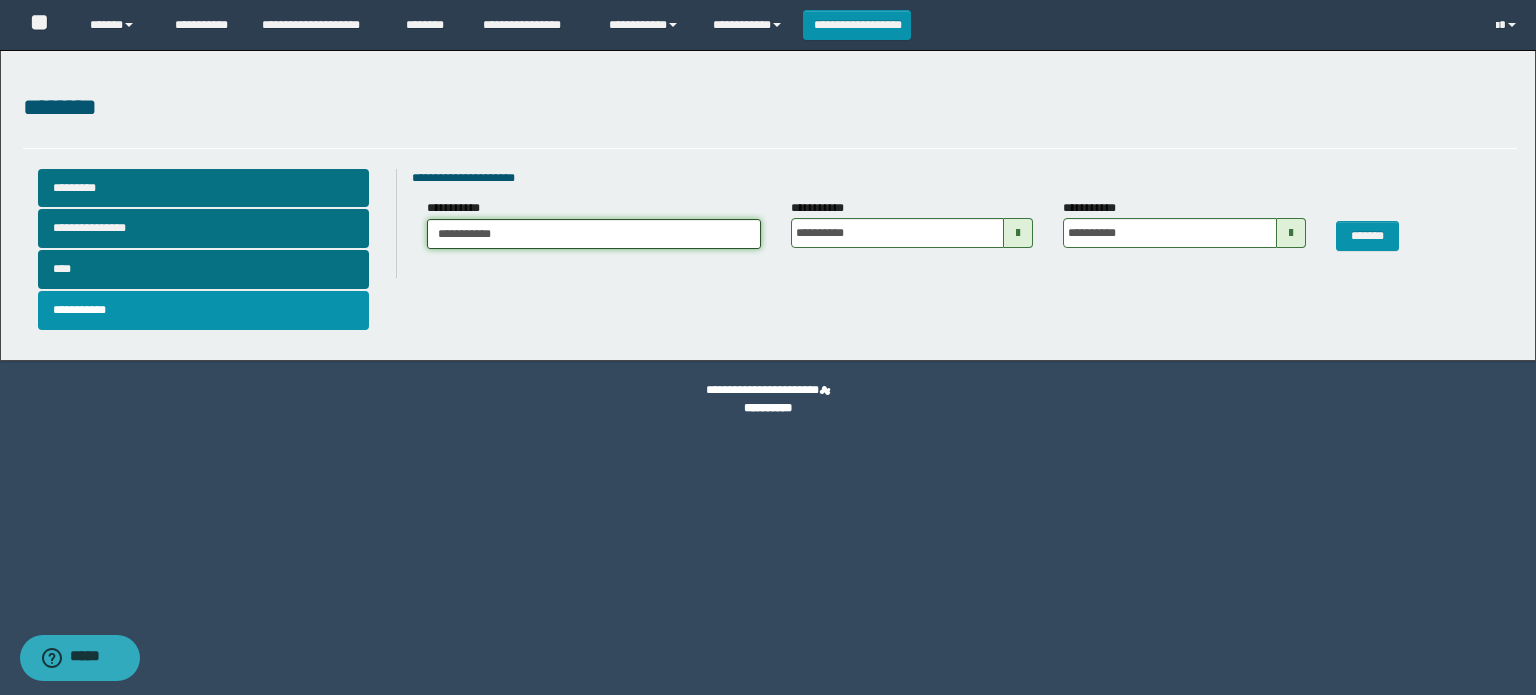 type on "**********" 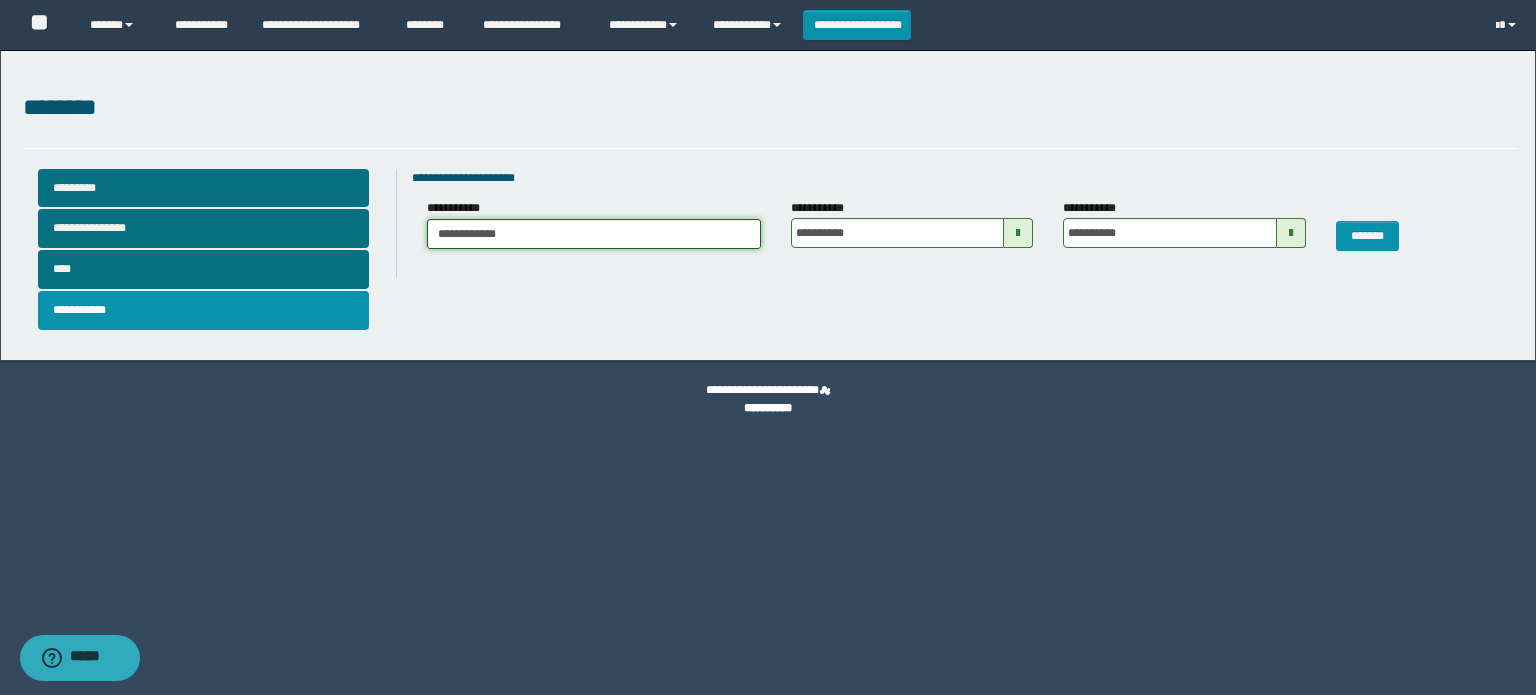 type on "**********" 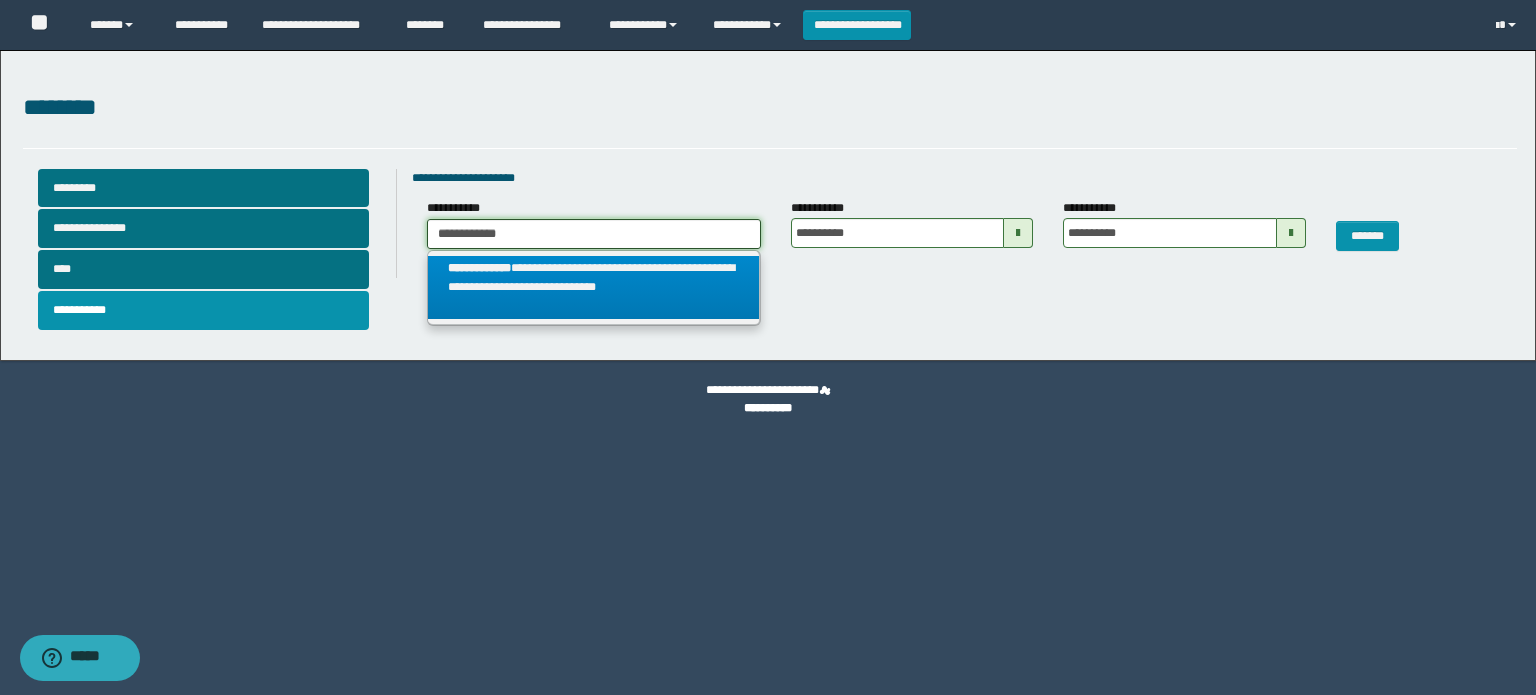 type on "**********" 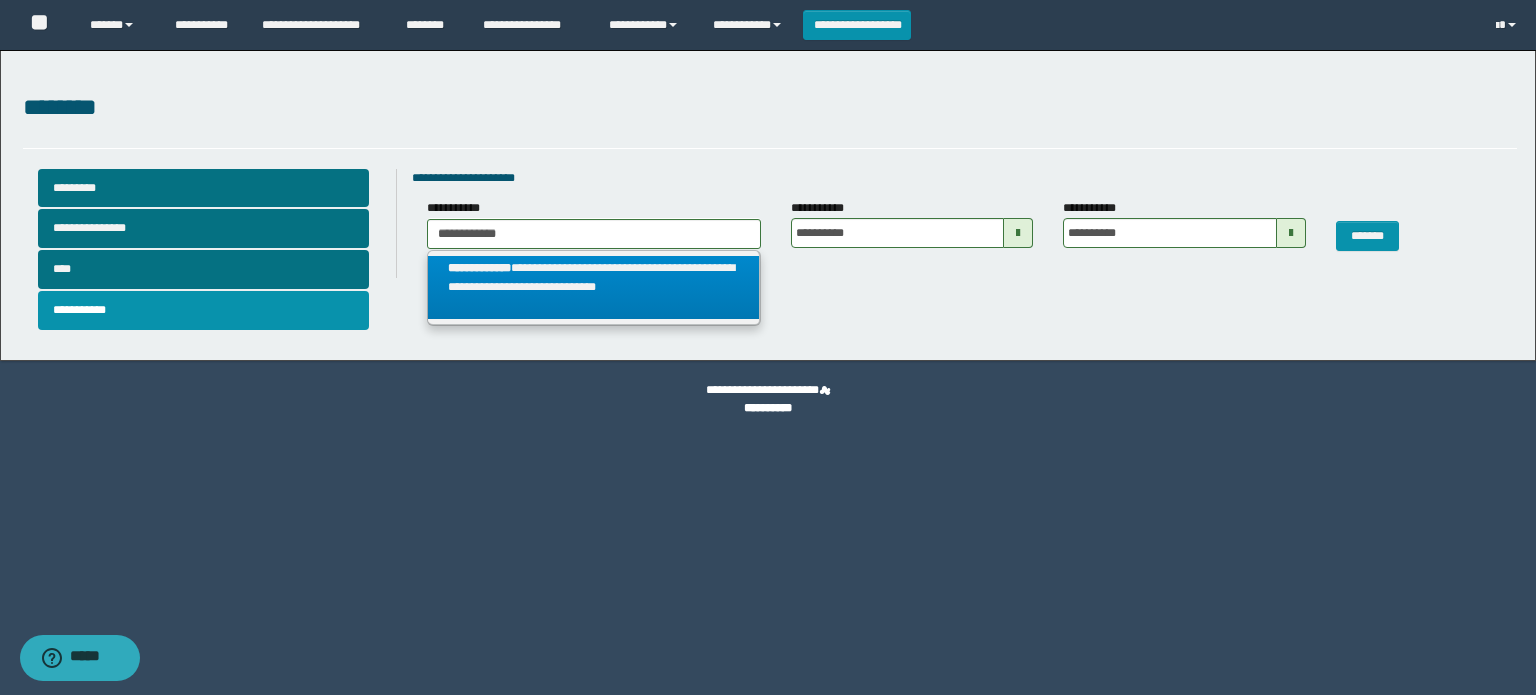 click on "**********" at bounding box center (593, 287) 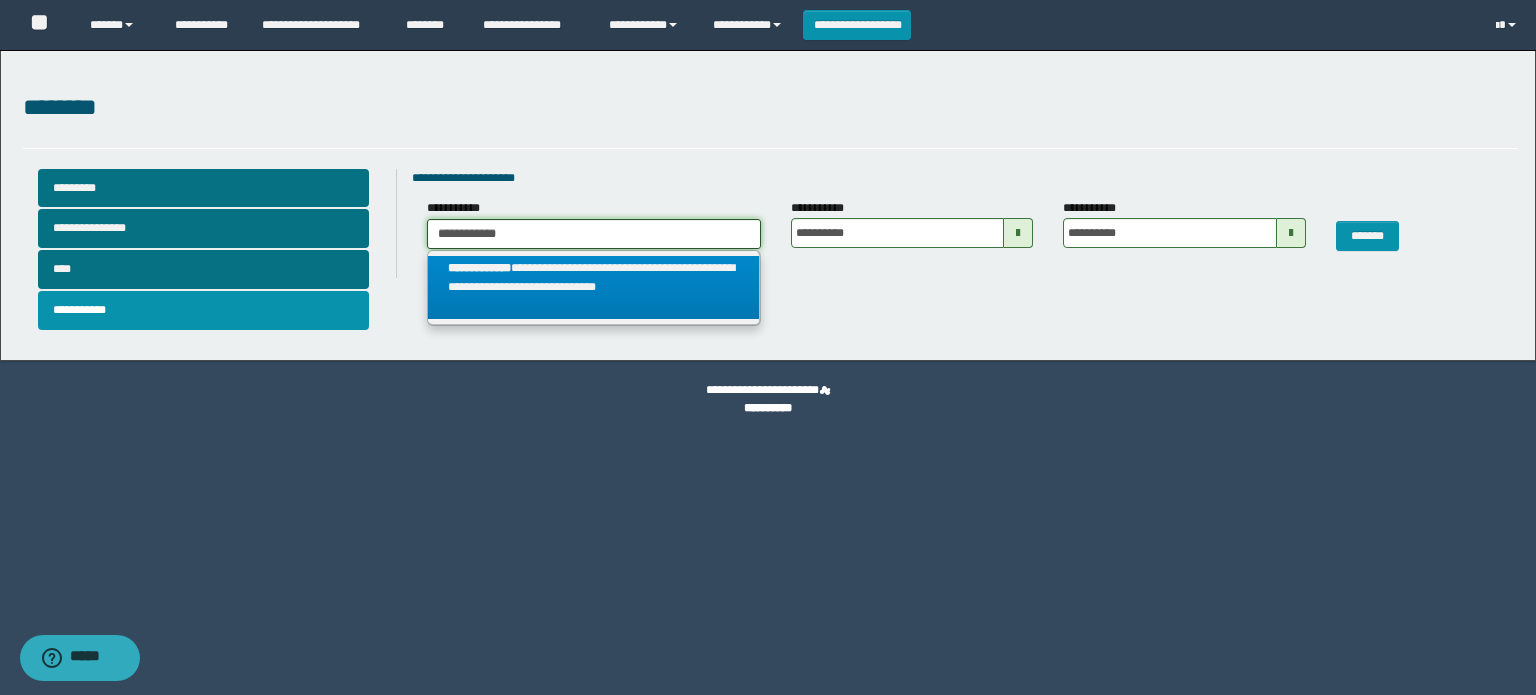 type 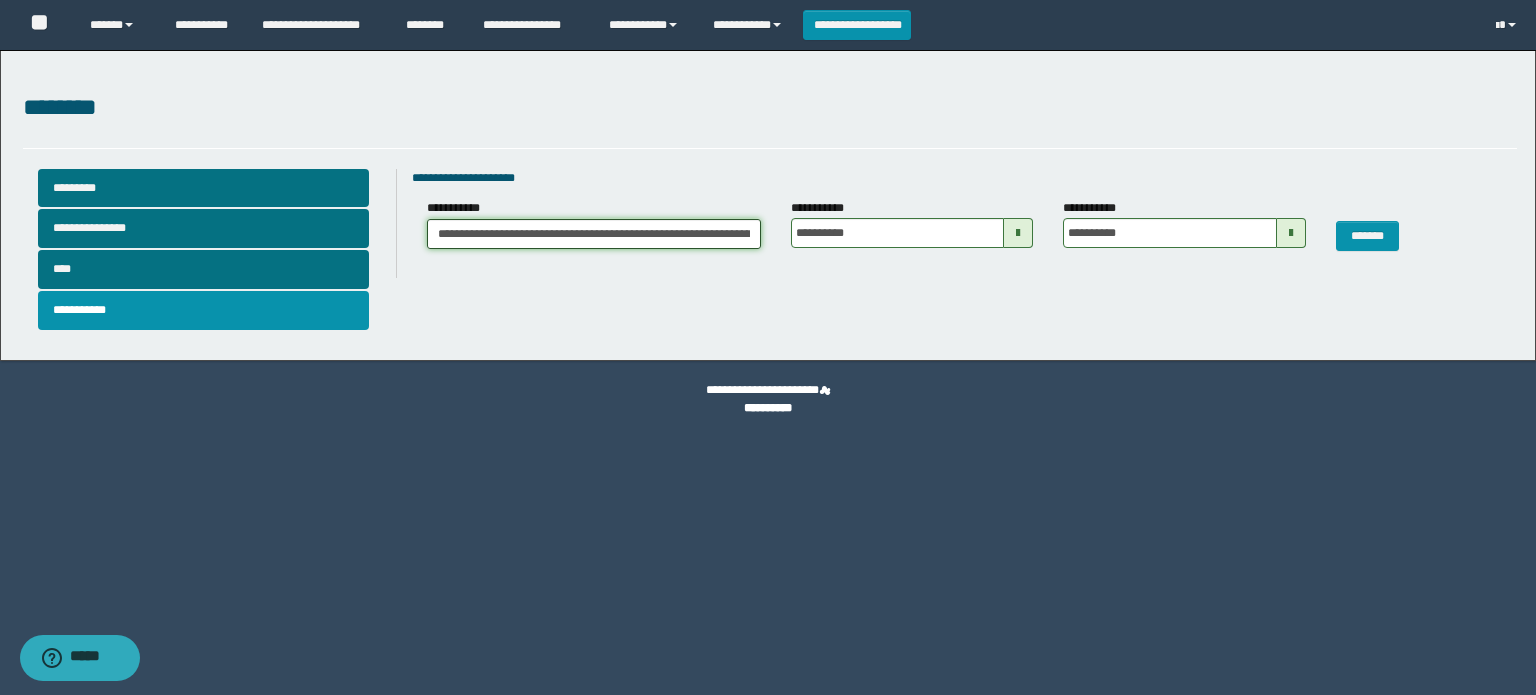 scroll, scrollTop: 0, scrollLeft: 268, axis: horizontal 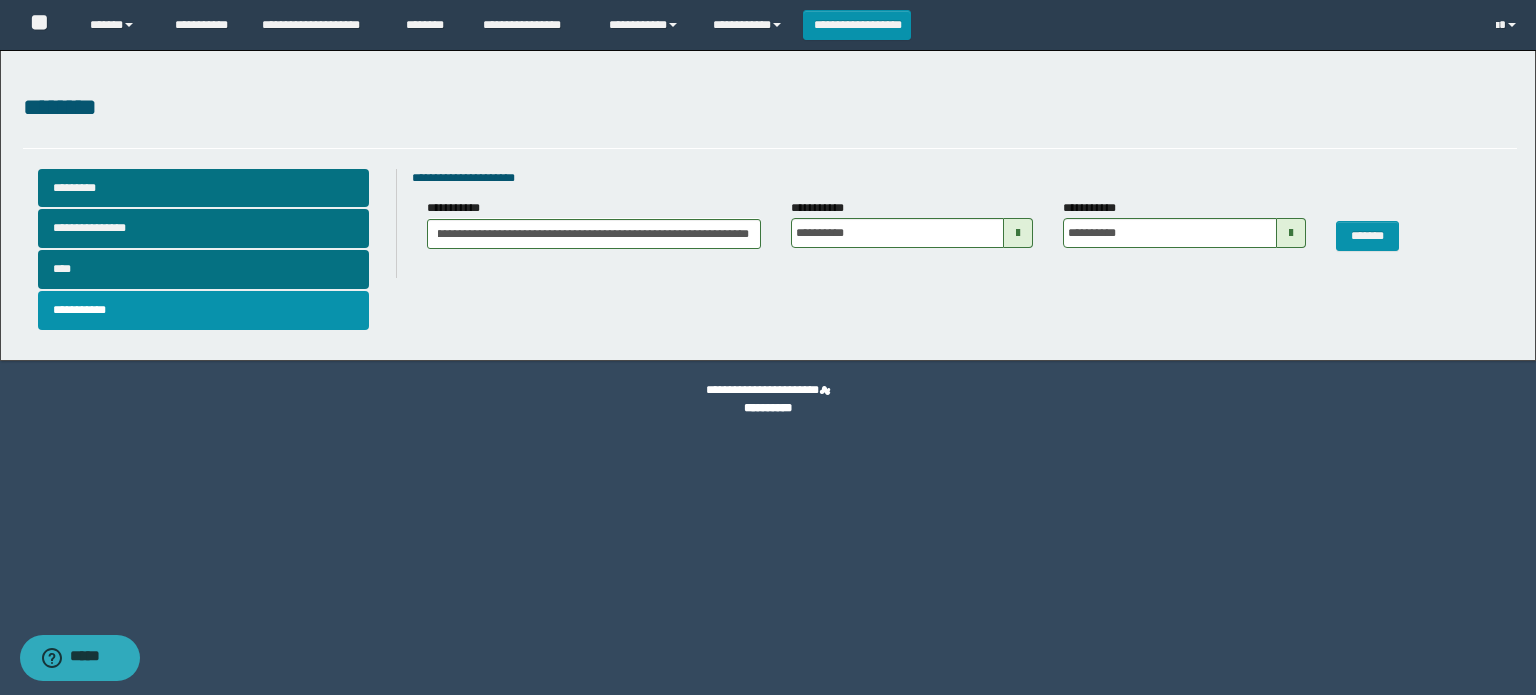 click at bounding box center (1018, 233) 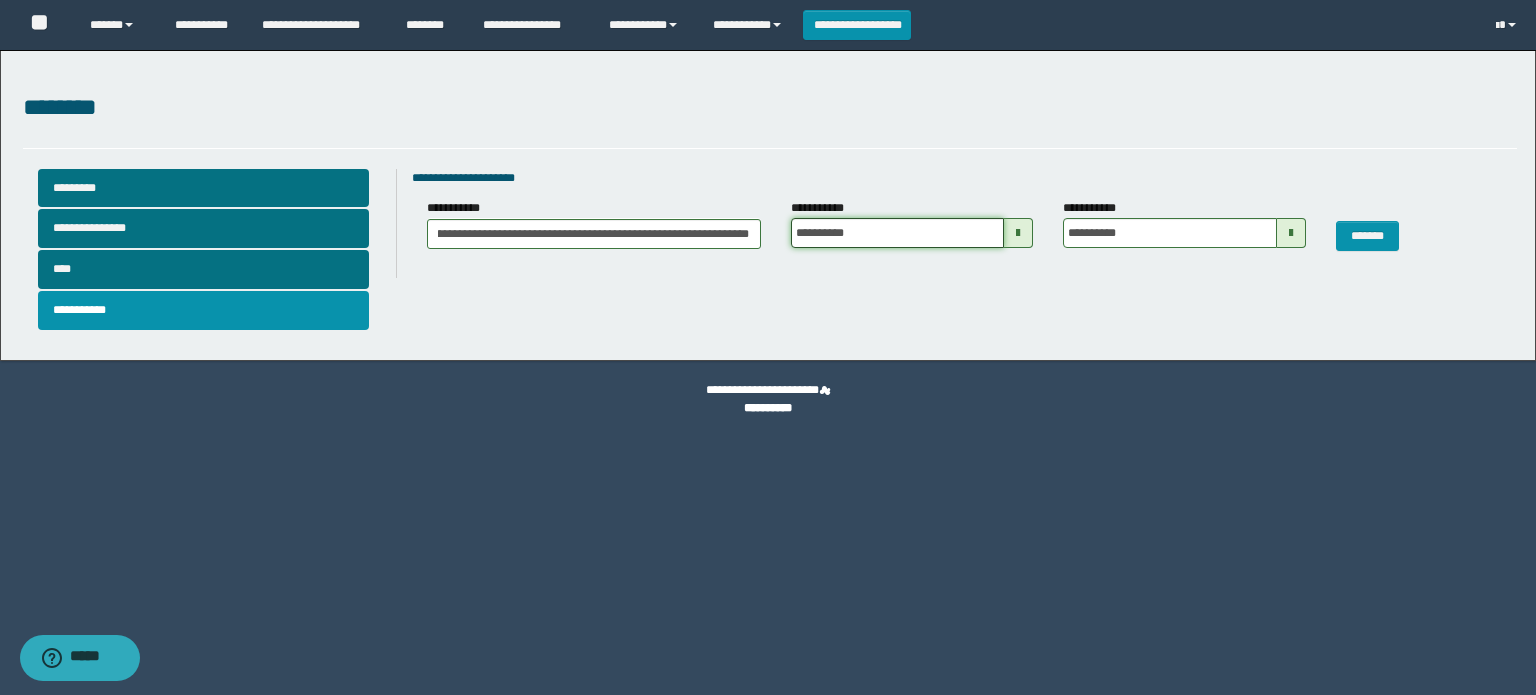 scroll, scrollTop: 0, scrollLeft: 0, axis: both 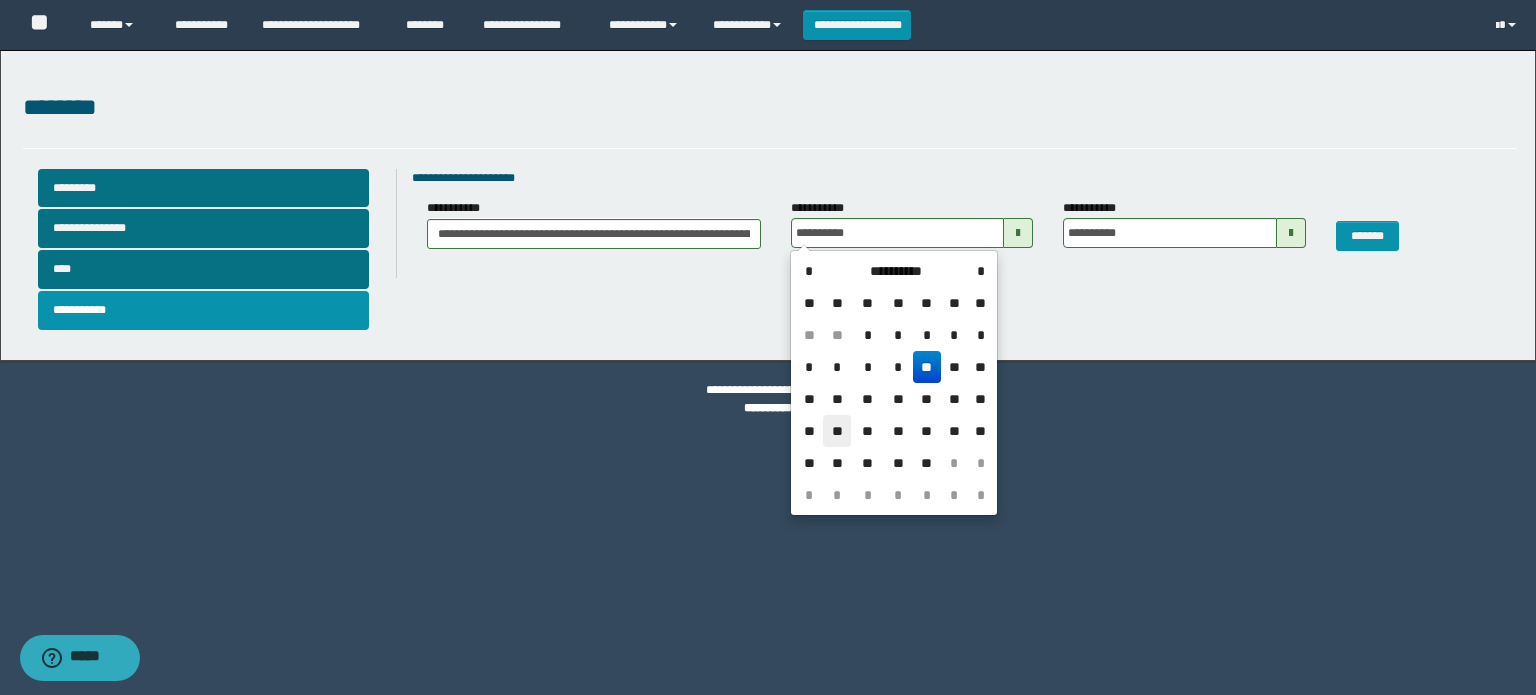 click on "**" at bounding box center [837, 431] 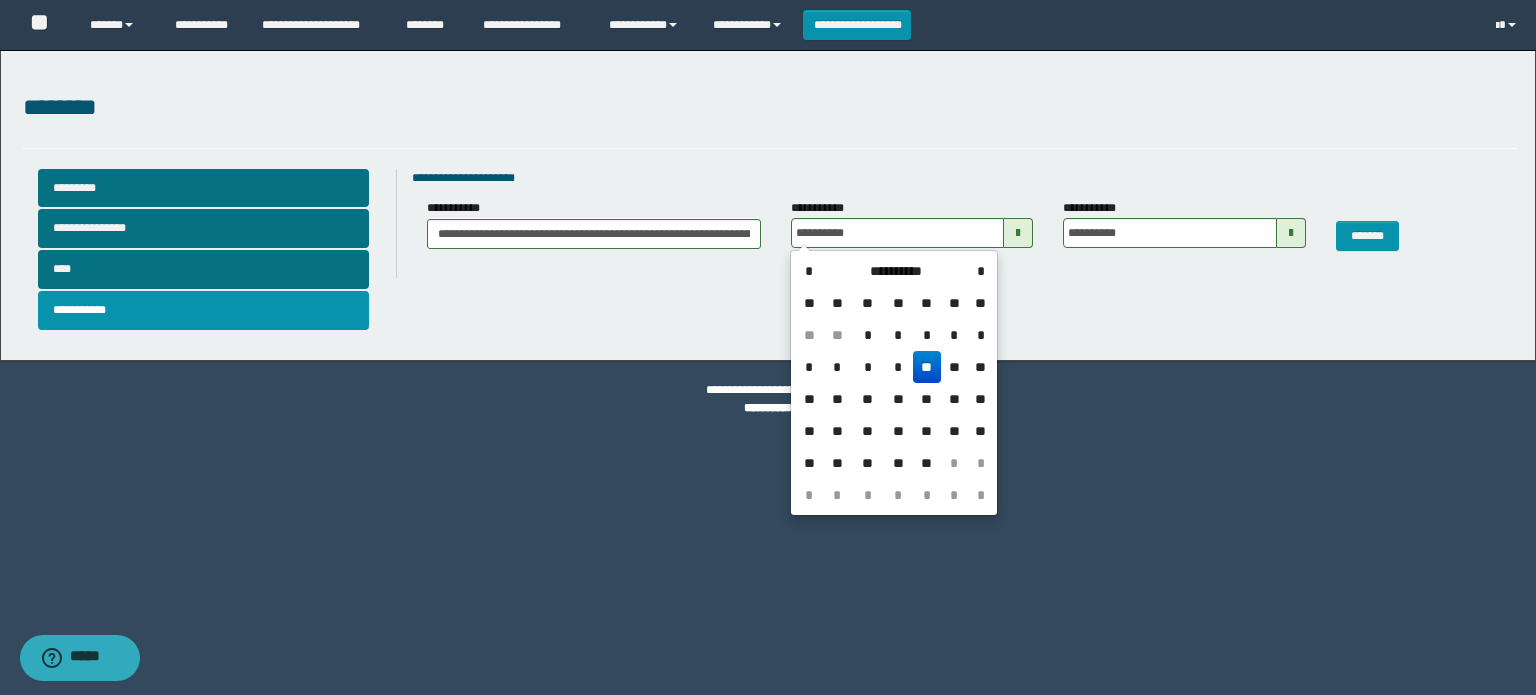 type on "**********" 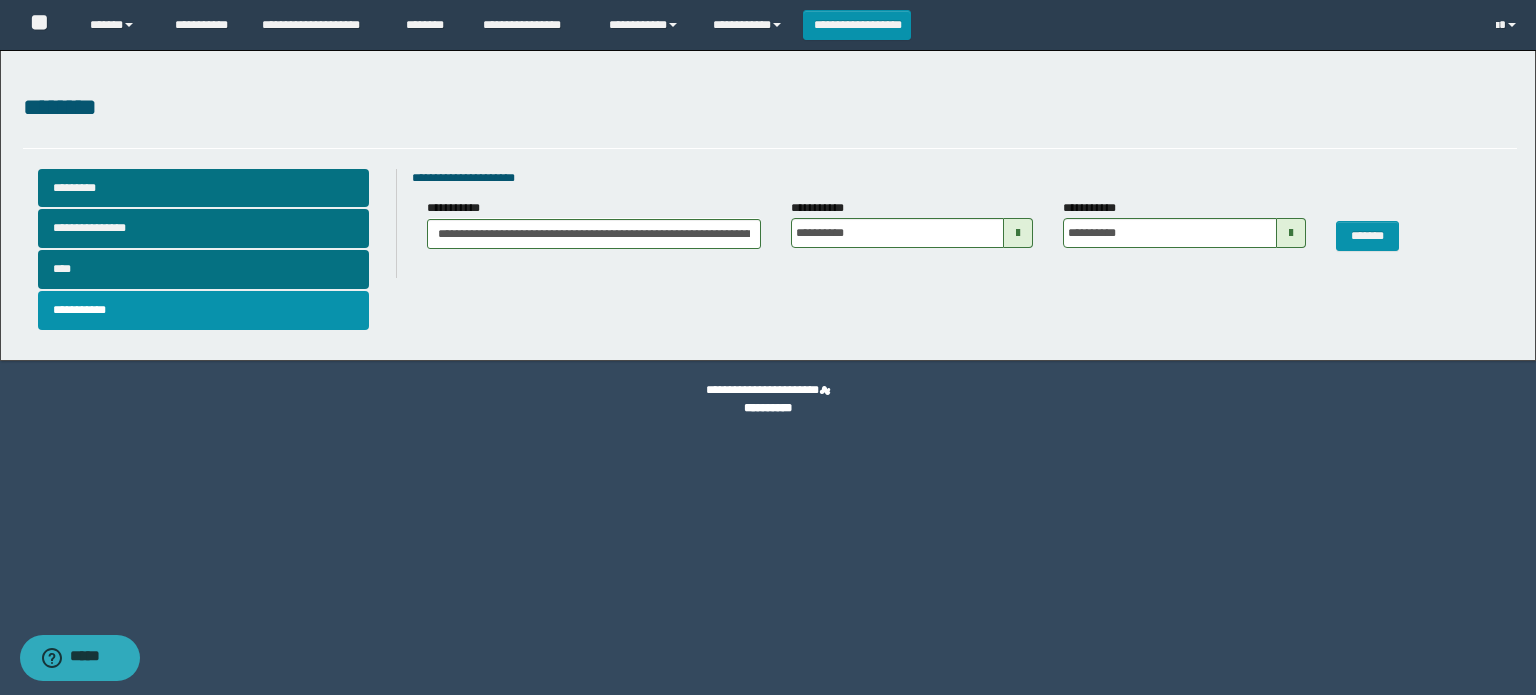 click at bounding box center [1291, 233] 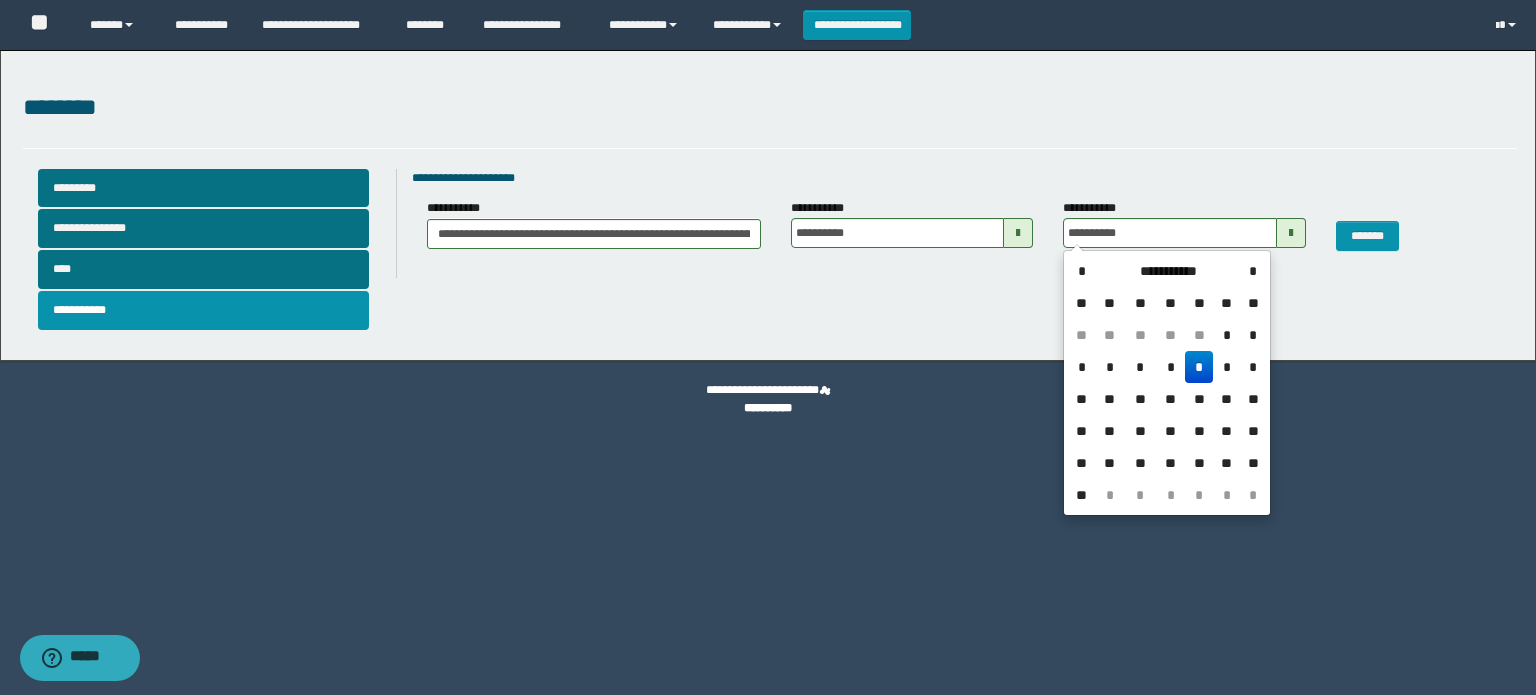 click on "*" at bounding box center (1199, 367) 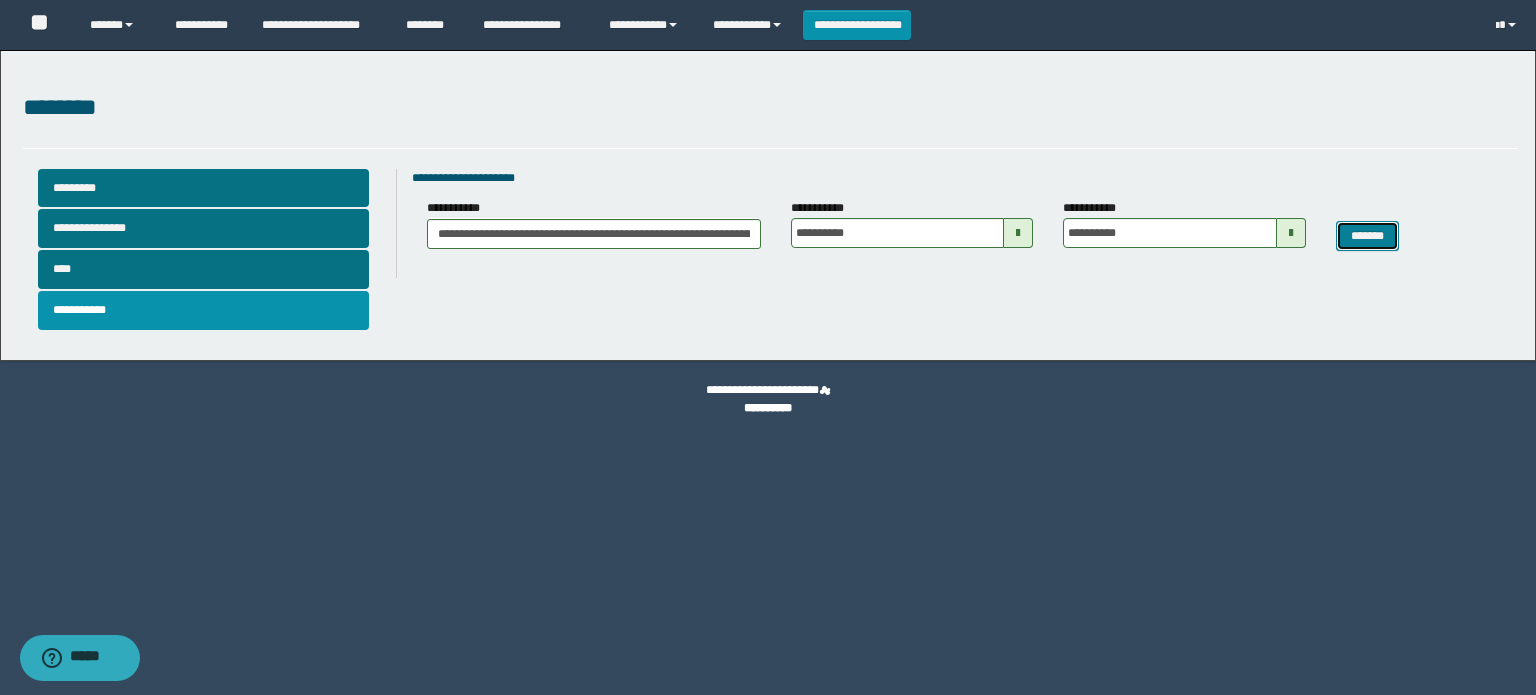 click on "*******" at bounding box center [1368, 236] 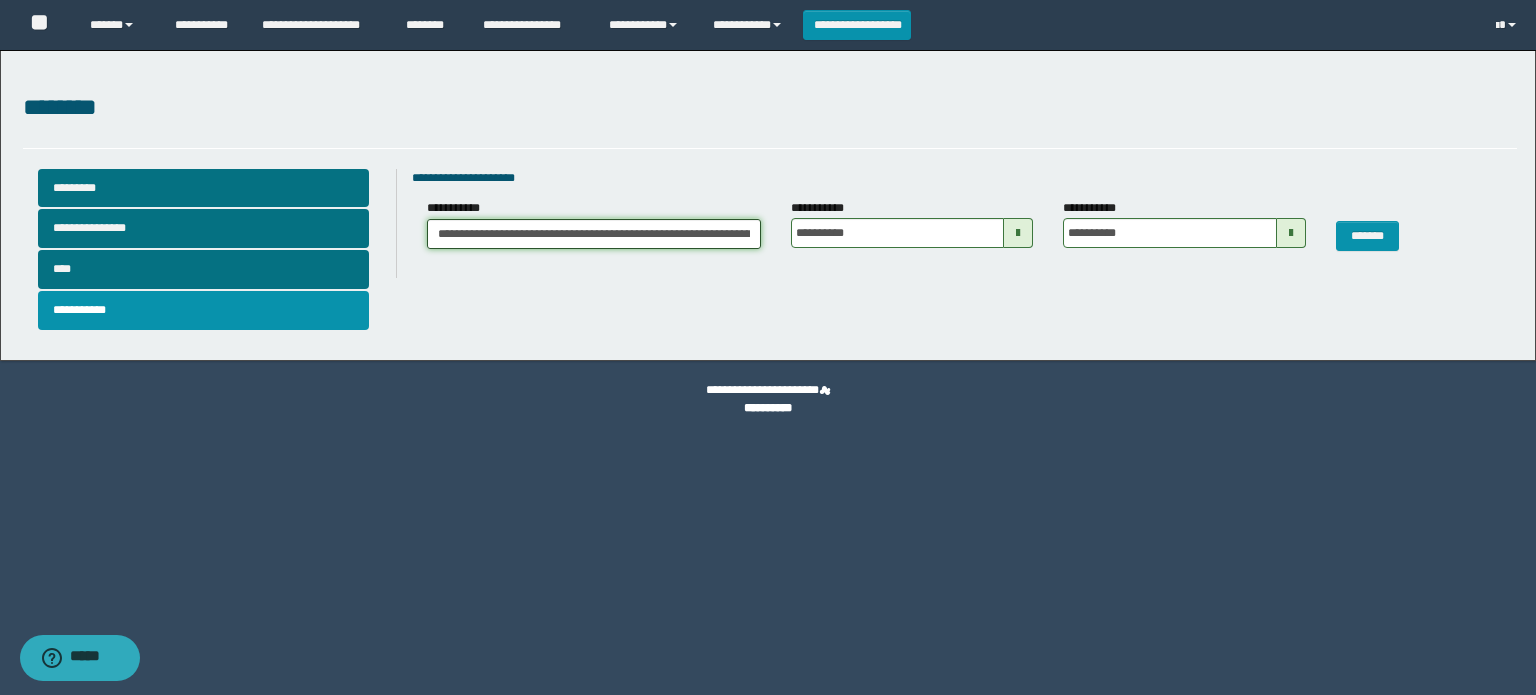 drag, startPoint x: 435, startPoint y: 232, endPoint x: 548, endPoint y: 232, distance: 113 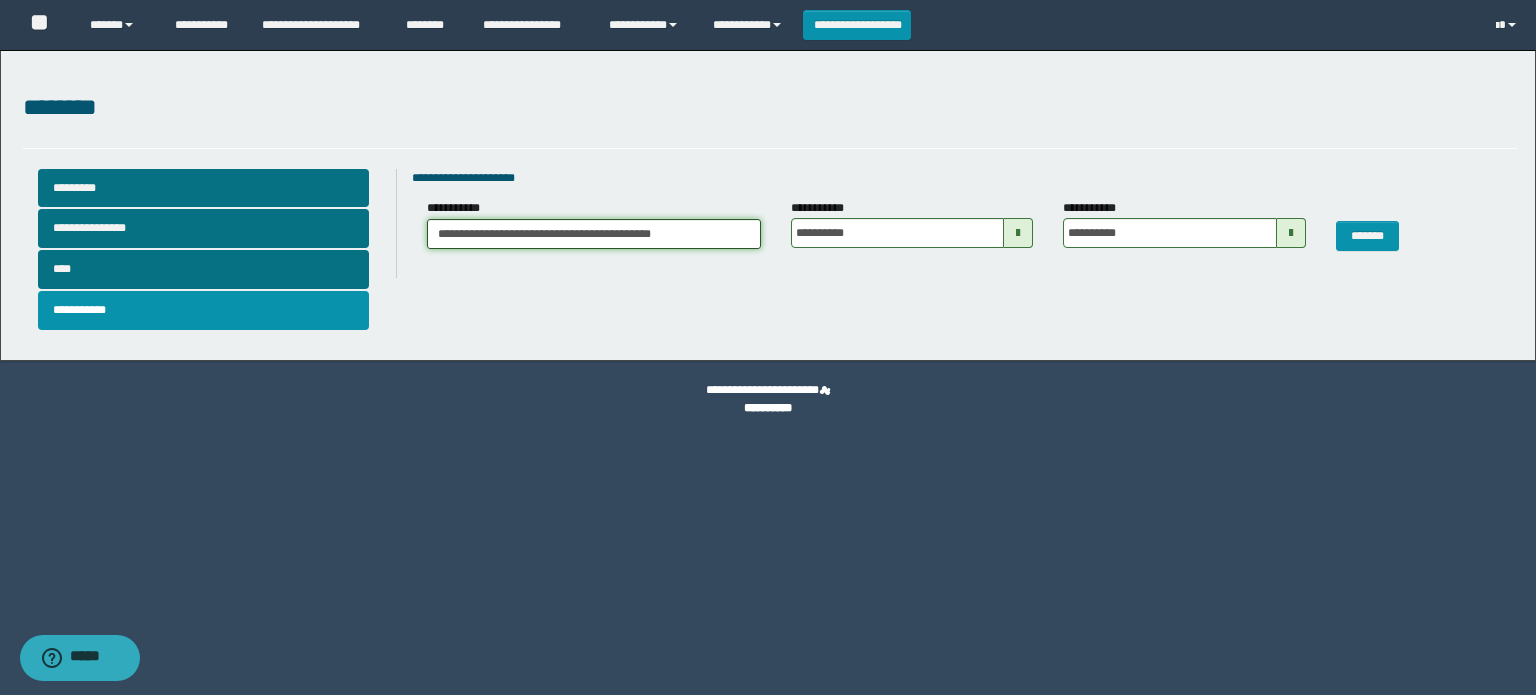 type on "**********" 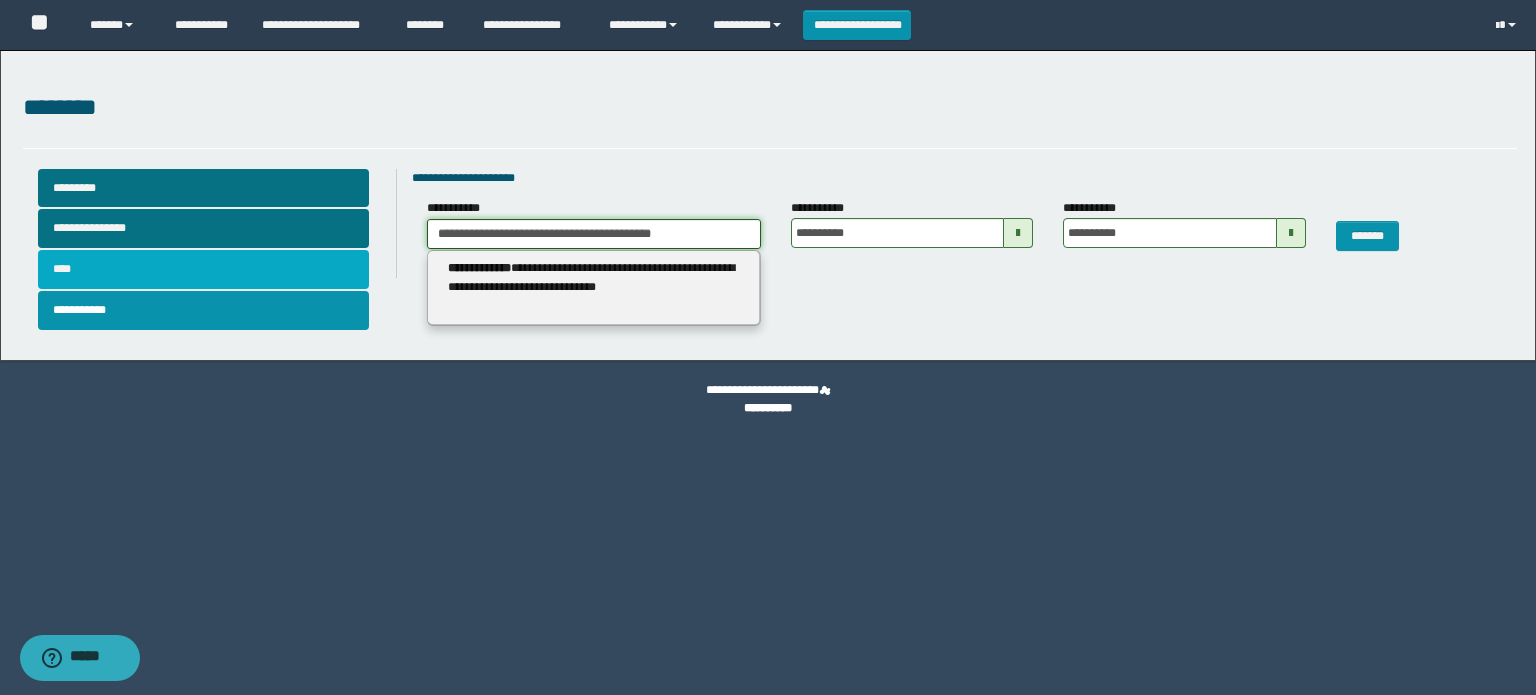 drag, startPoint x: 731, startPoint y: 226, endPoint x: 236, endPoint y: 269, distance: 496.86417 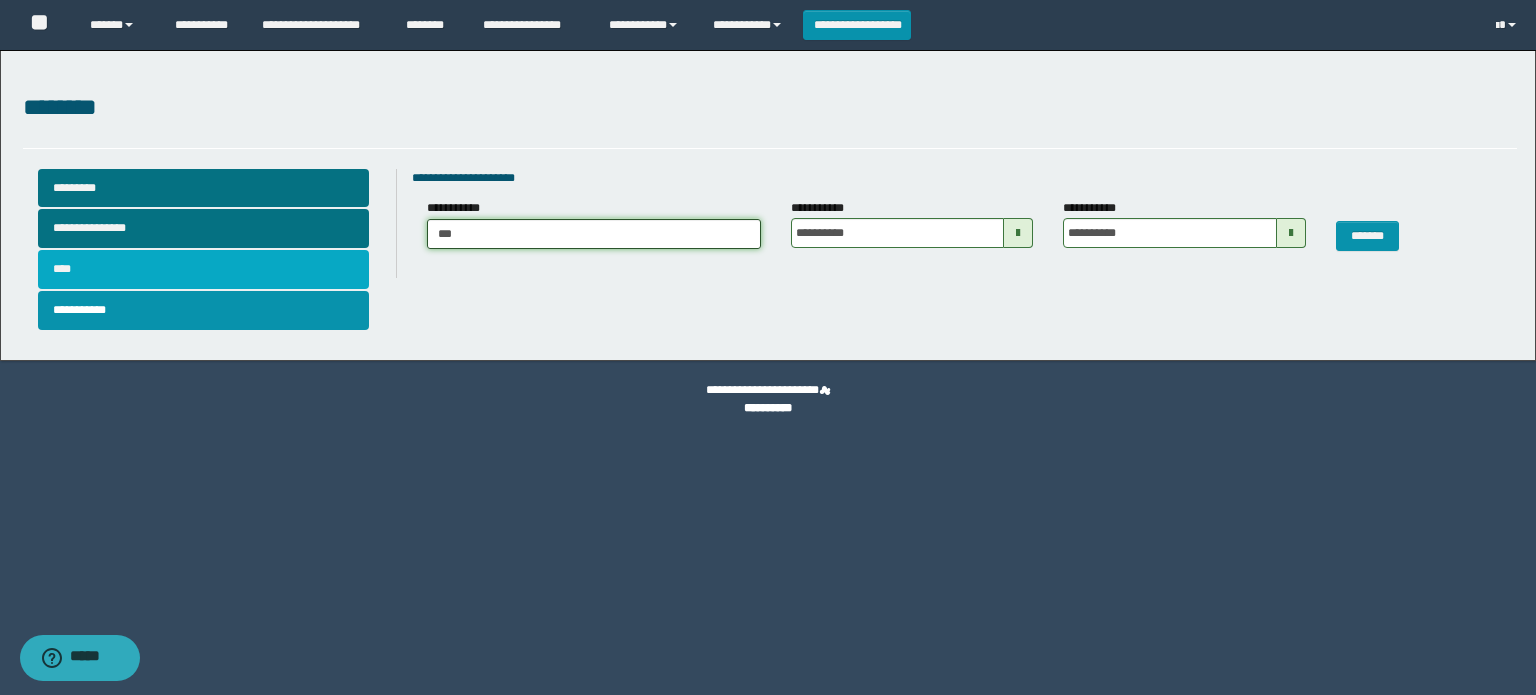 type on "****" 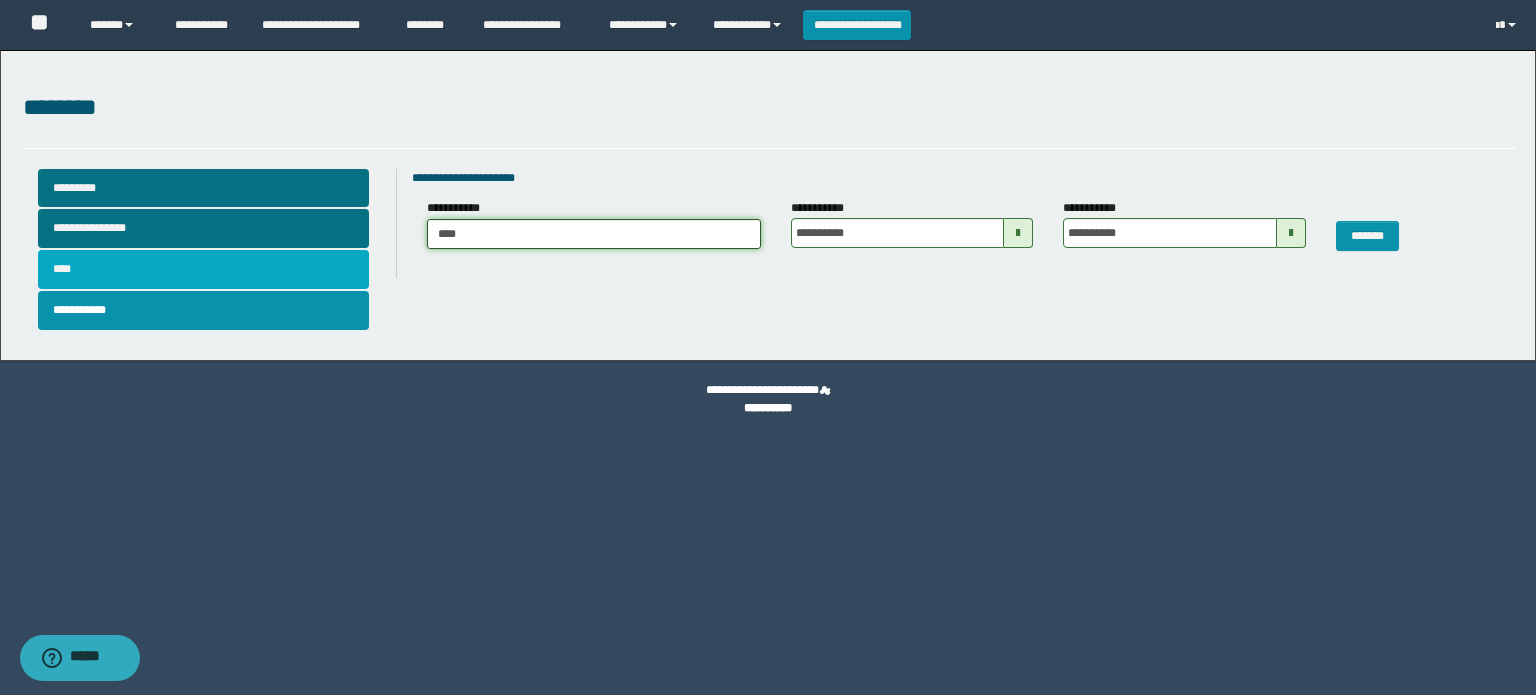 type on "****" 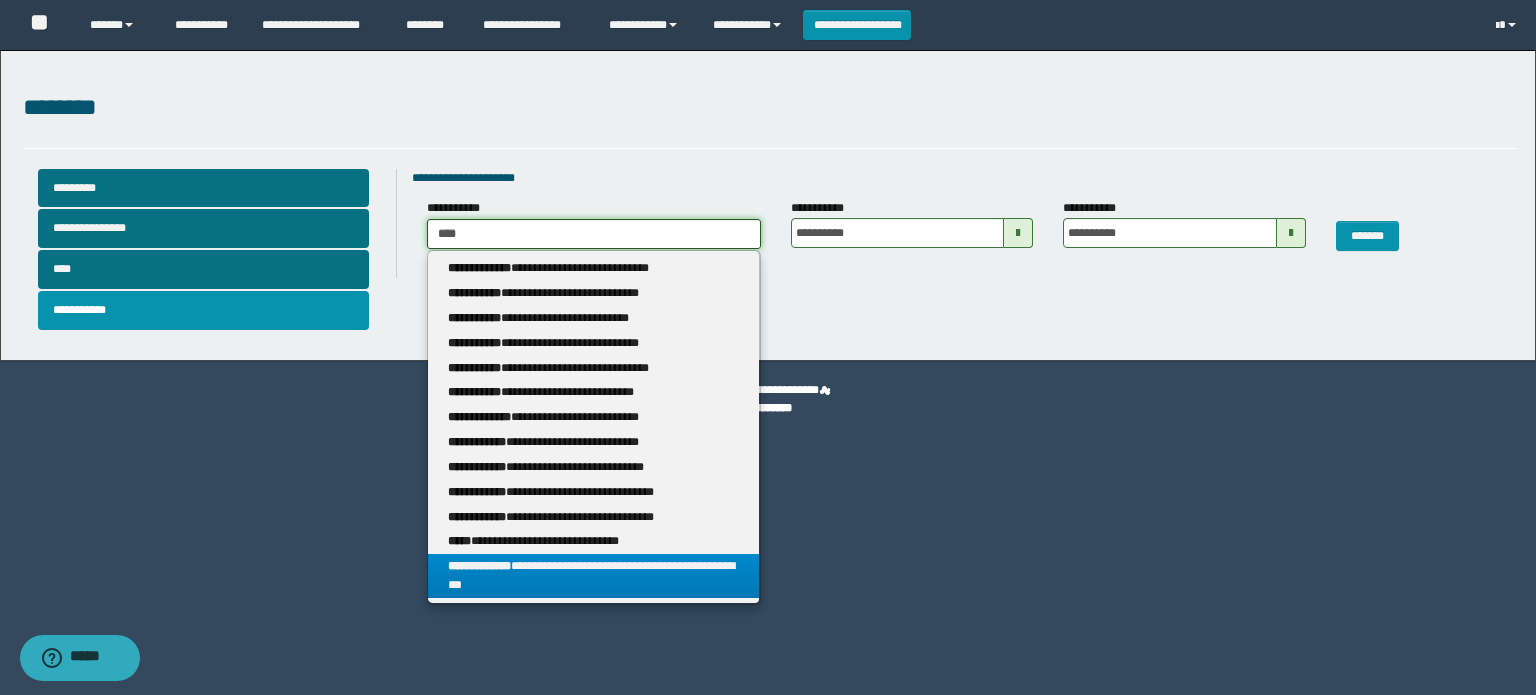 type on "****" 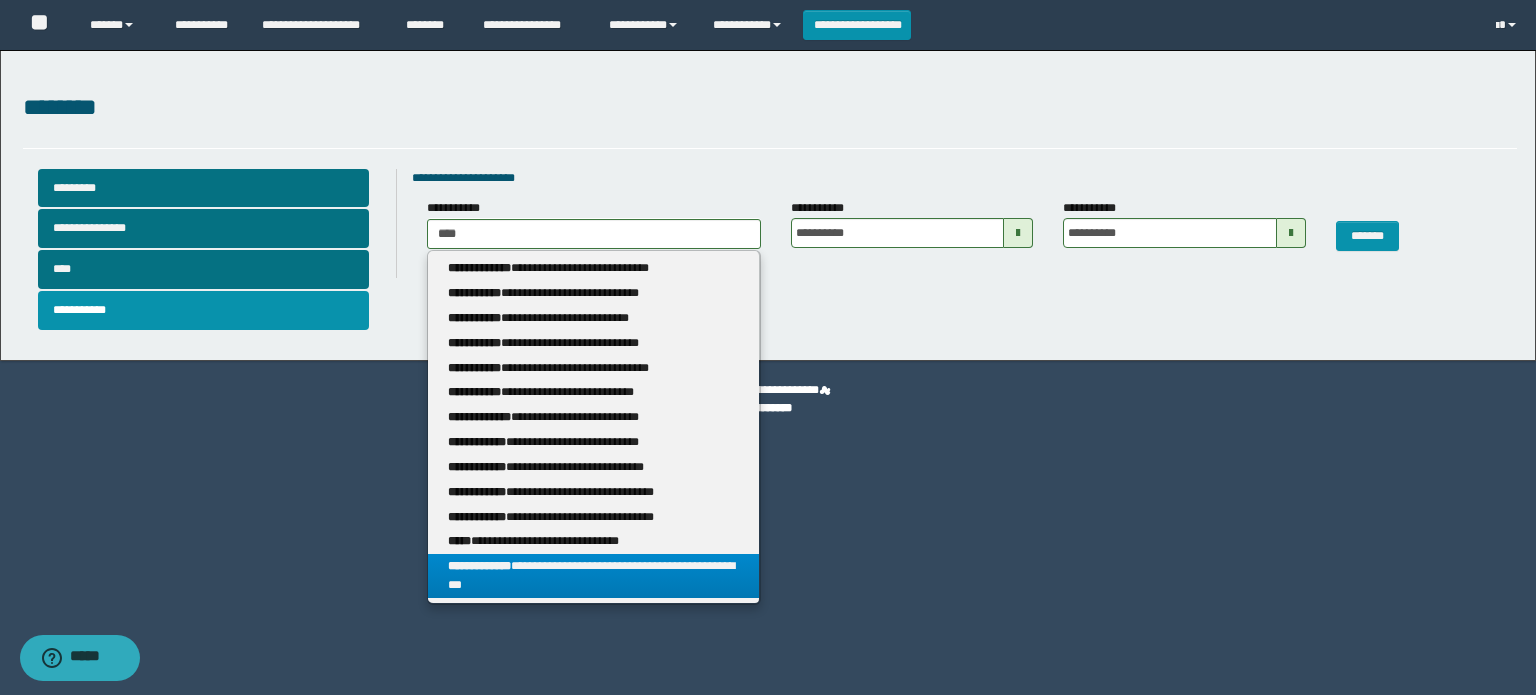 click on "**********" at bounding box center (593, 576) 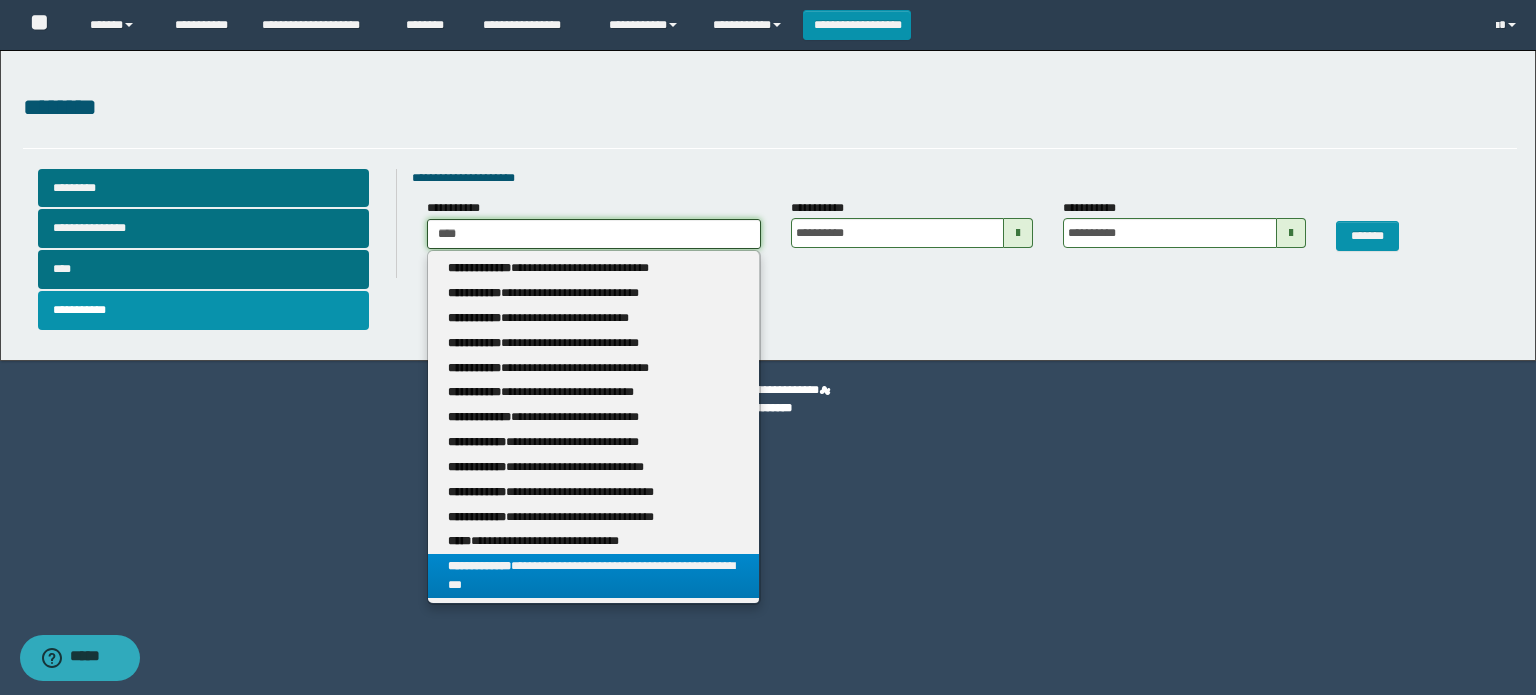 type 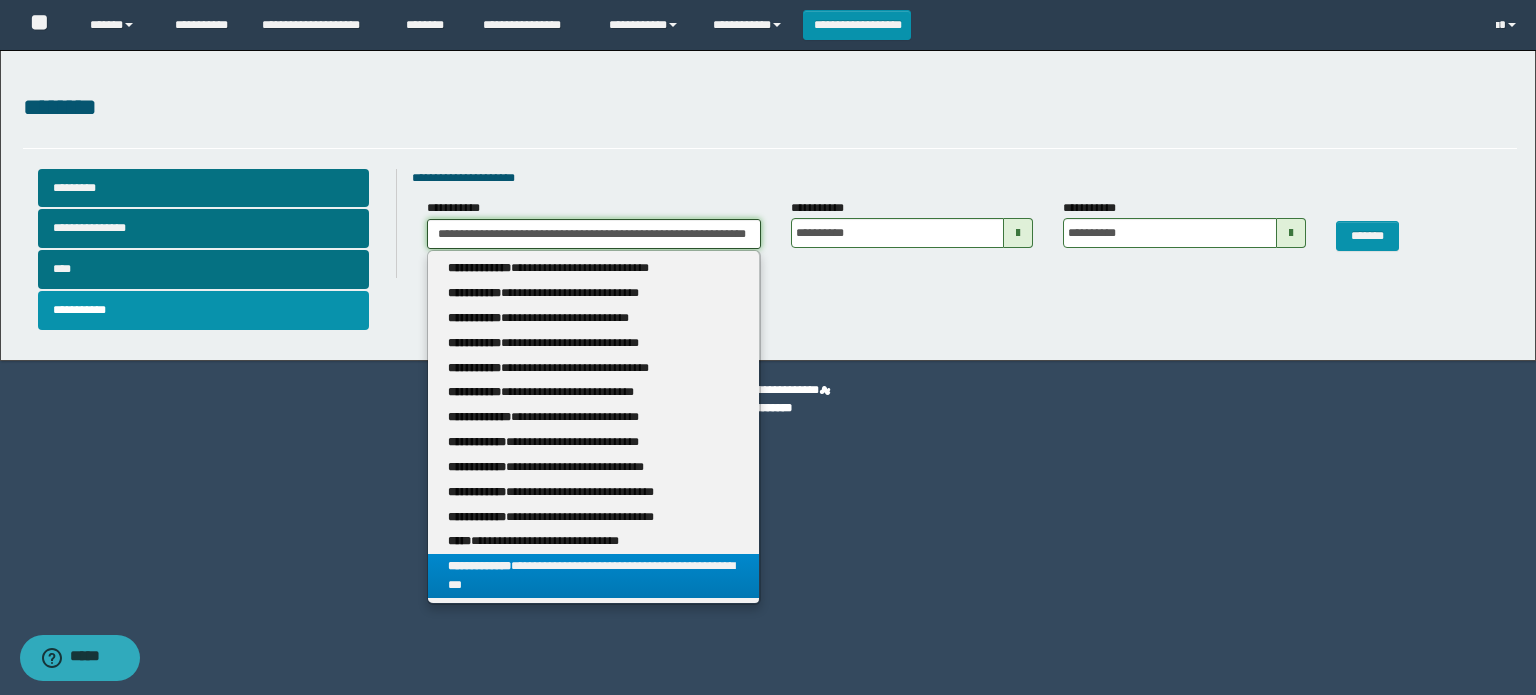 scroll, scrollTop: 0, scrollLeft: 83, axis: horizontal 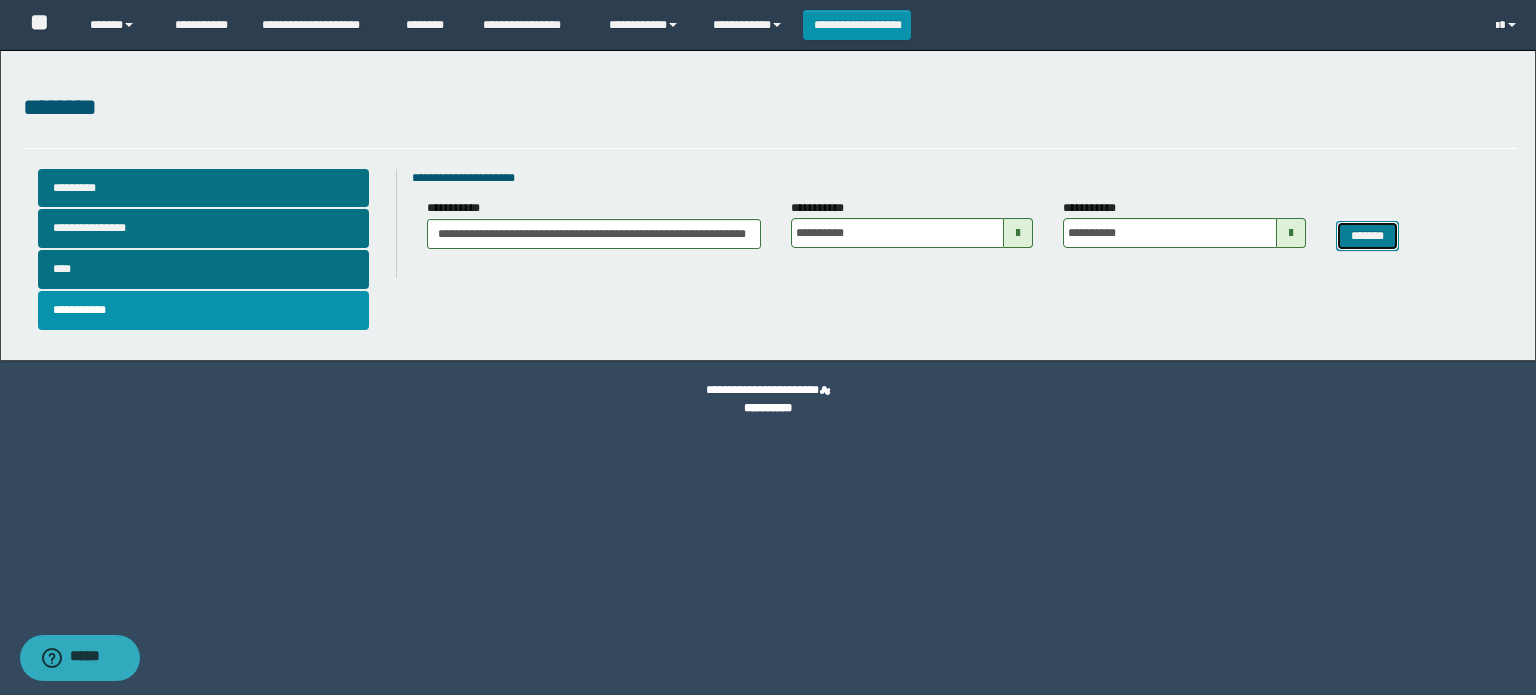 click on "*******" at bounding box center [1368, 236] 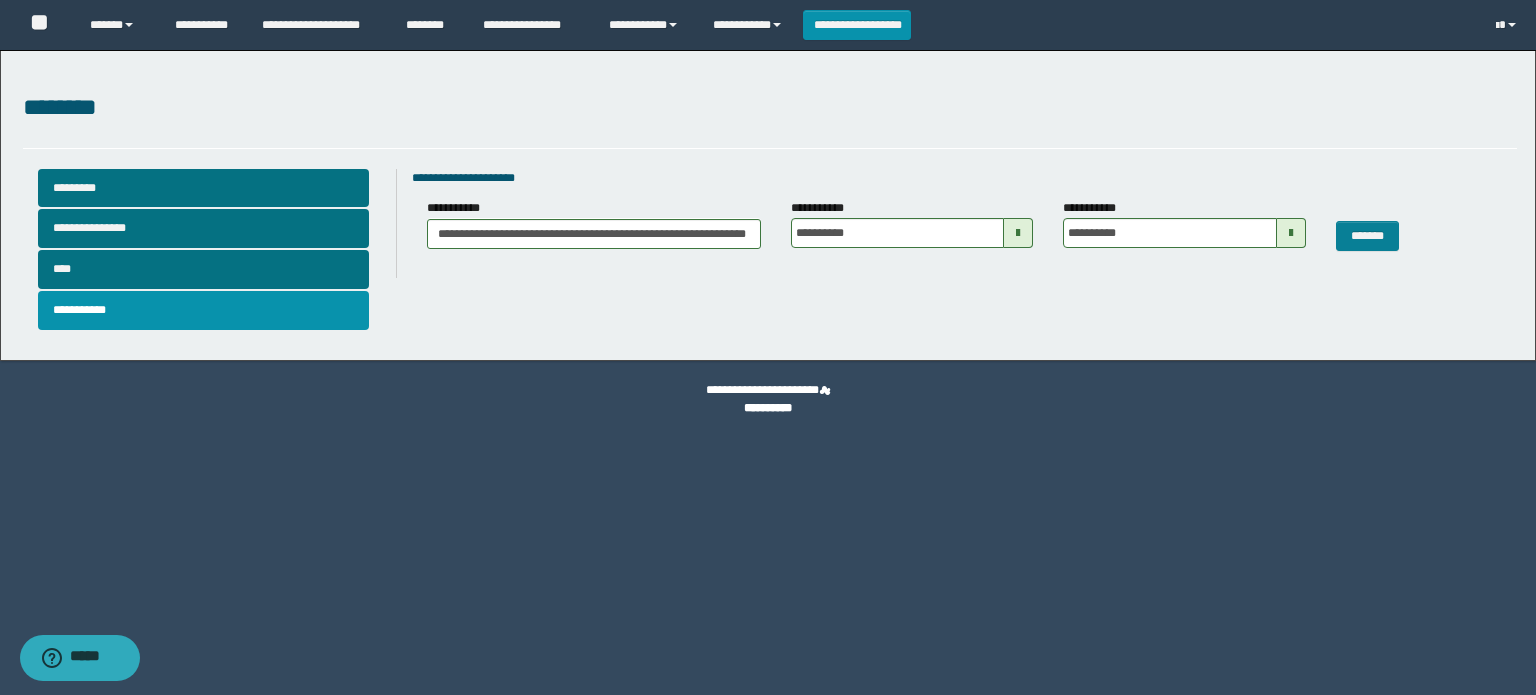scroll, scrollTop: 0, scrollLeft: 0, axis: both 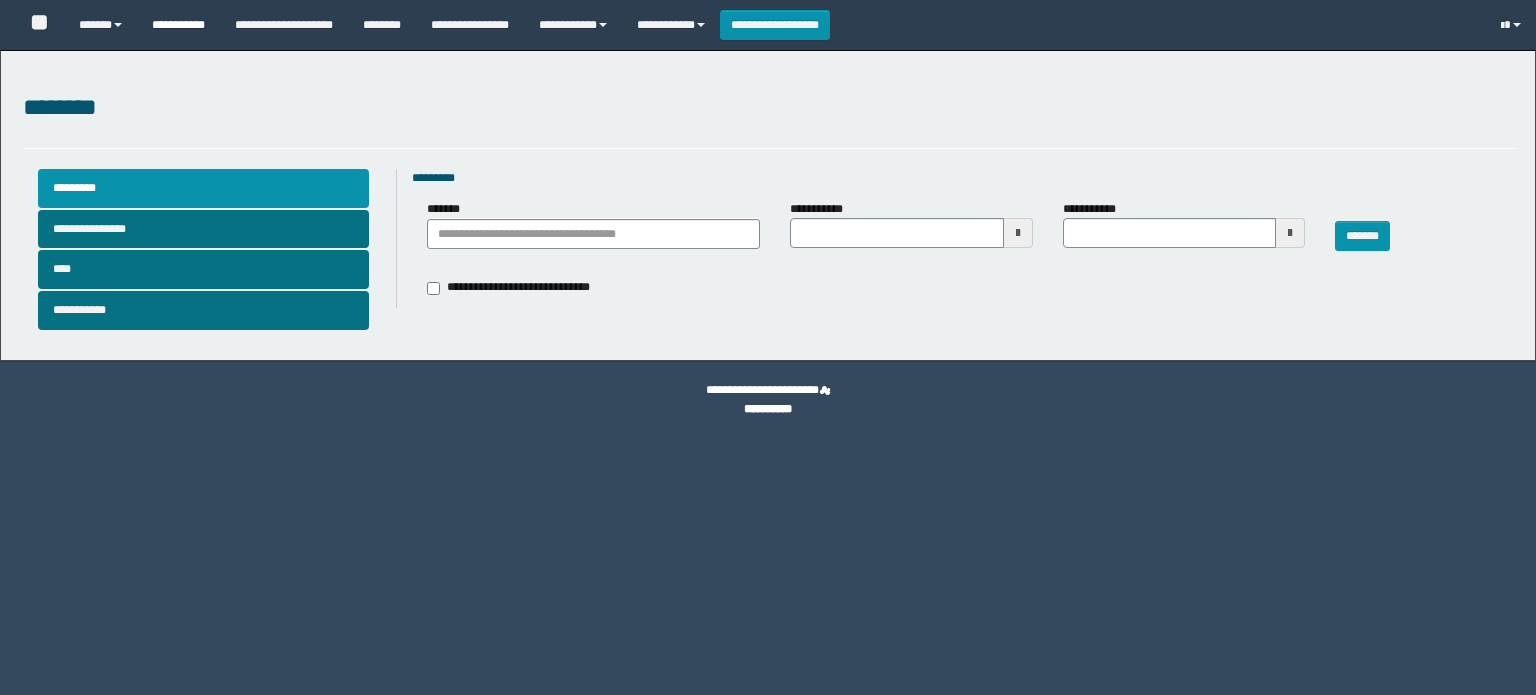 click on "**********" at bounding box center (178, 25) 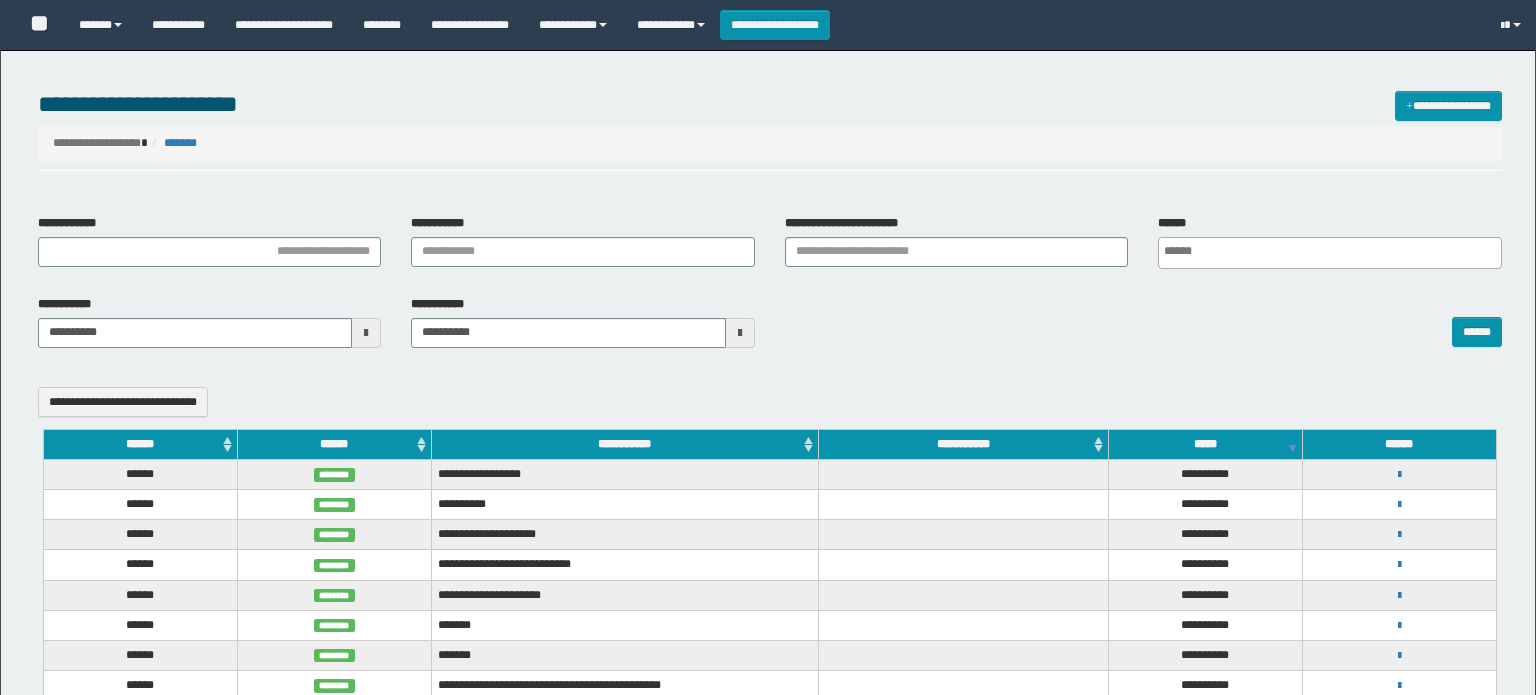 select 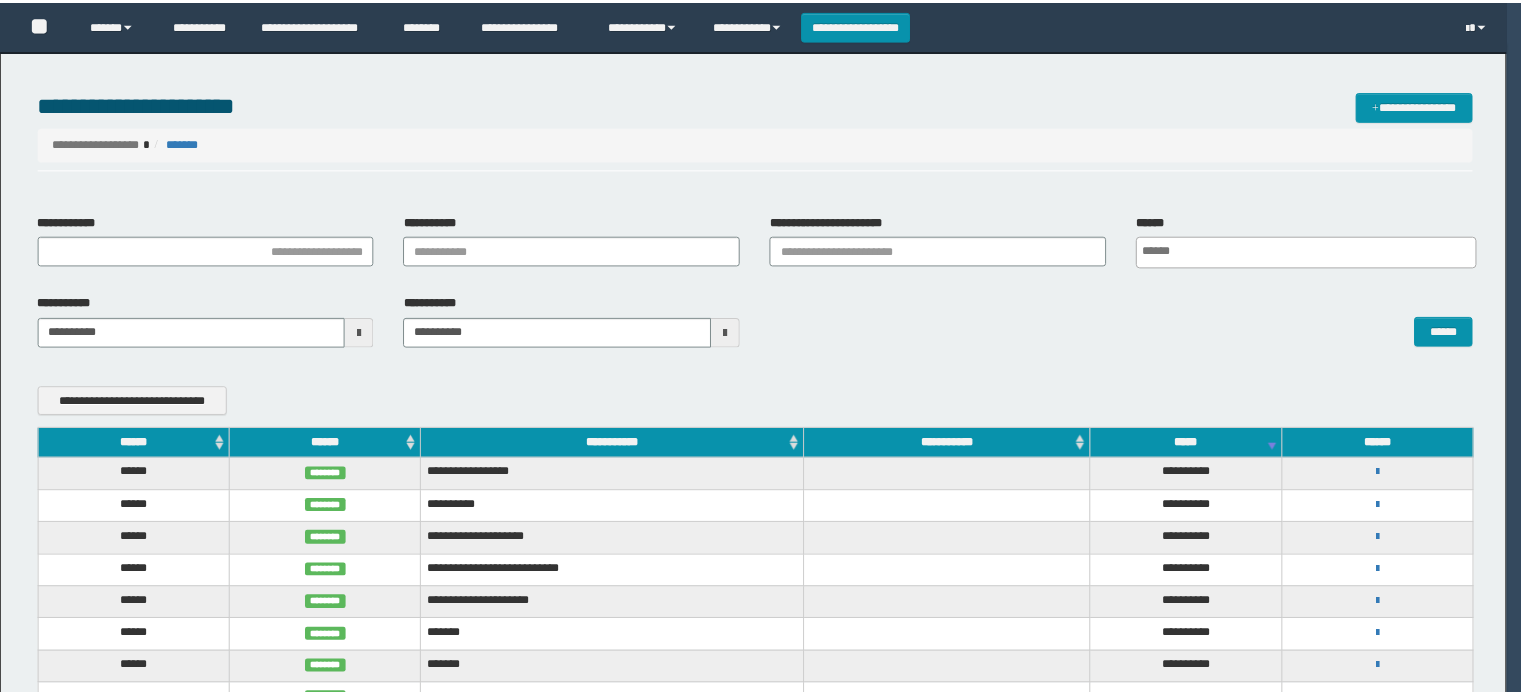 scroll, scrollTop: 0, scrollLeft: 0, axis: both 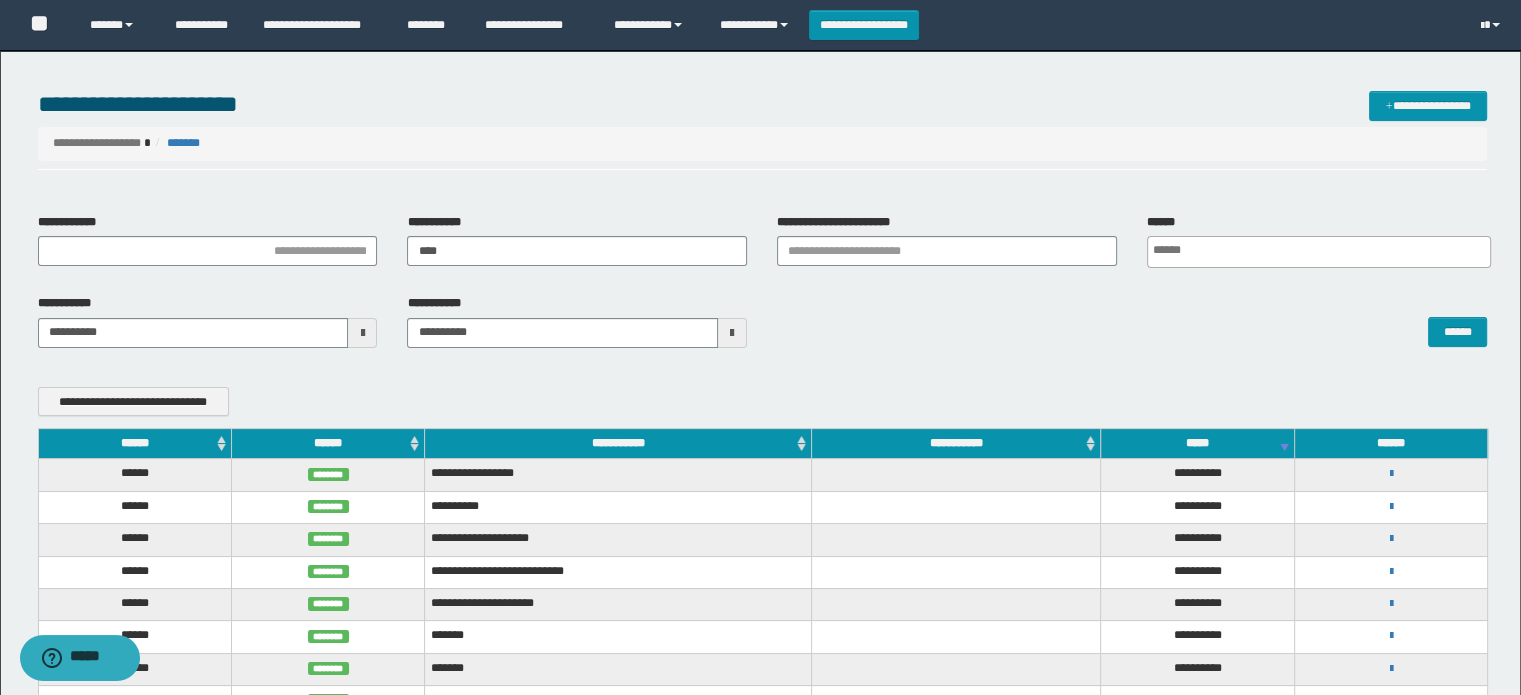 type on "****" 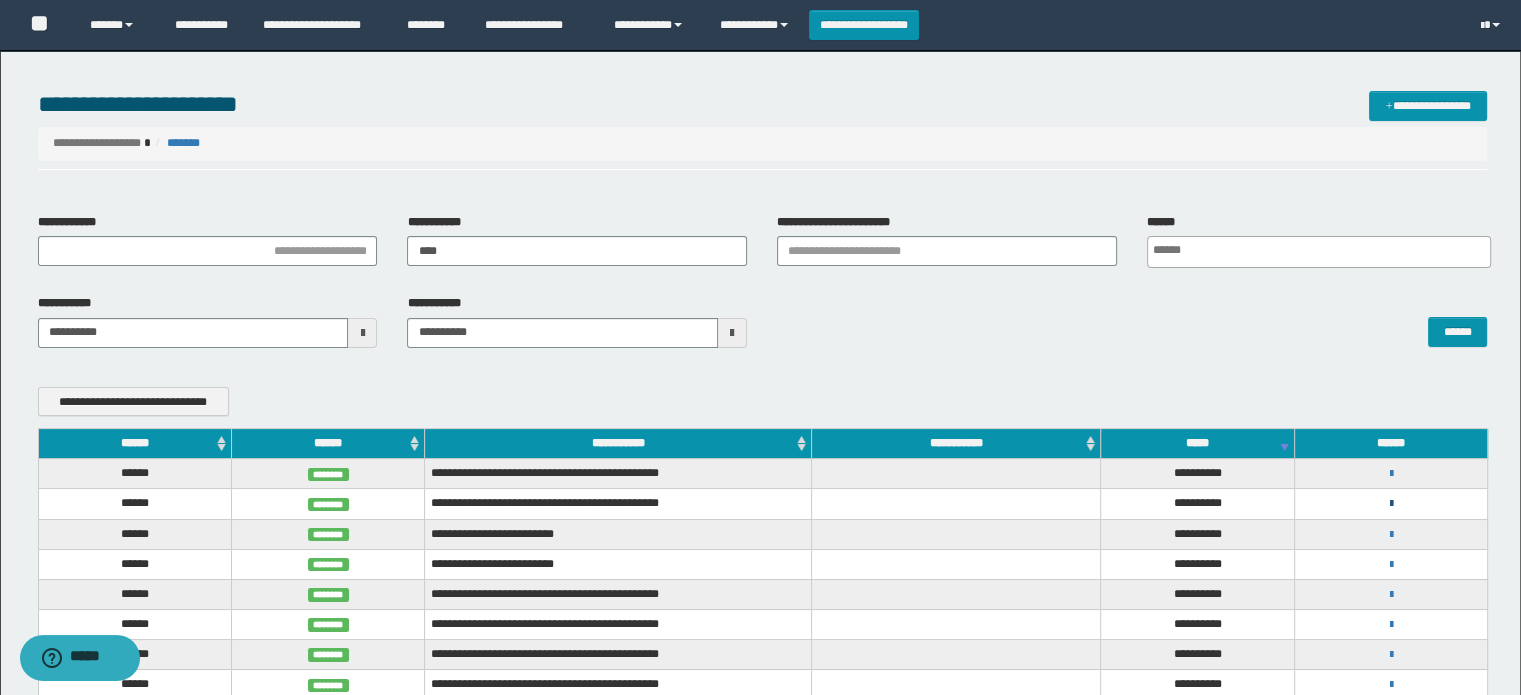 click at bounding box center (1390, 504) 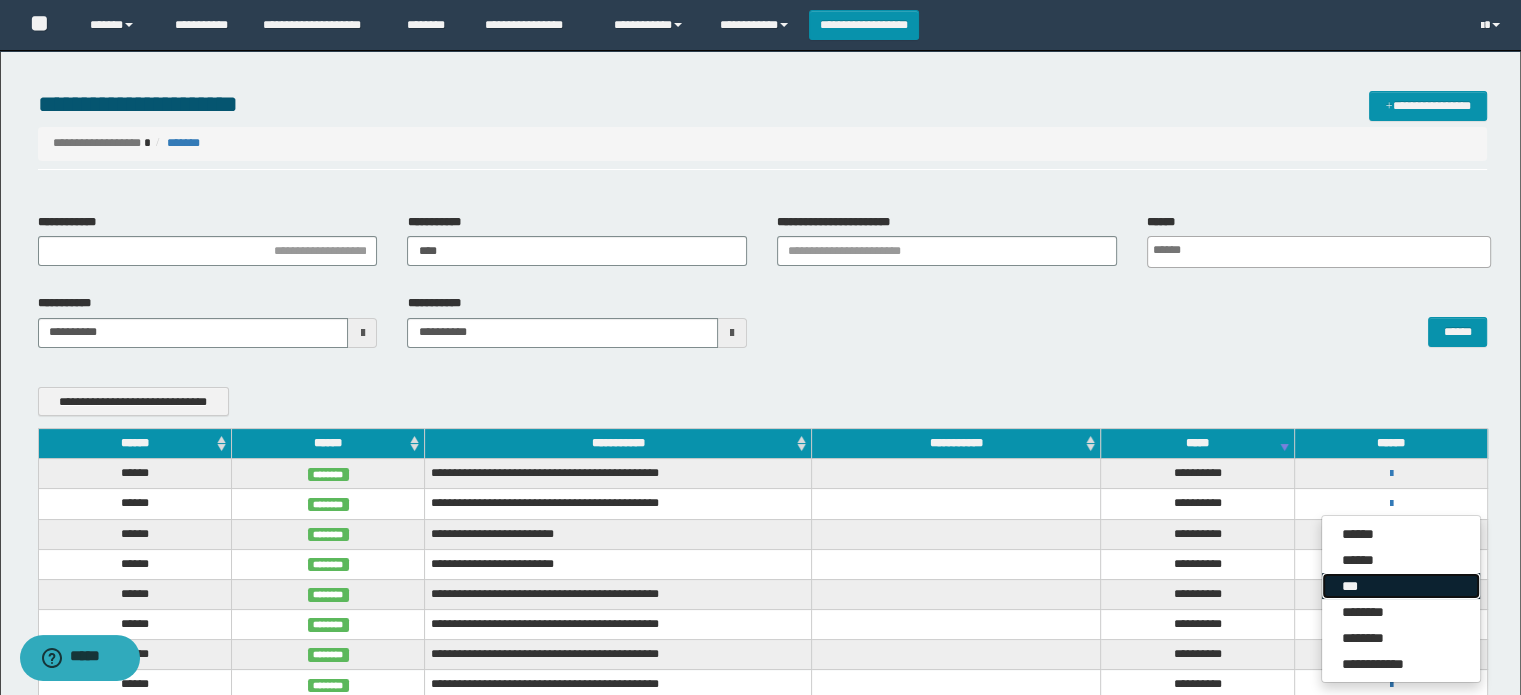 click on "***" at bounding box center [1401, 586] 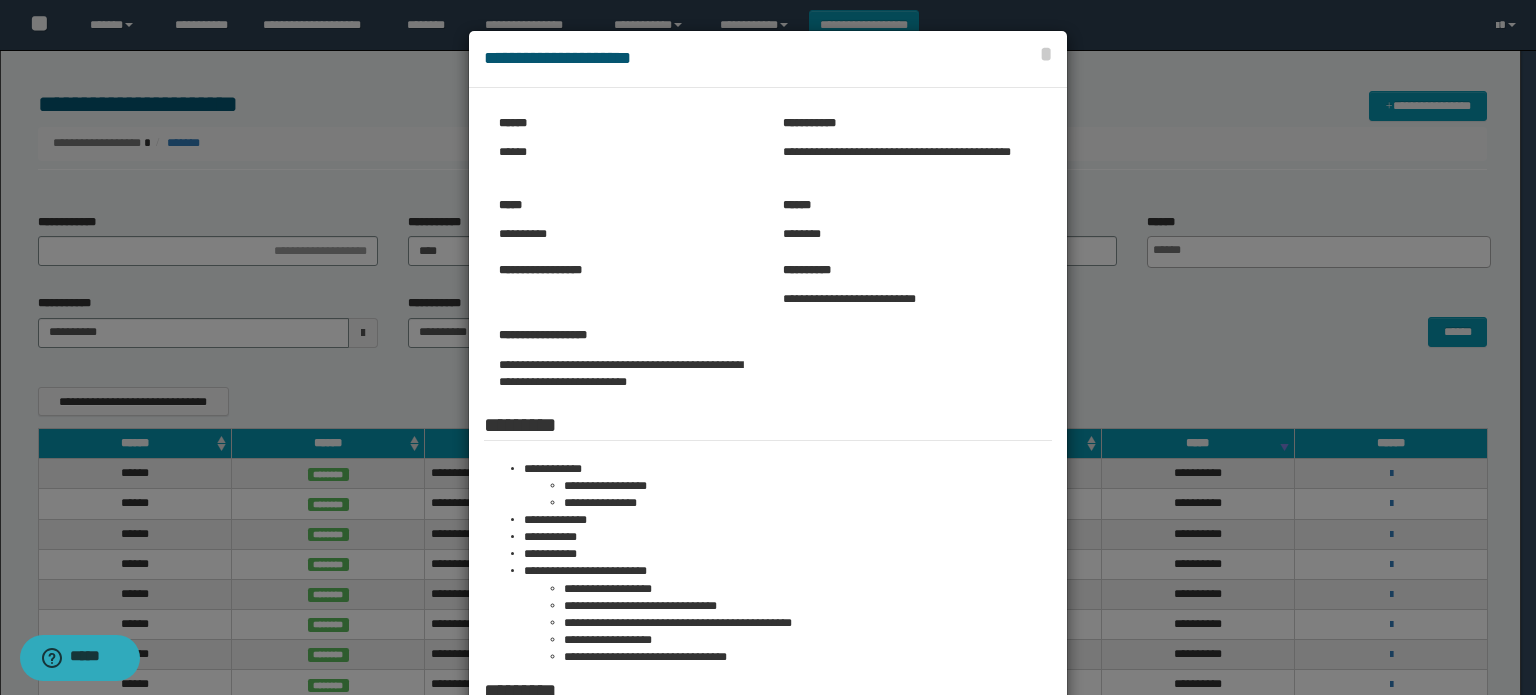 drag, startPoint x: 1380, startPoint y: 465, endPoint x: 1400, endPoint y: 472, distance: 21.189621 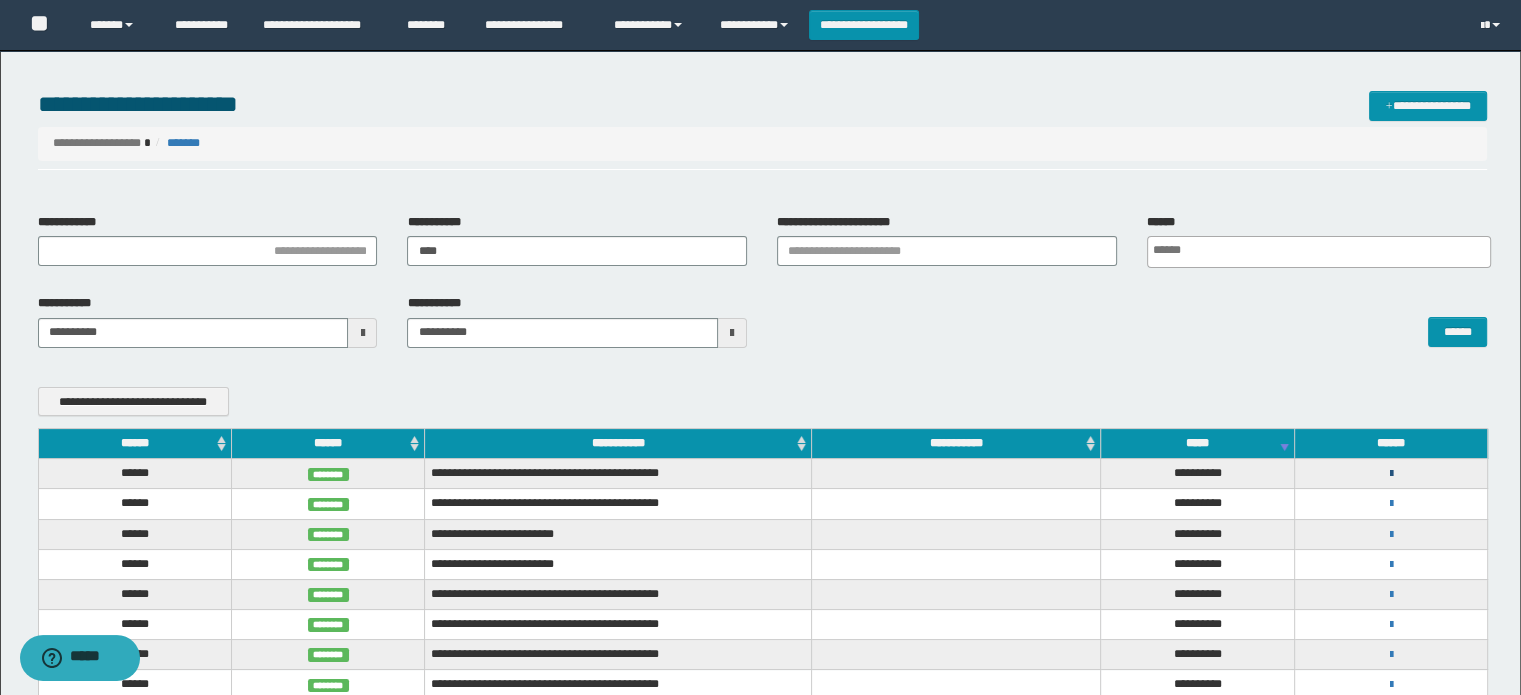 click at bounding box center (1390, 474) 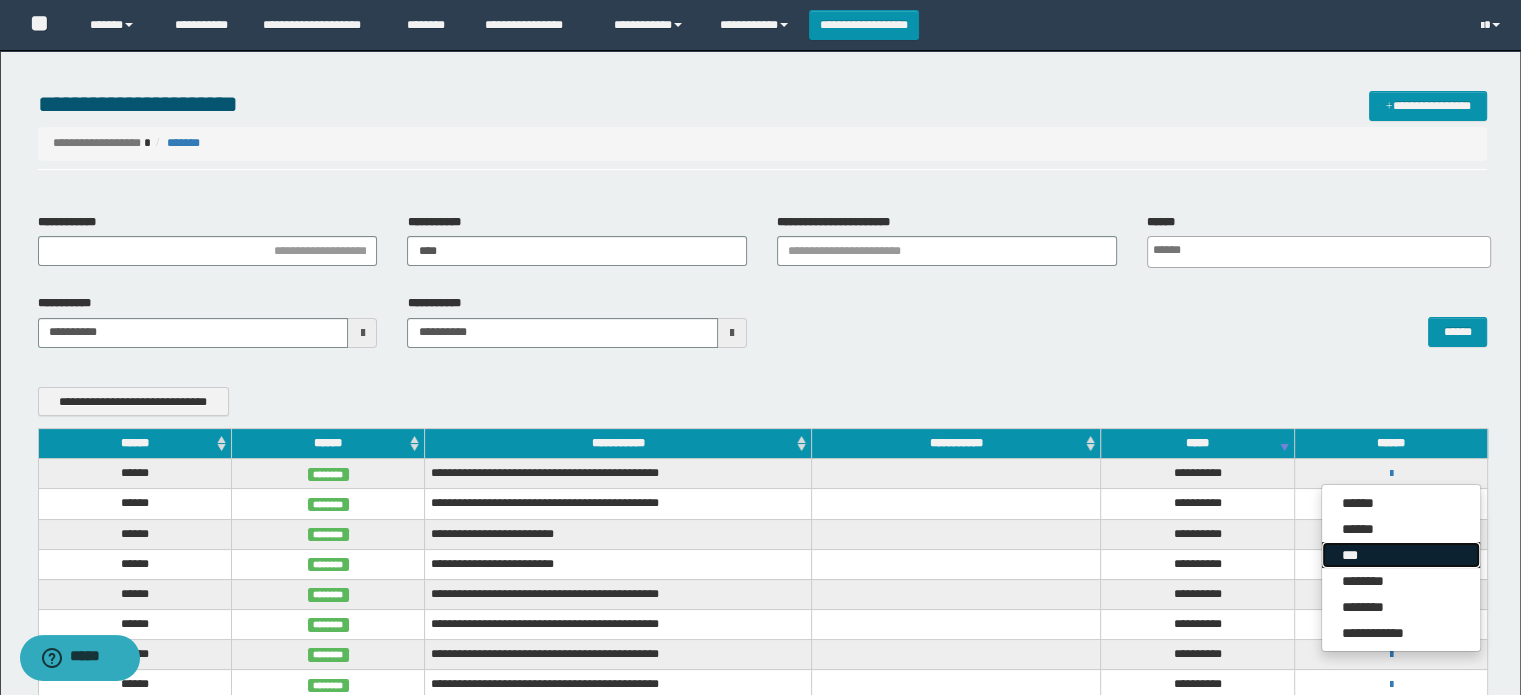 click on "***" at bounding box center (1401, 555) 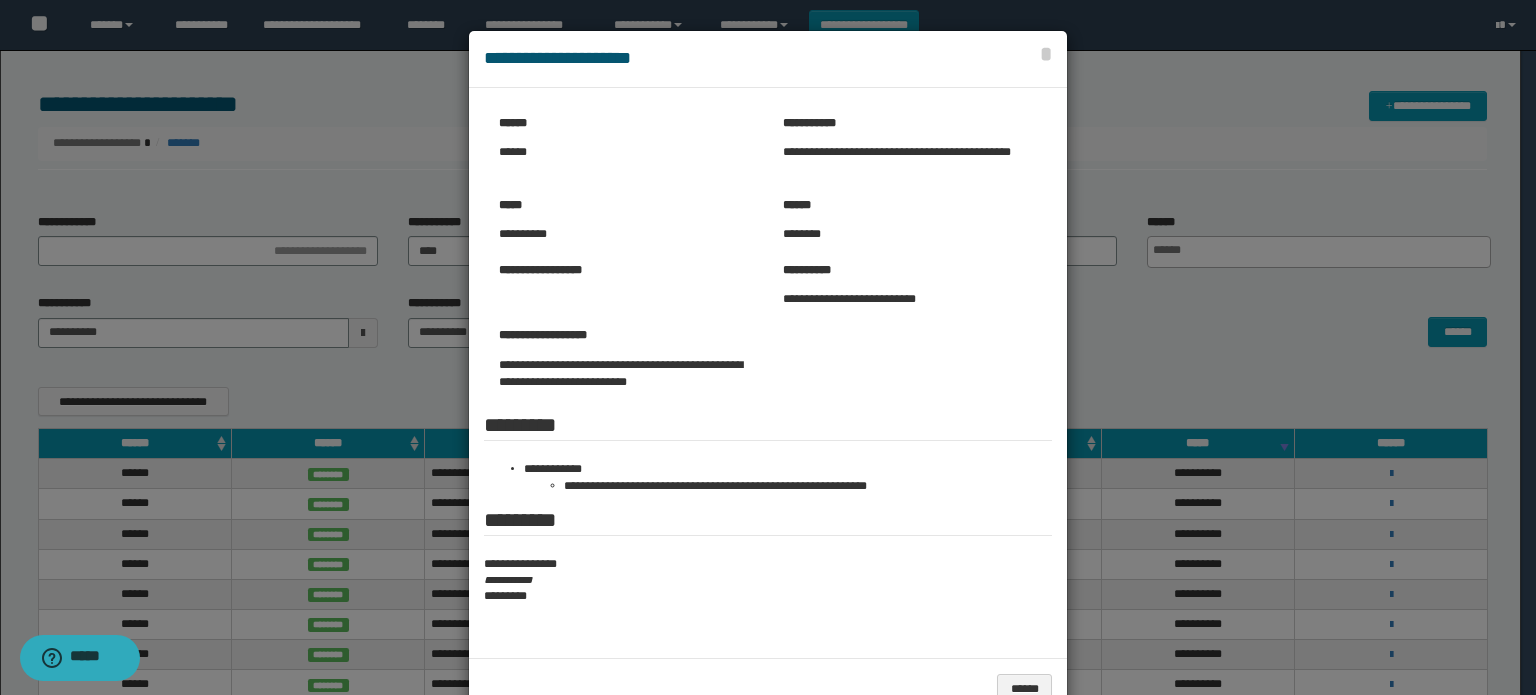 click at bounding box center [768, 374] 